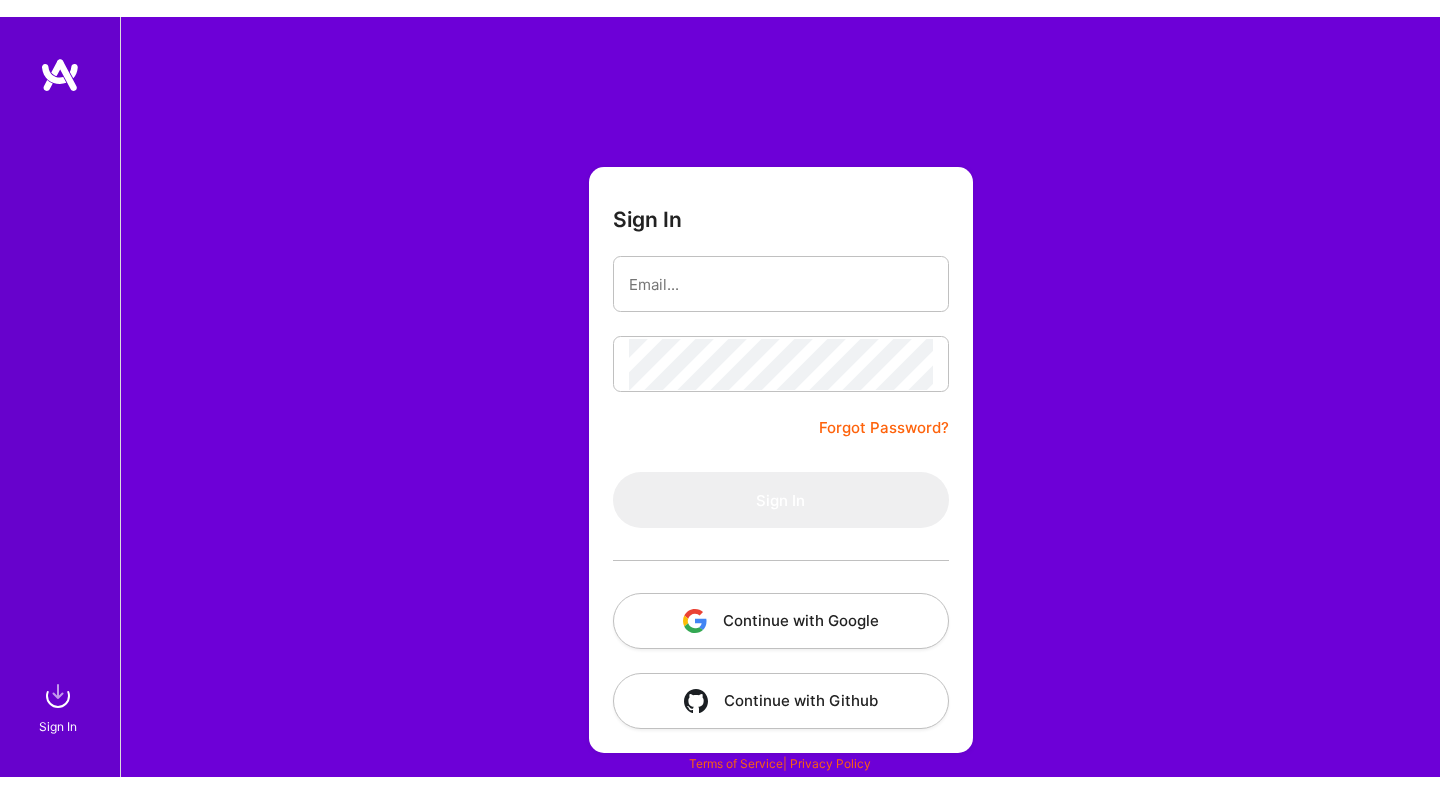 scroll, scrollTop: 0, scrollLeft: 0, axis: both 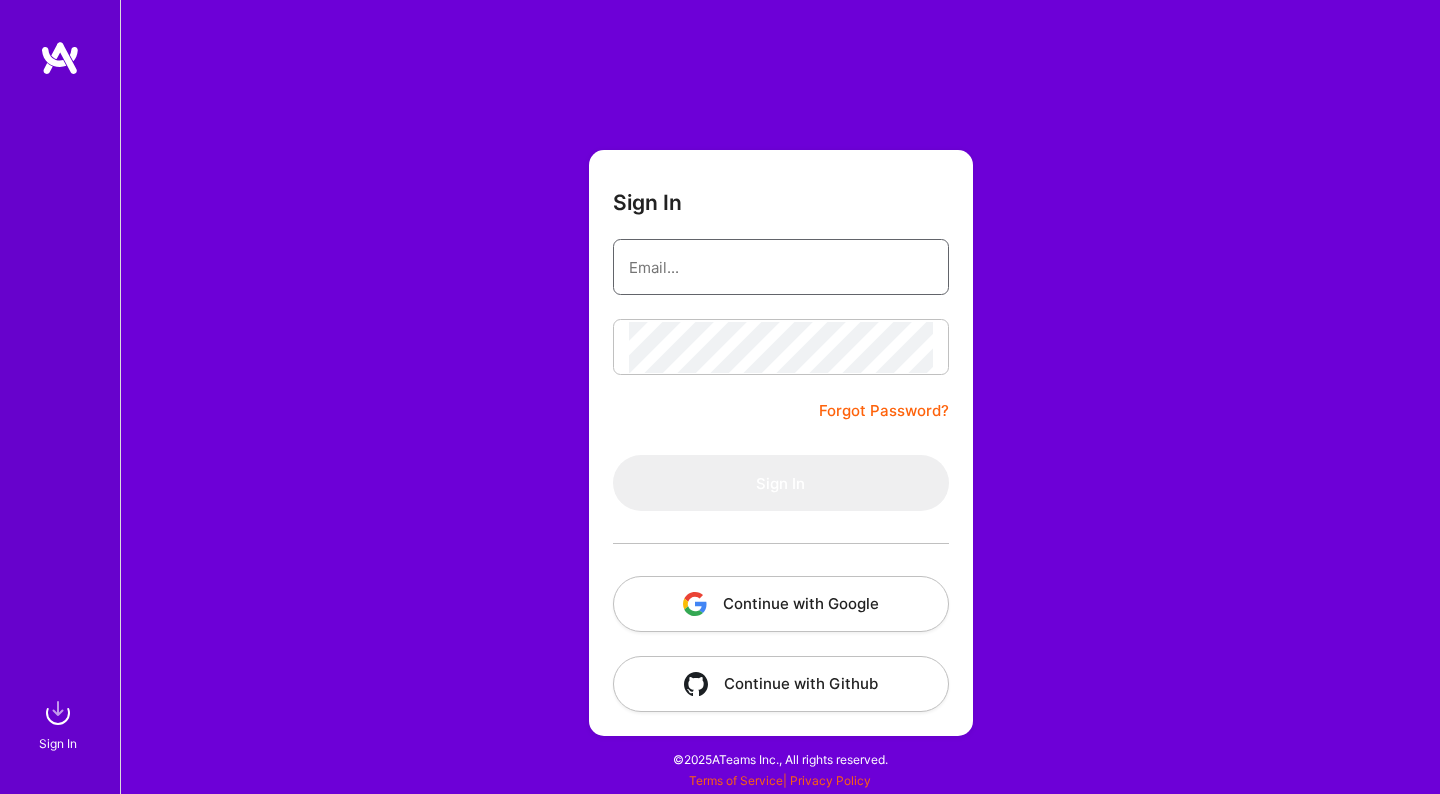 click at bounding box center [781, 267] 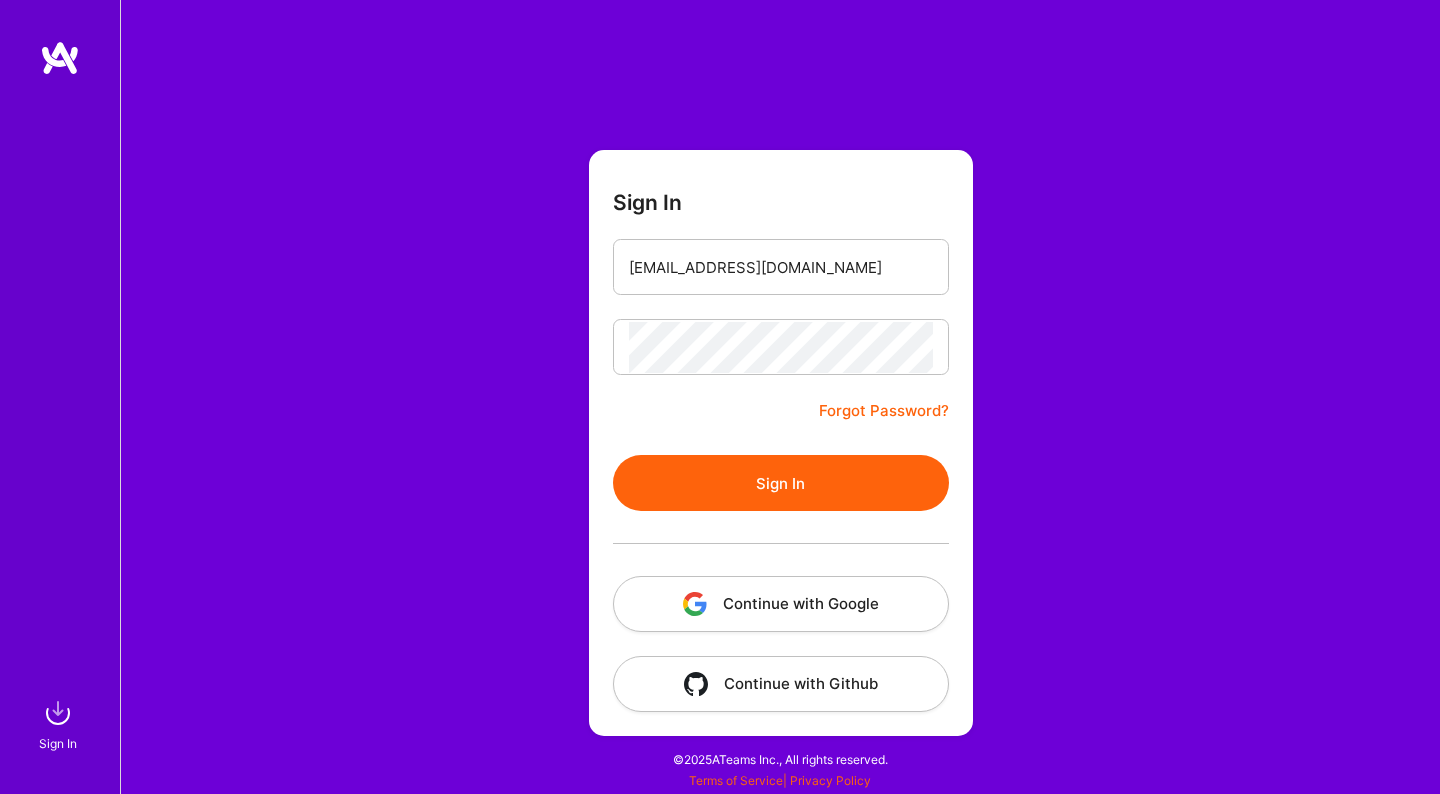 click on "Sign In" at bounding box center [781, 483] 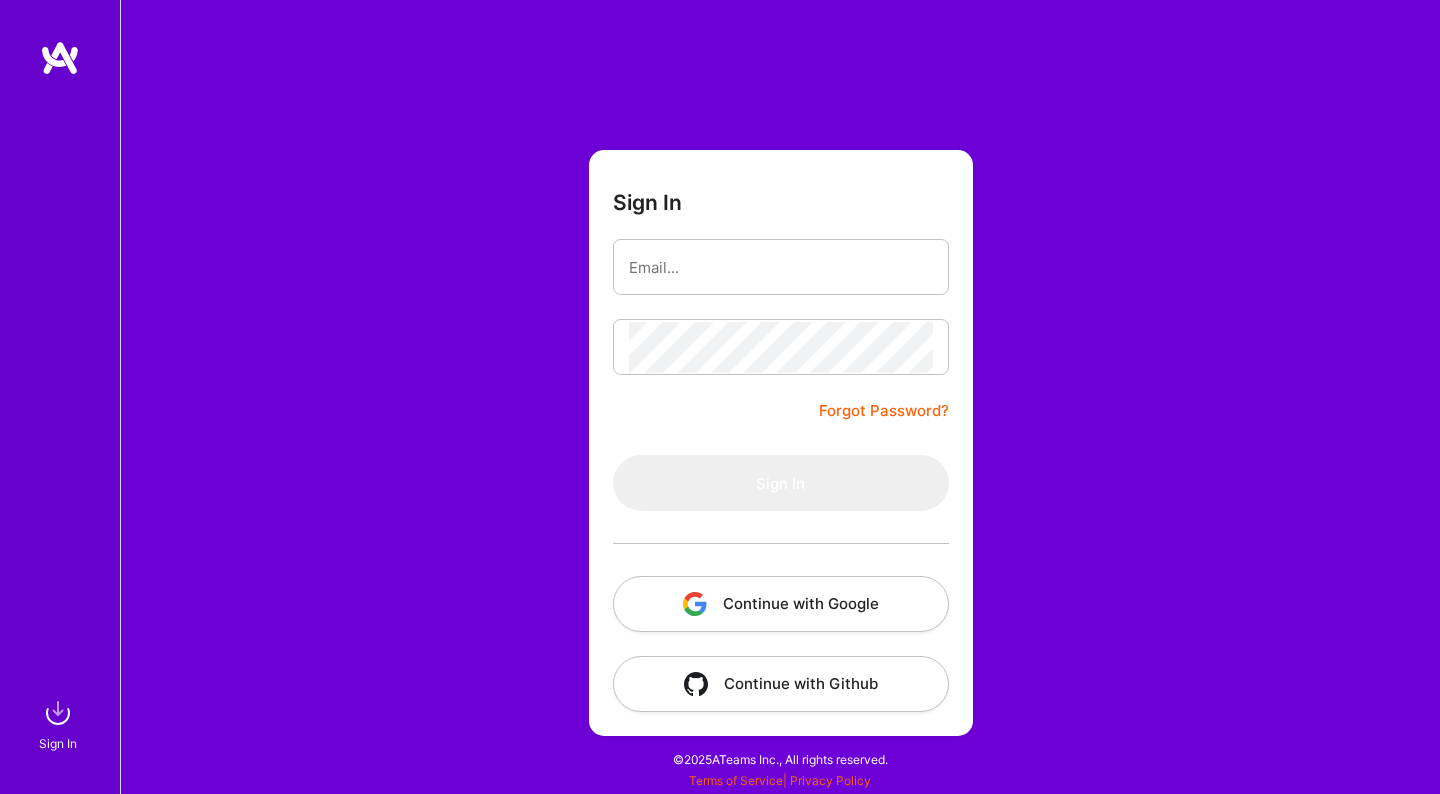 scroll, scrollTop: 0, scrollLeft: 0, axis: both 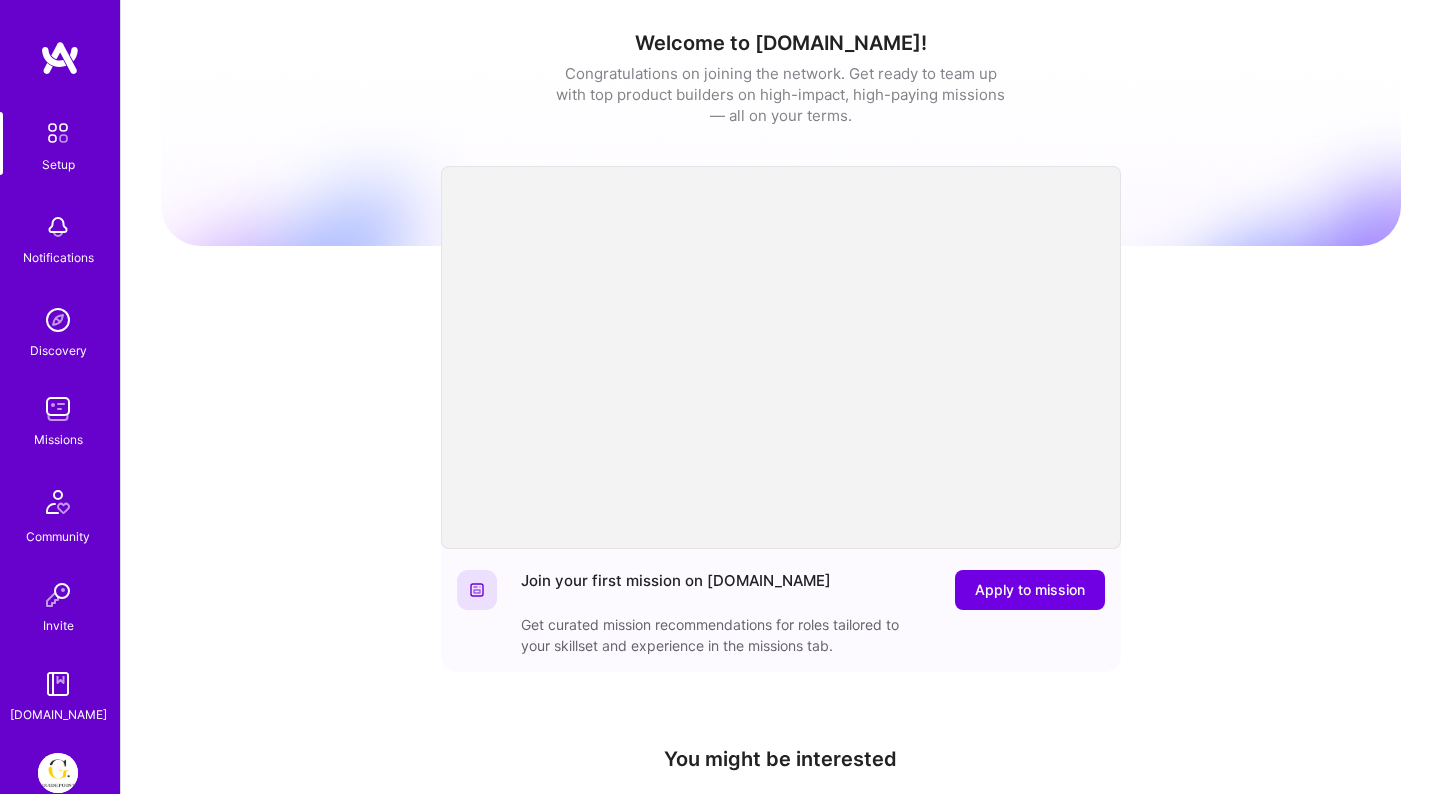 click at bounding box center (58, 684) 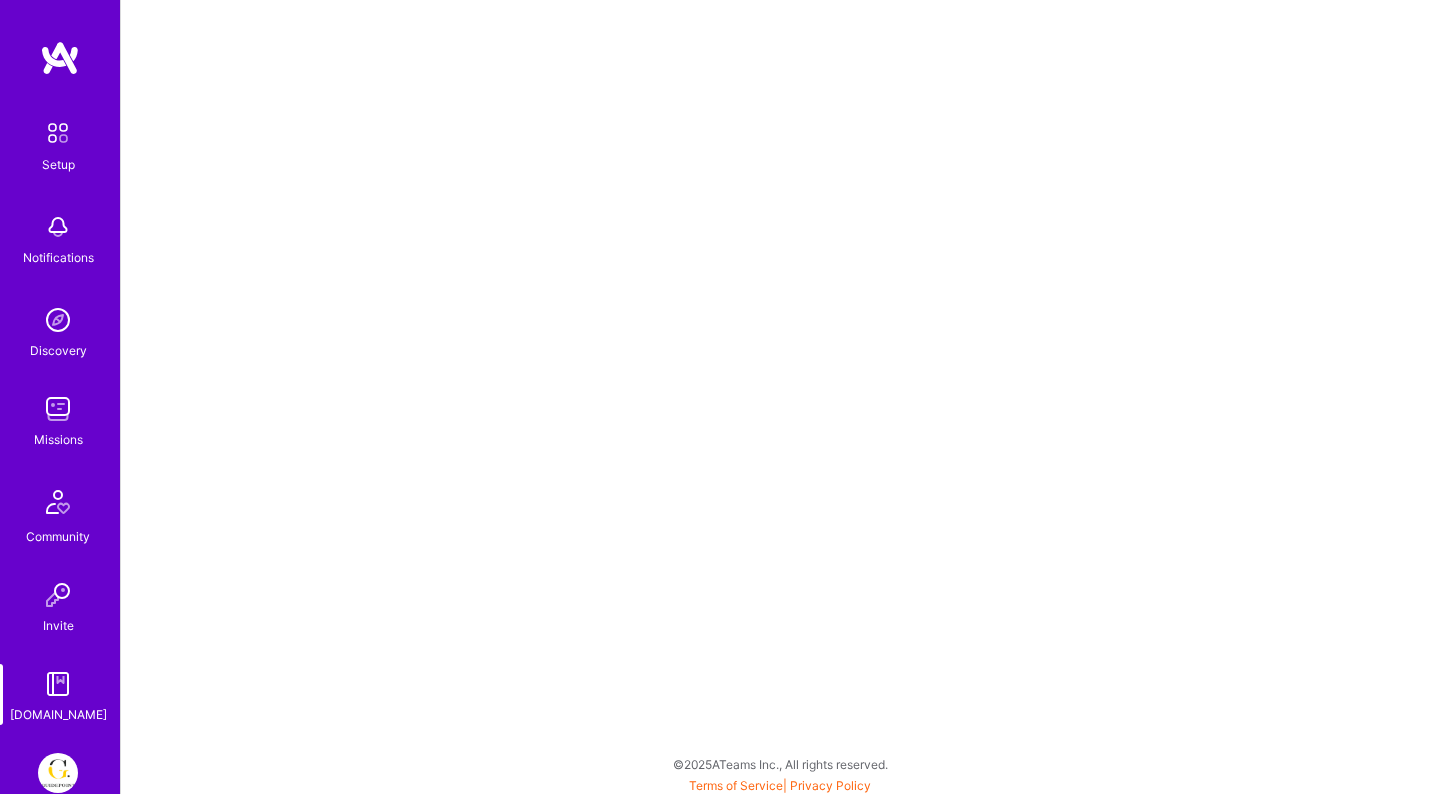 click on "Setup Notifications Discovery Missions Community Invite [DOMAIN_NAME]" at bounding box center (60, 418) 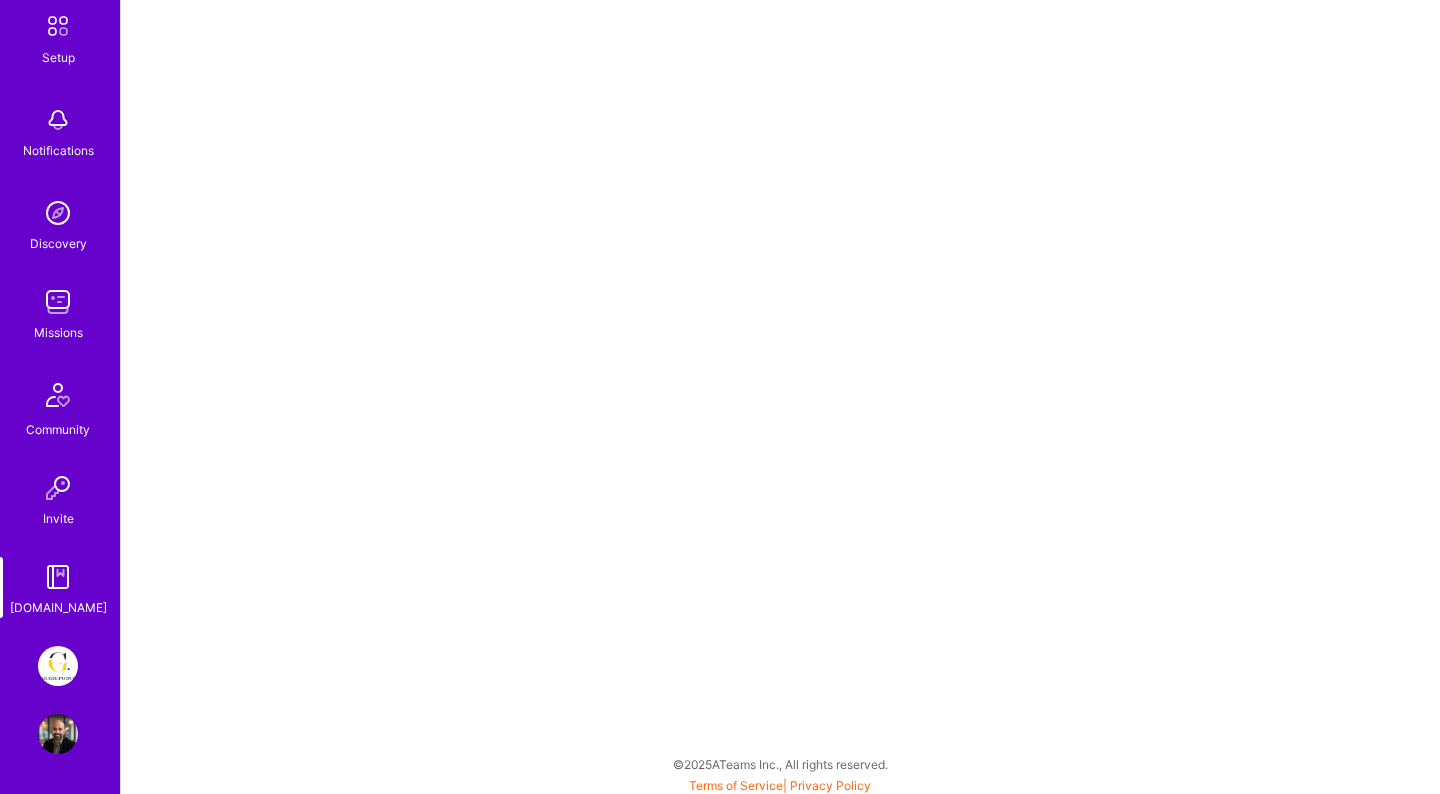 click at bounding box center (58, 666) 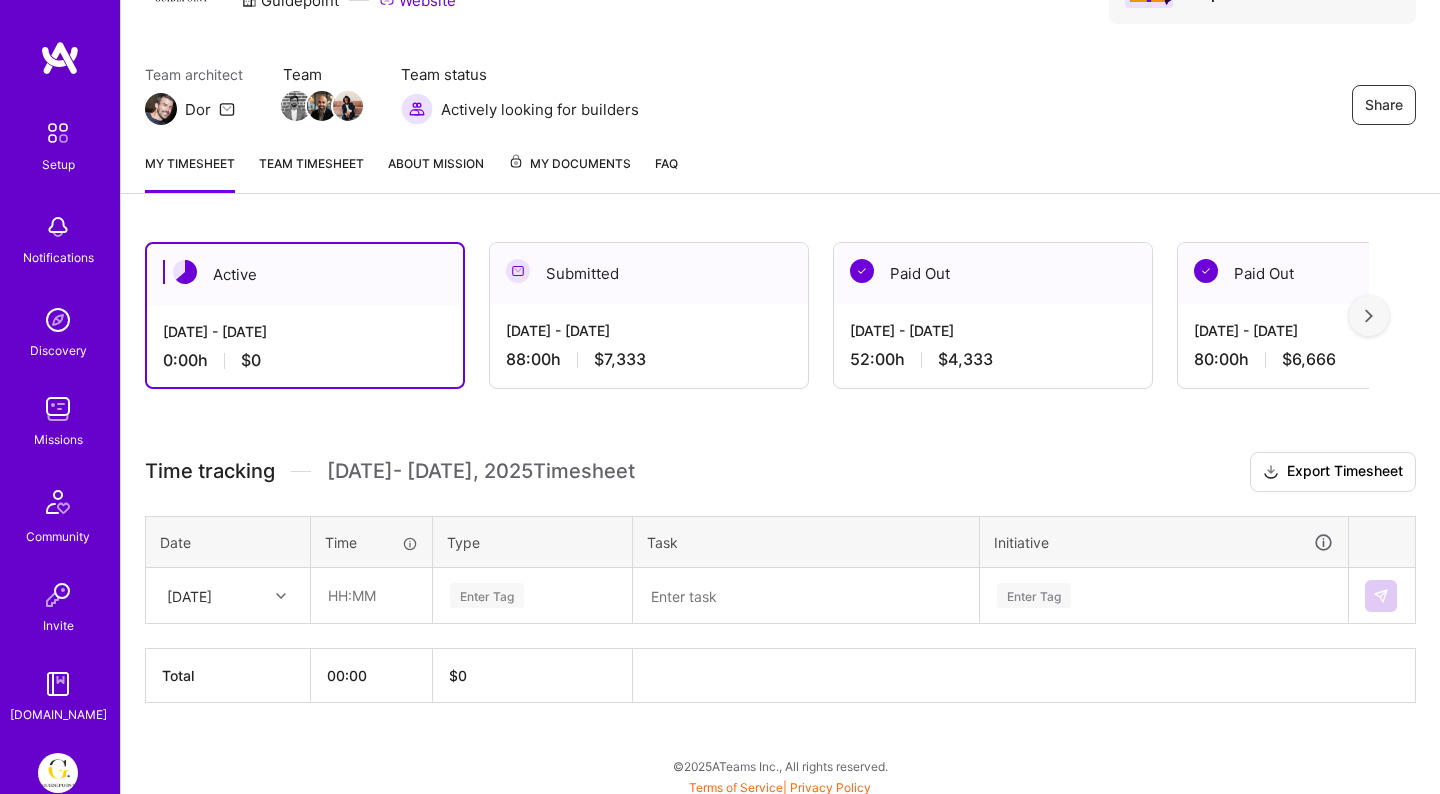 scroll, scrollTop: 132, scrollLeft: 0, axis: vertical 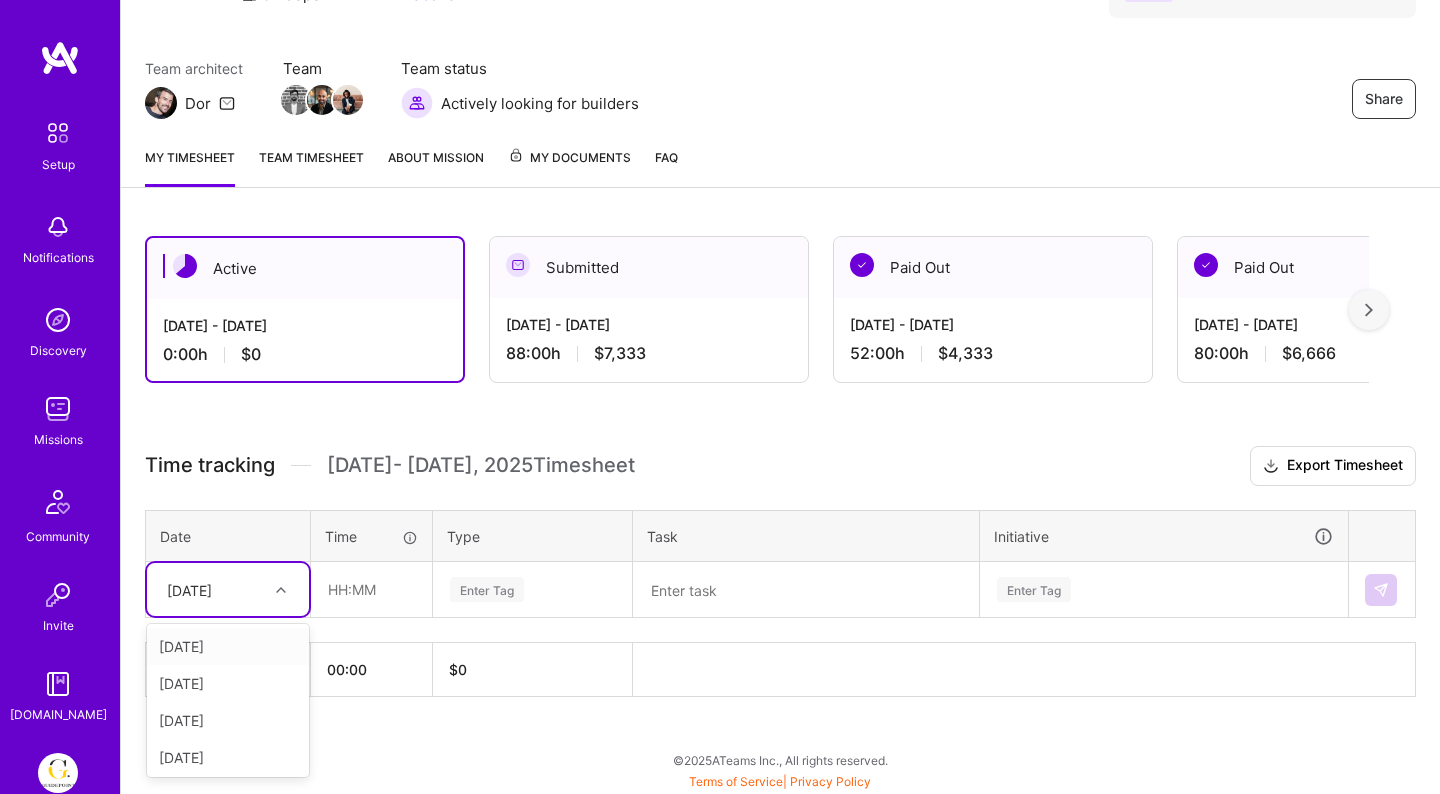 click on "[DATE]" at bounding box center [228, 589] 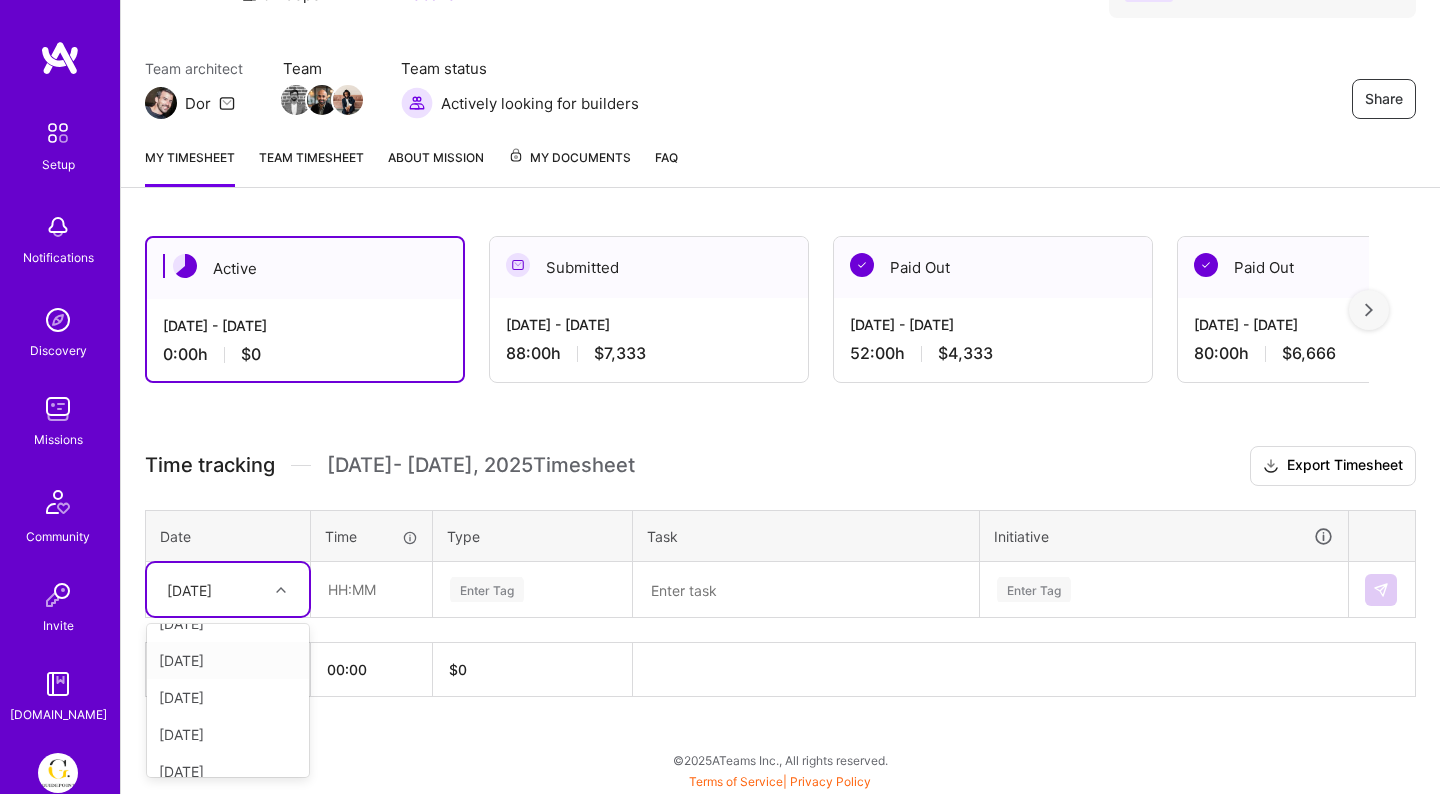 scroll, scrollTop: 0, scrollLeft: 0, axis: both 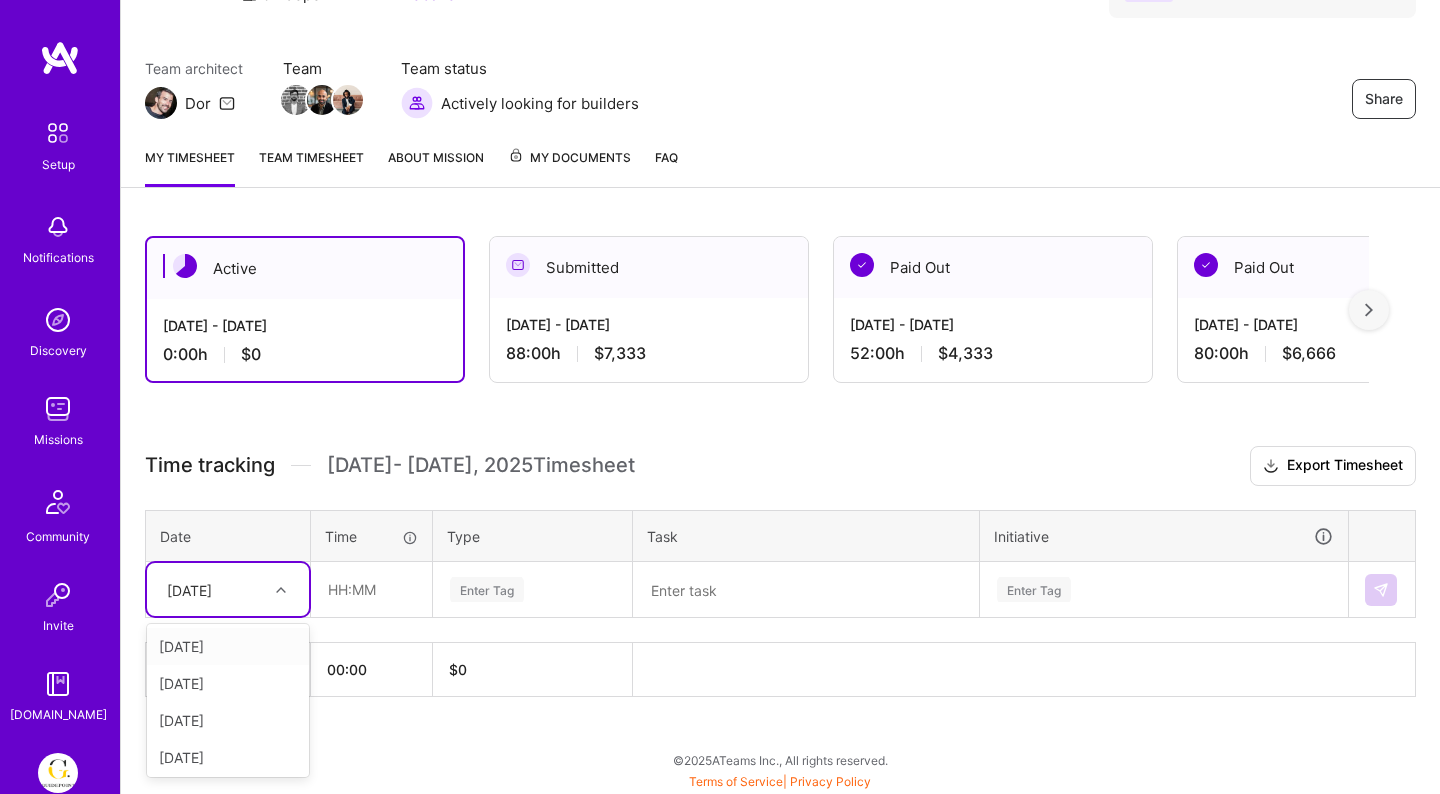 click on "[DATE]" at bounding box center (228, 646) 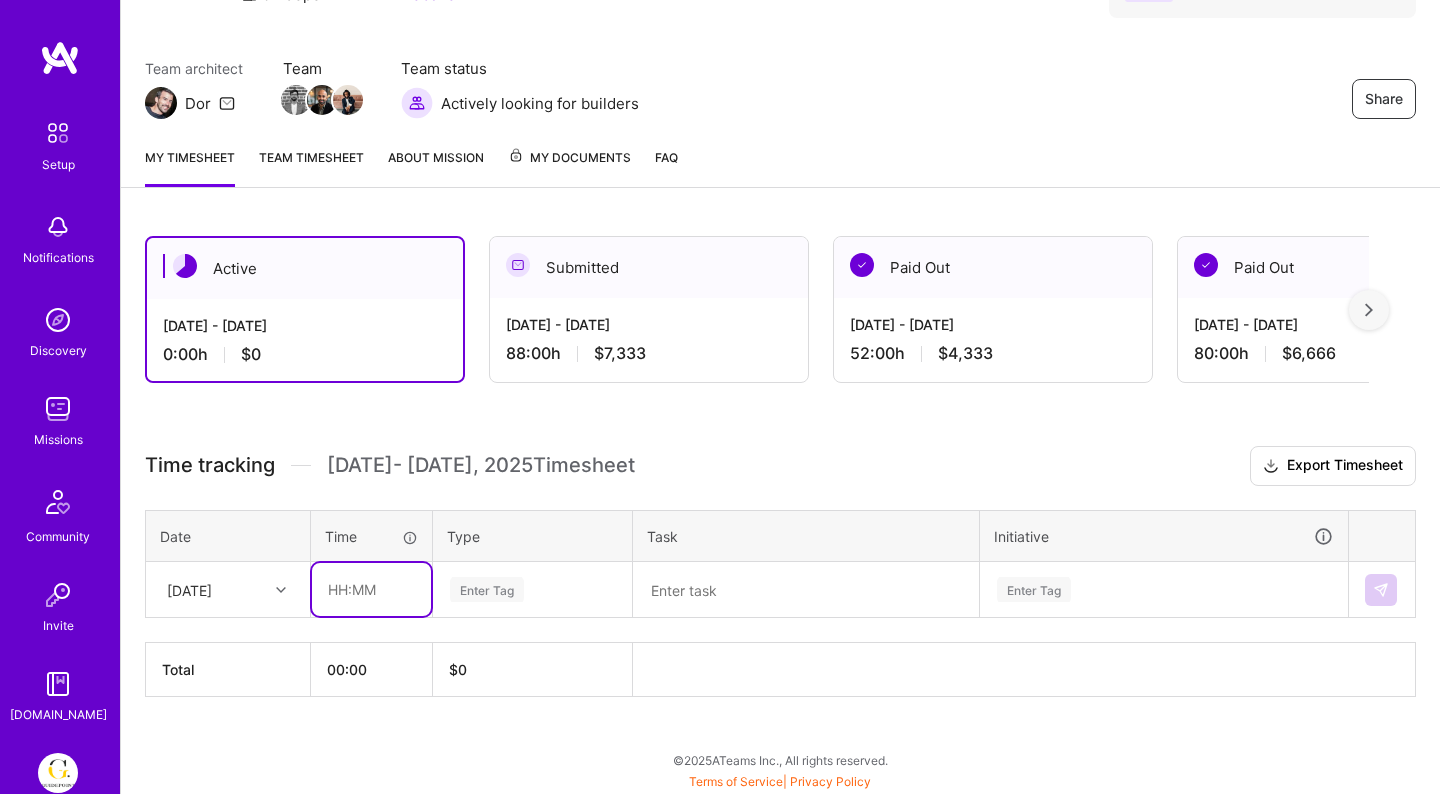 click at bounding box center (371, 589) 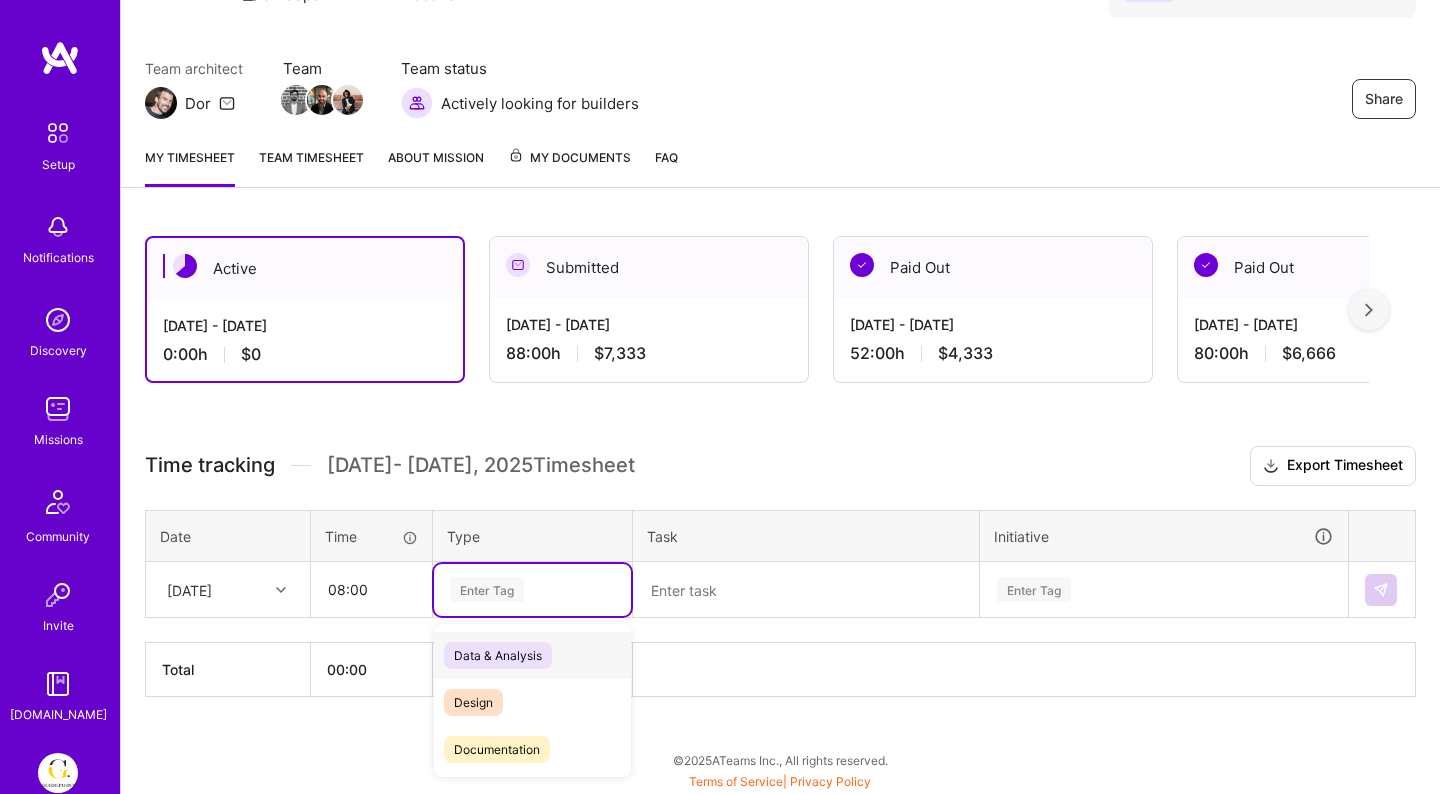 click on "Enter Tag" at bounding box center (532, 590) 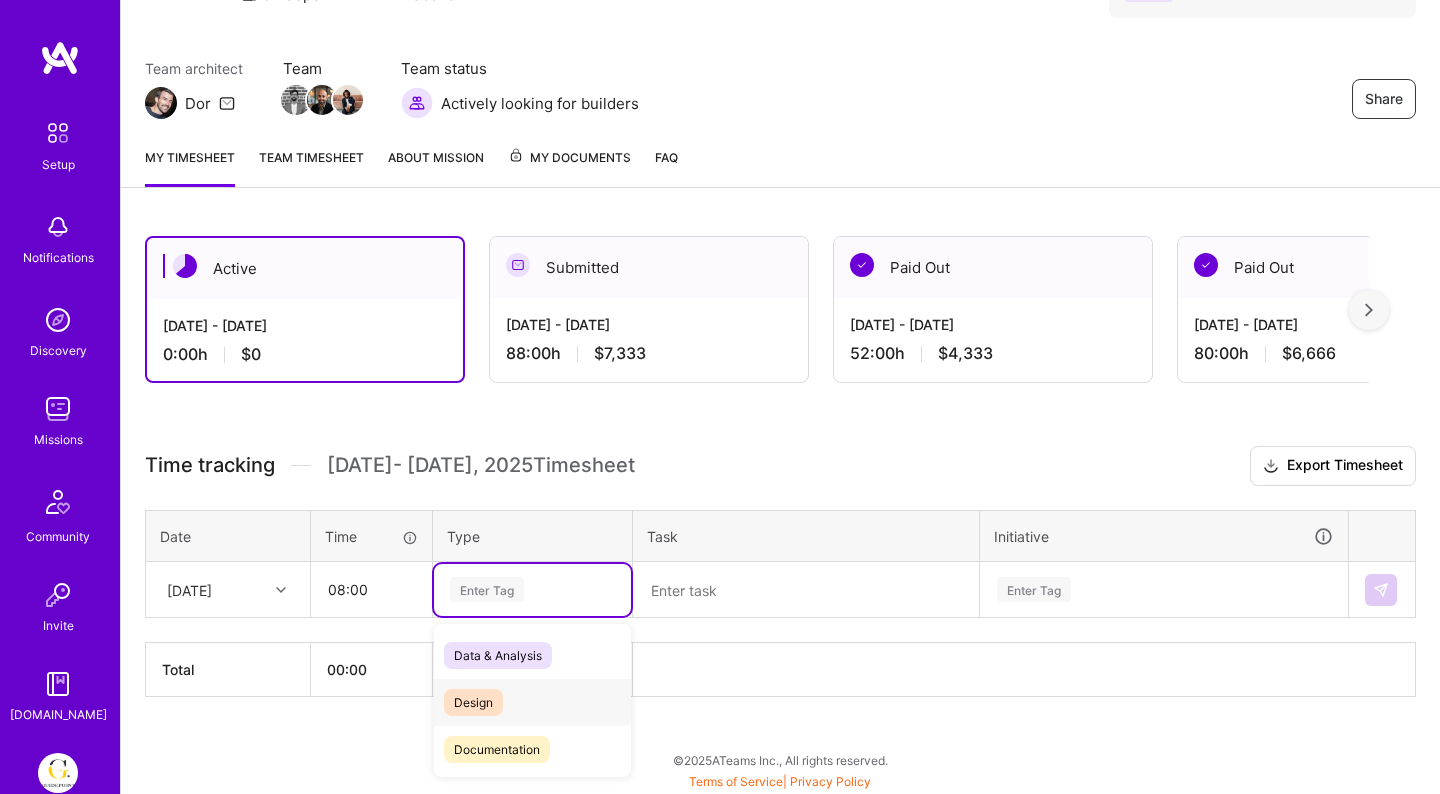 click on "Design" at bounding box center (473, 702) 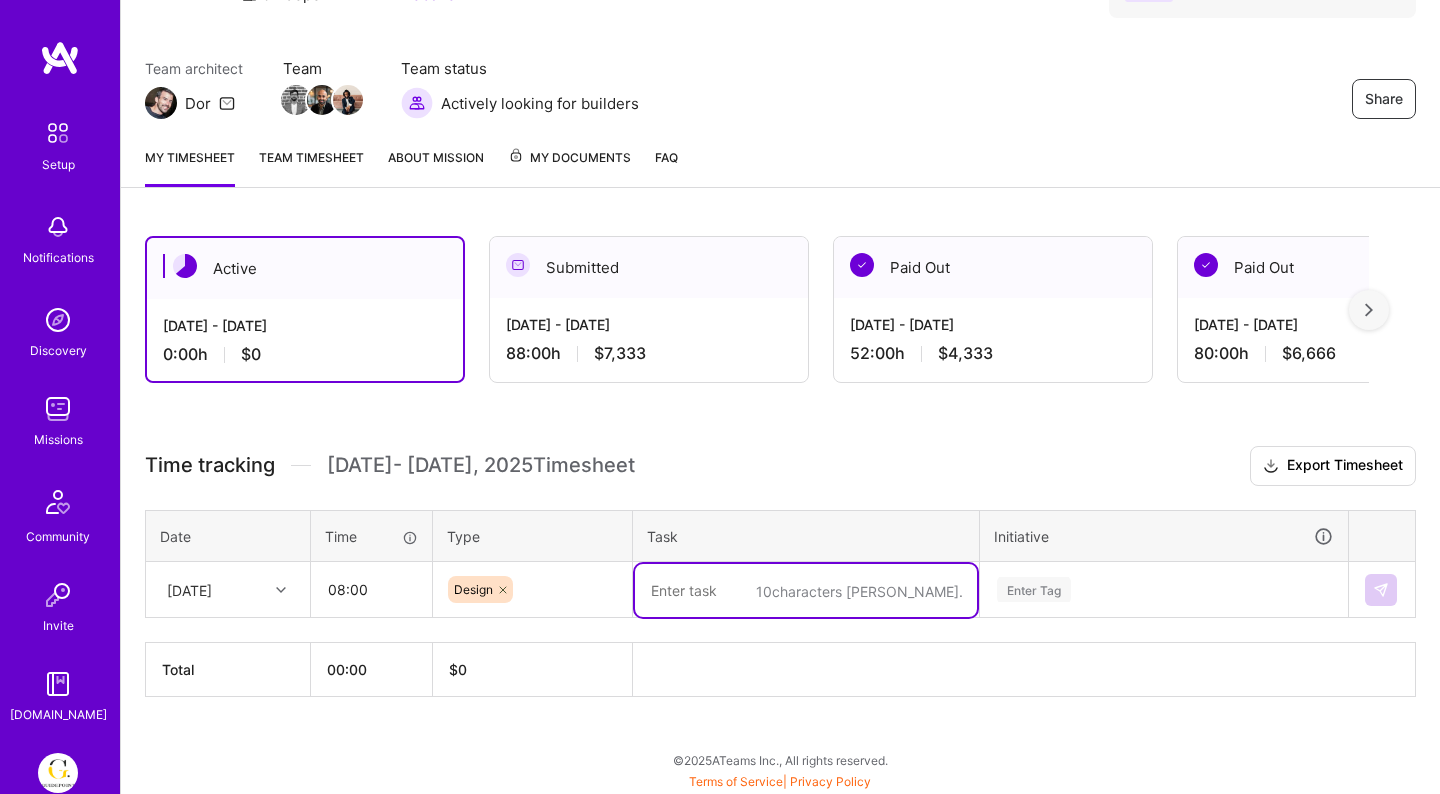 click at bounding box center (806, 590) 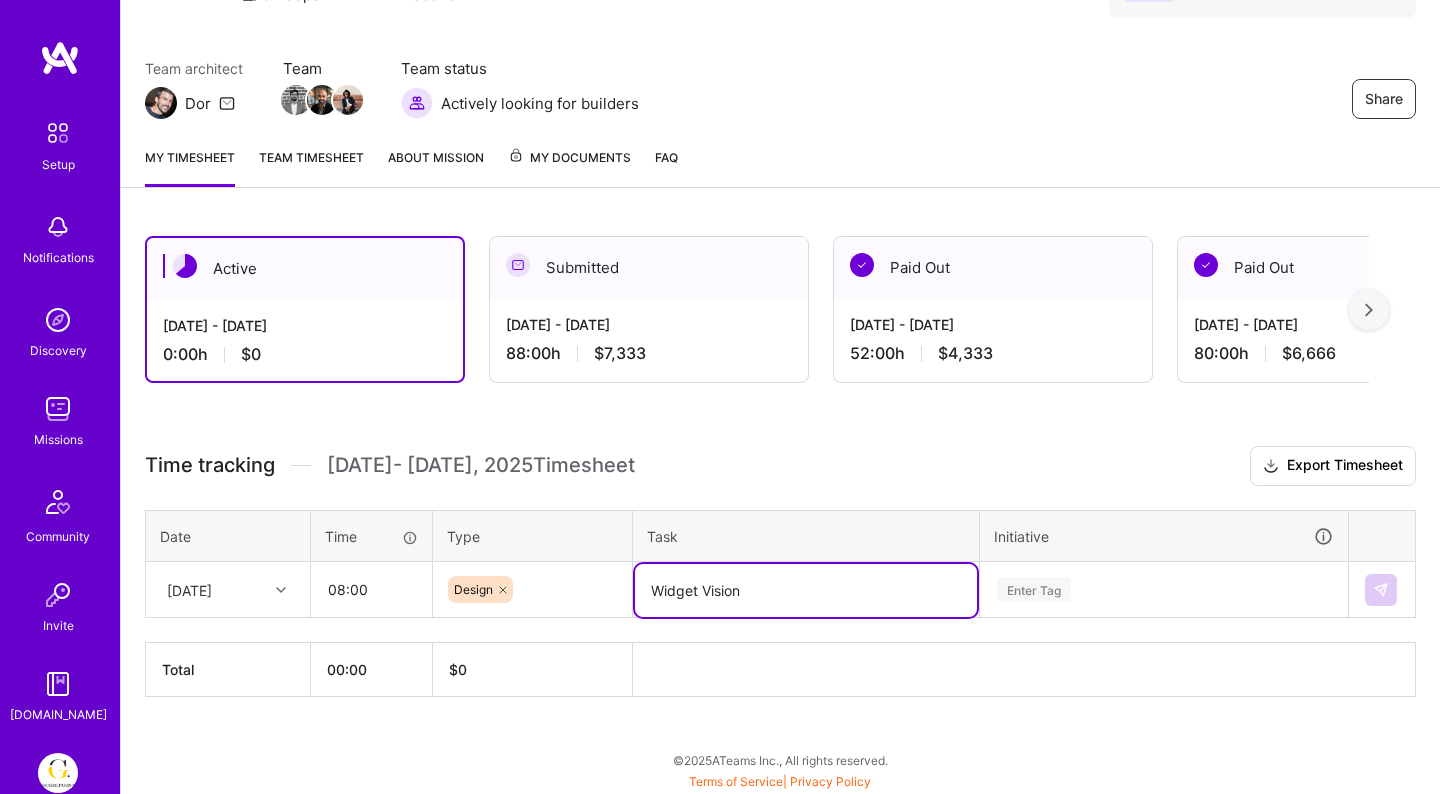 type on "Widget Vision" 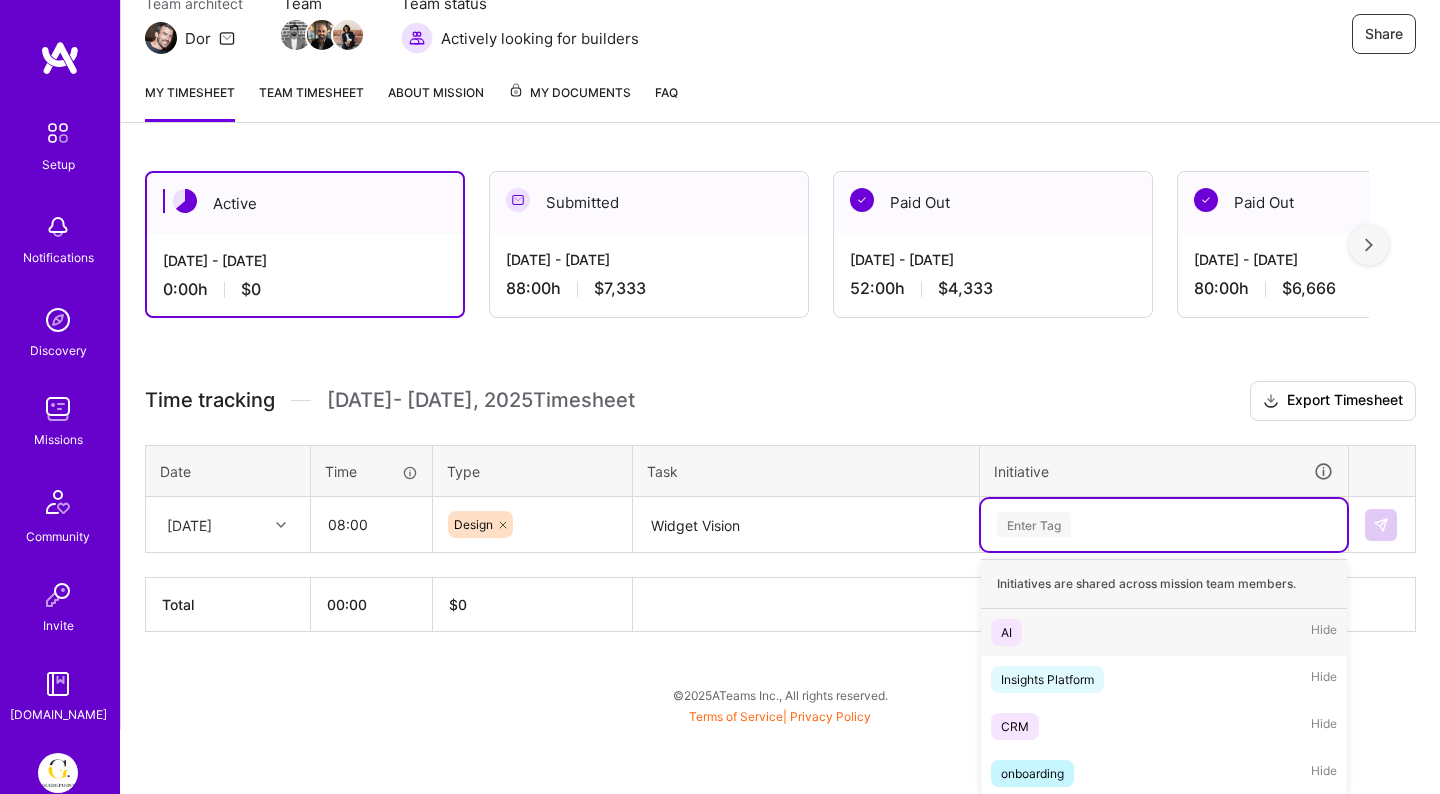 scroll, scrollTop: 199, scrollLeft: 0, axis: vertical 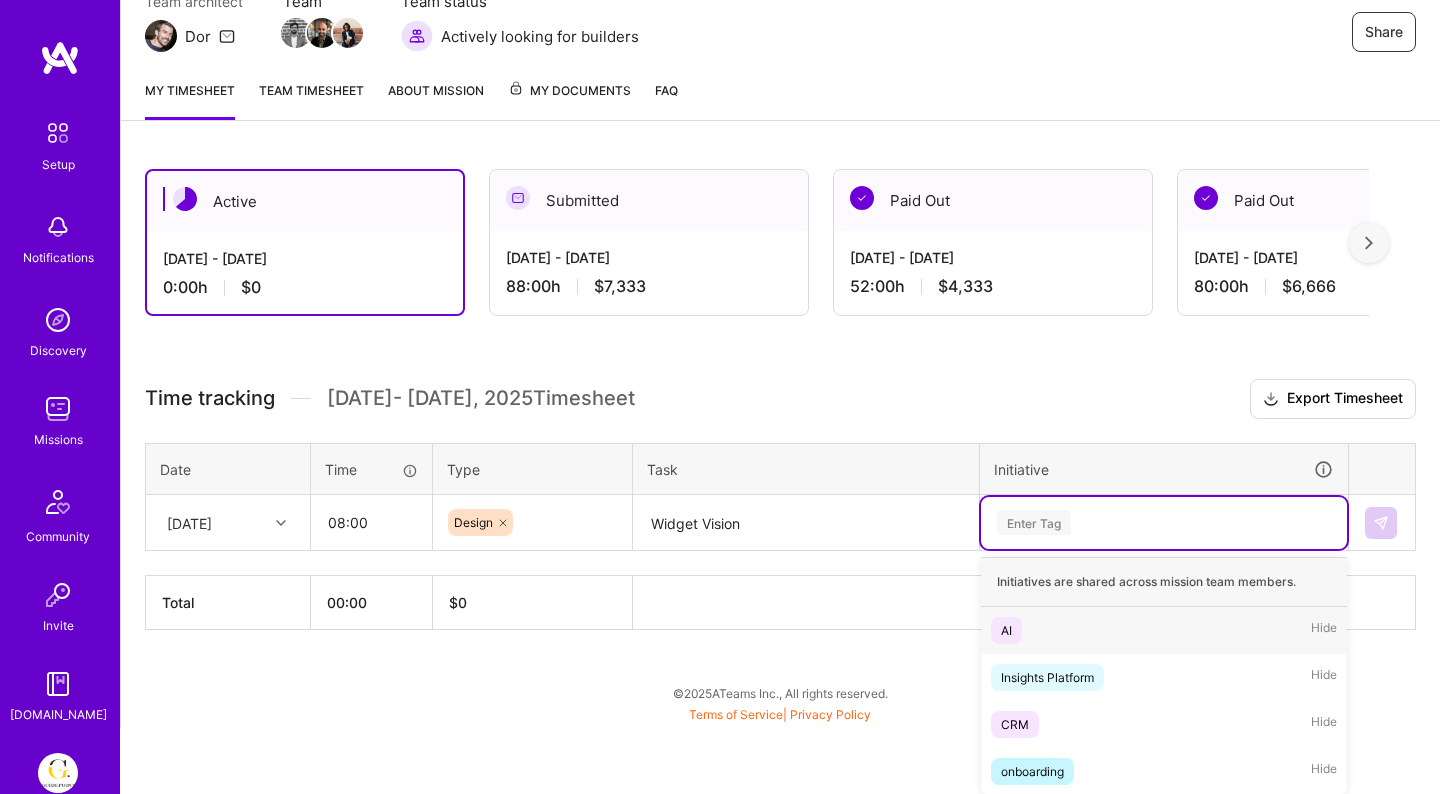 click on "AI" at bounding box center (1006, 630) 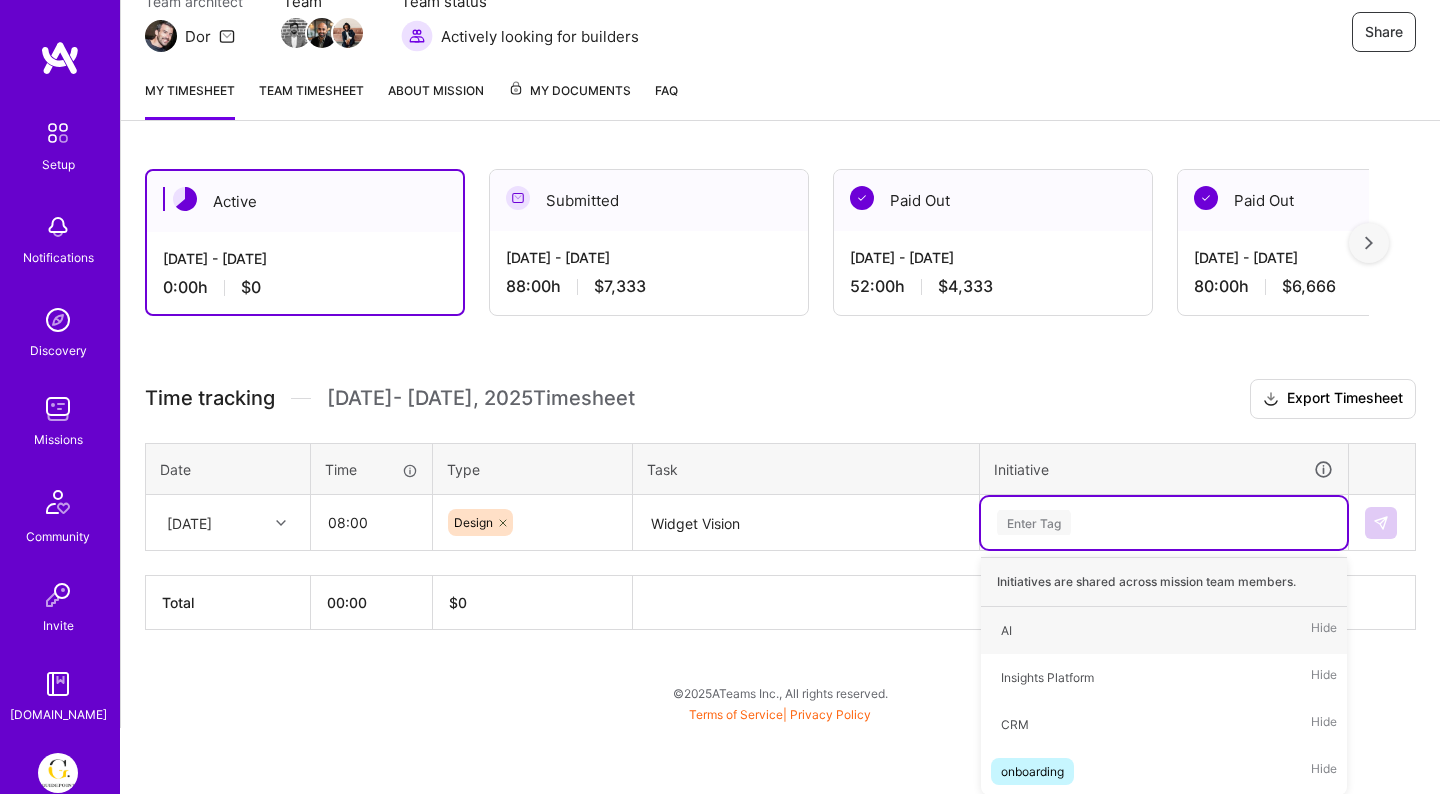 scroll, scrollTop: 132, scrollLeft: 0, axis: vertical 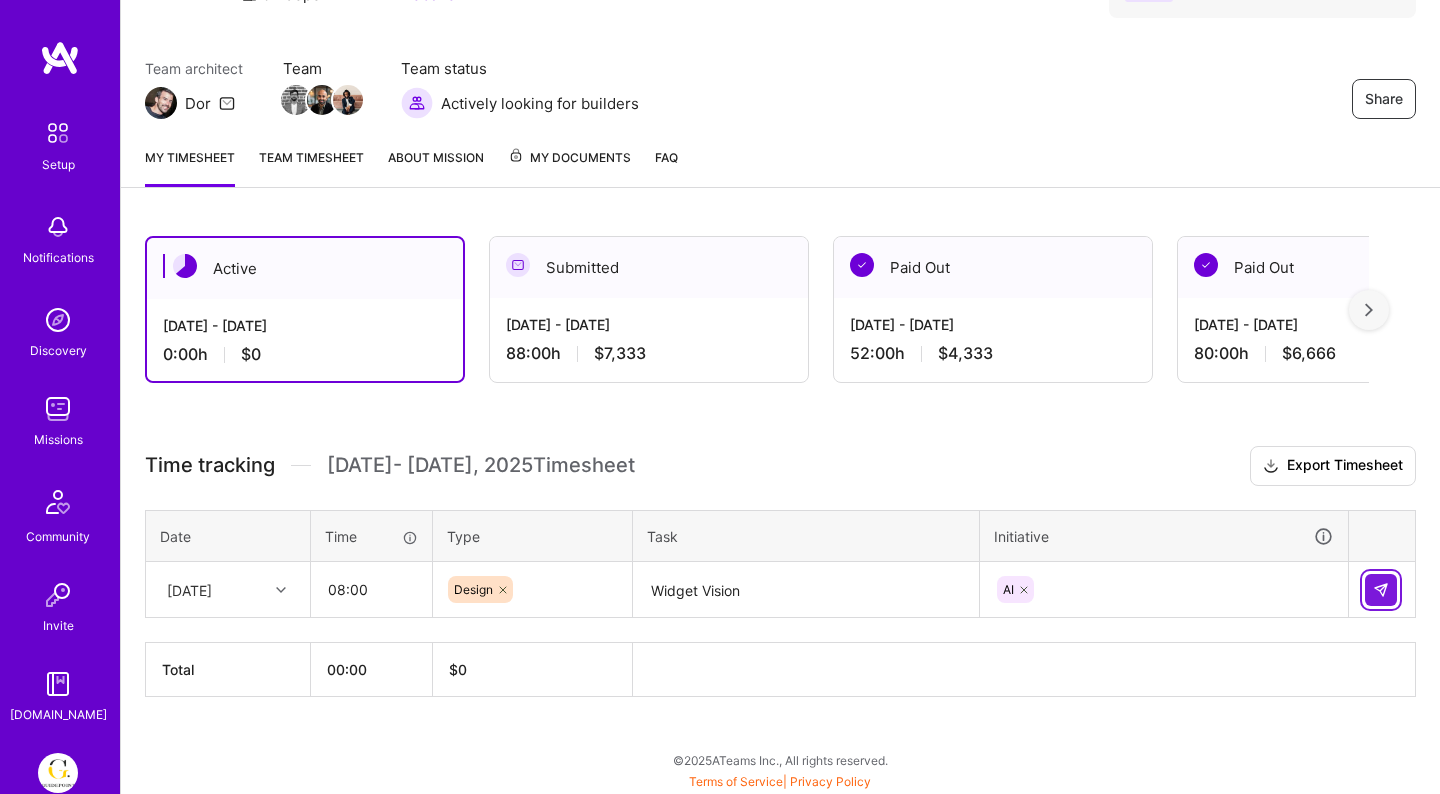 click at bounding box center (1381, 590) 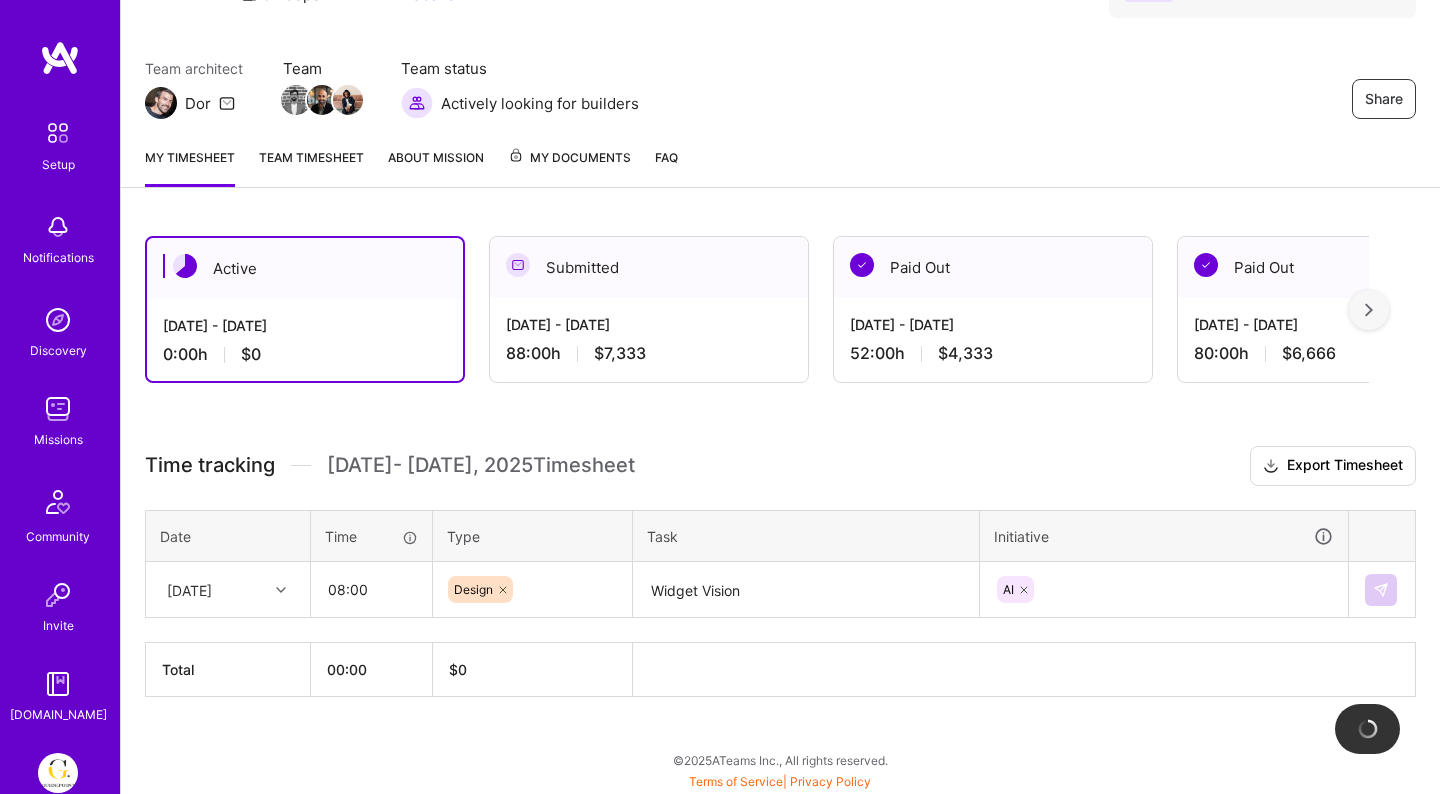type 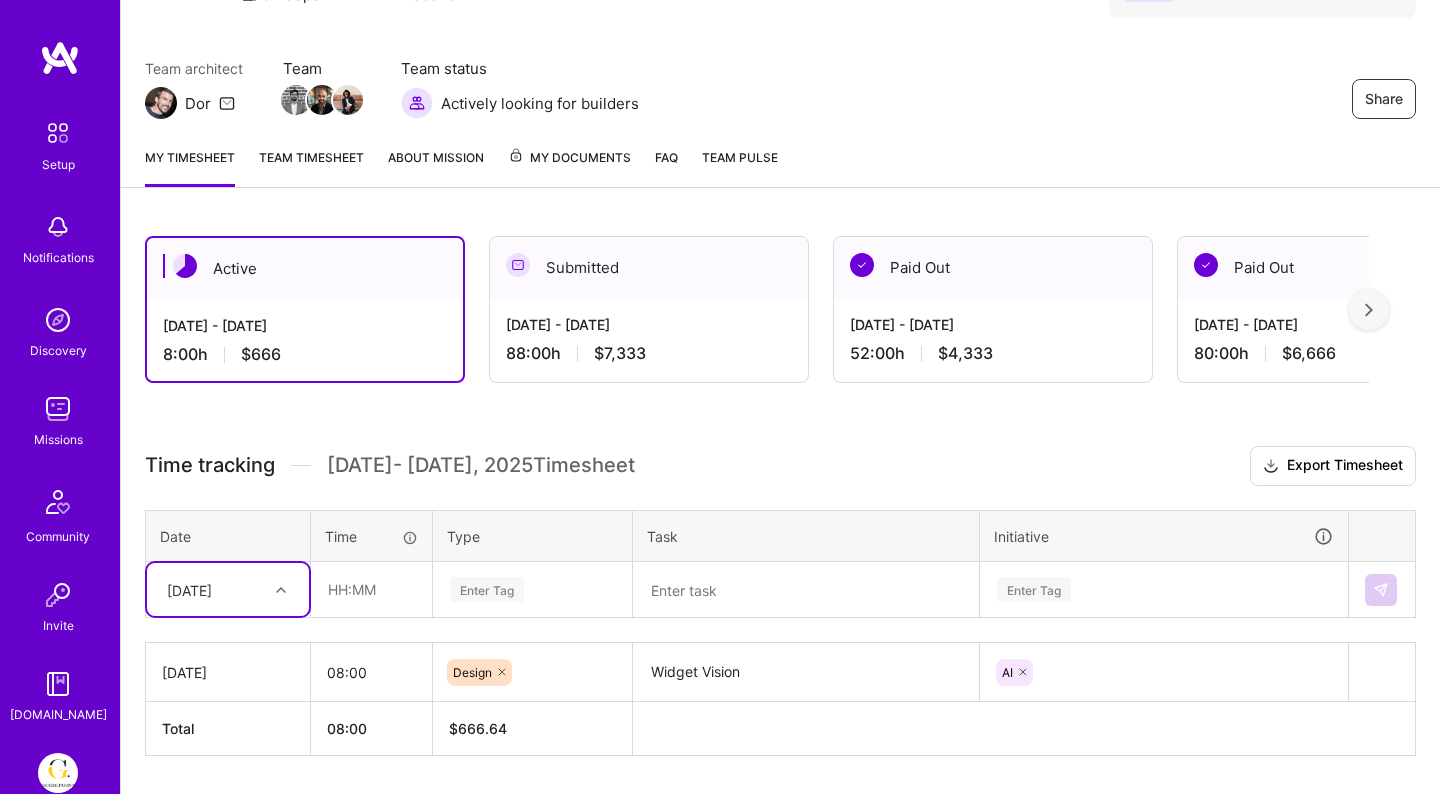 scroll, scrollTop: 191, scrollLeft: 0, axis: vertical 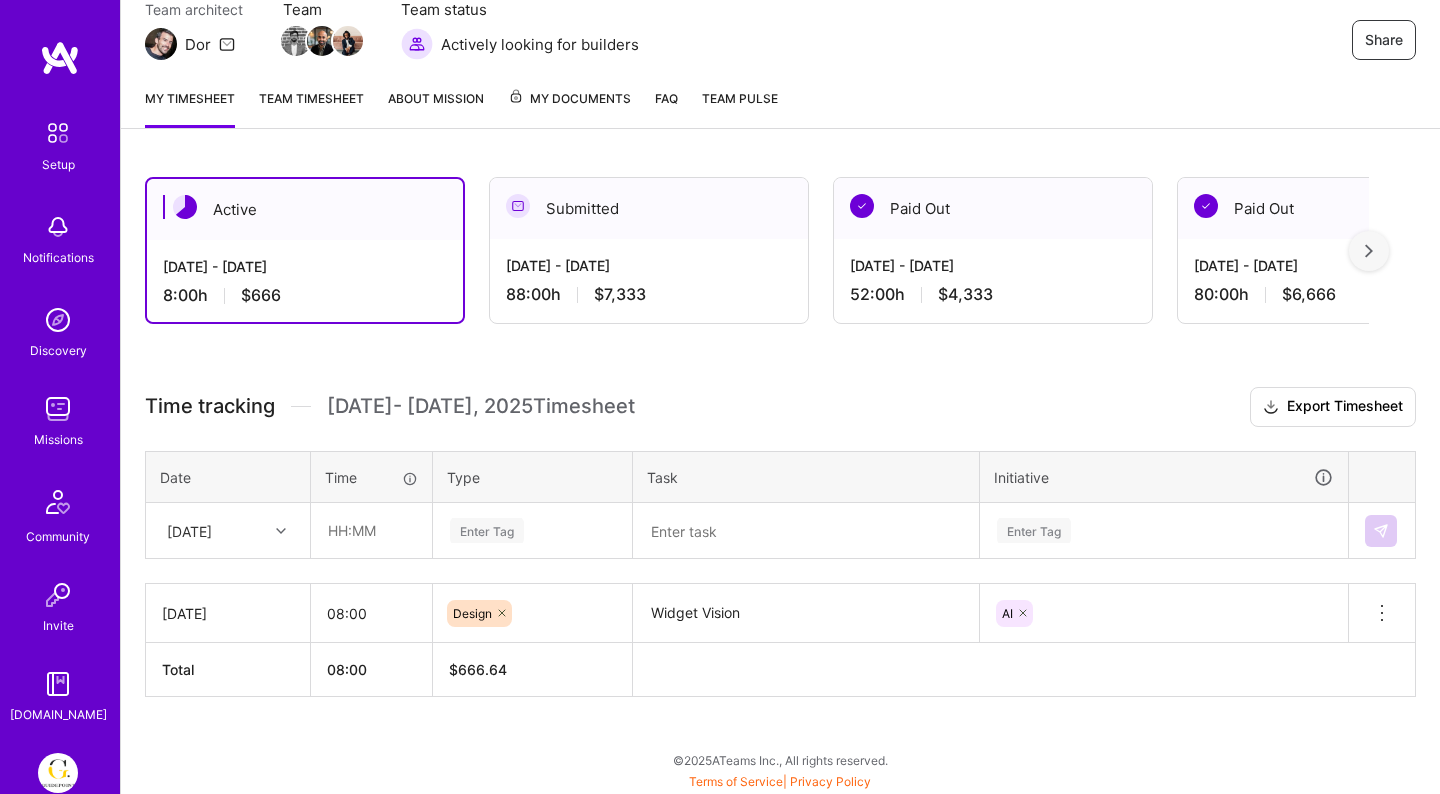 click on "[DATE]" at bounding box center (228, 613) 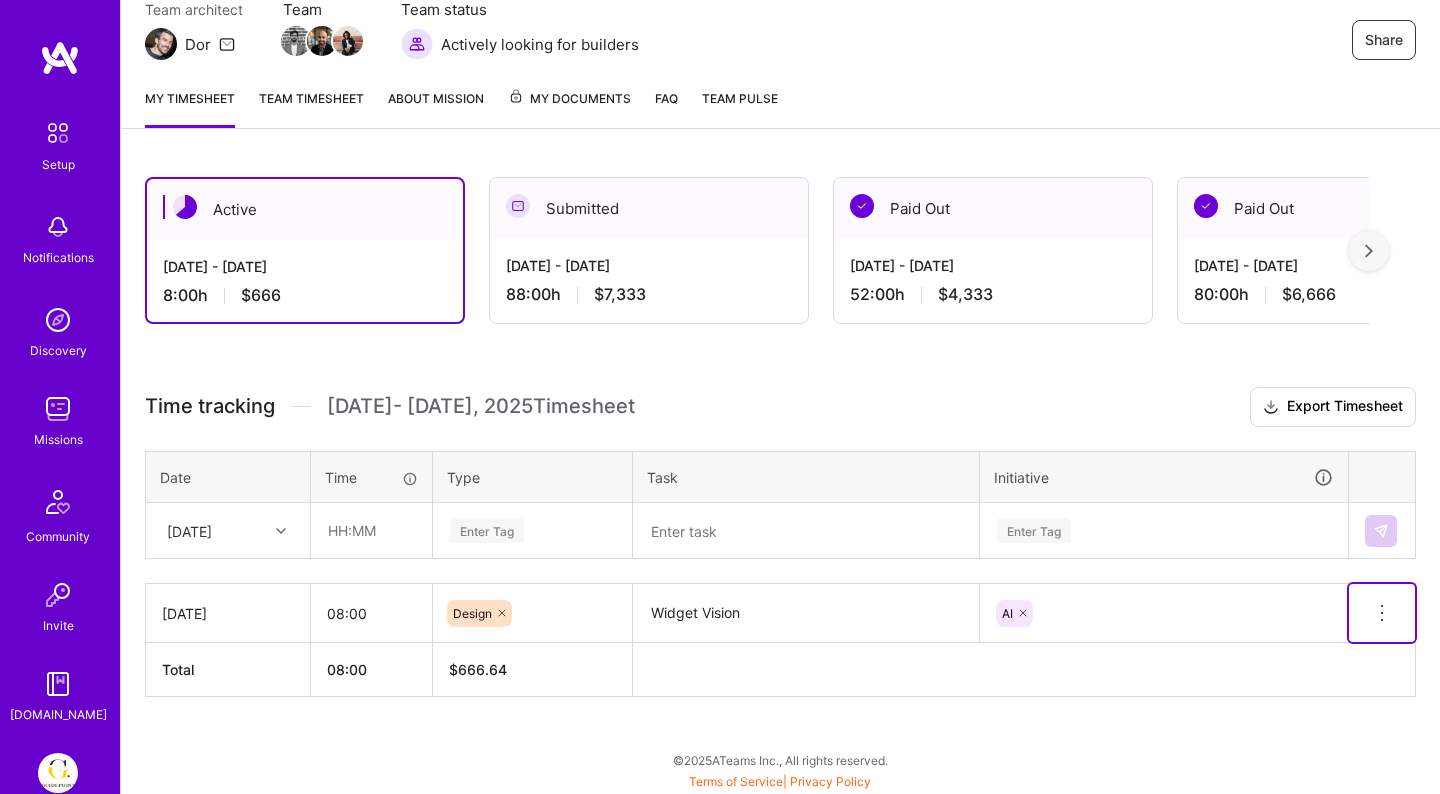 click 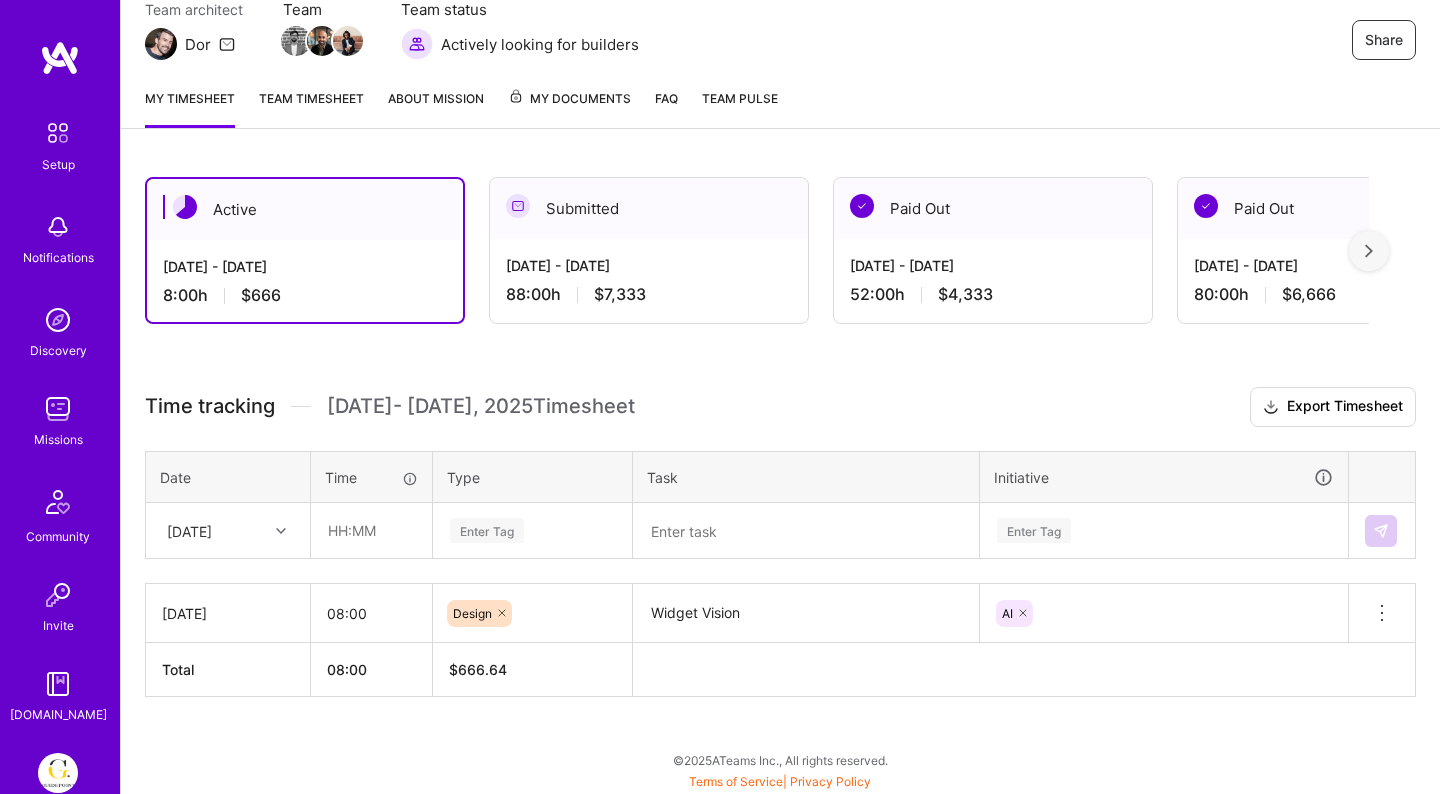 click on "[DATE]" at bounding box center [228, 530] 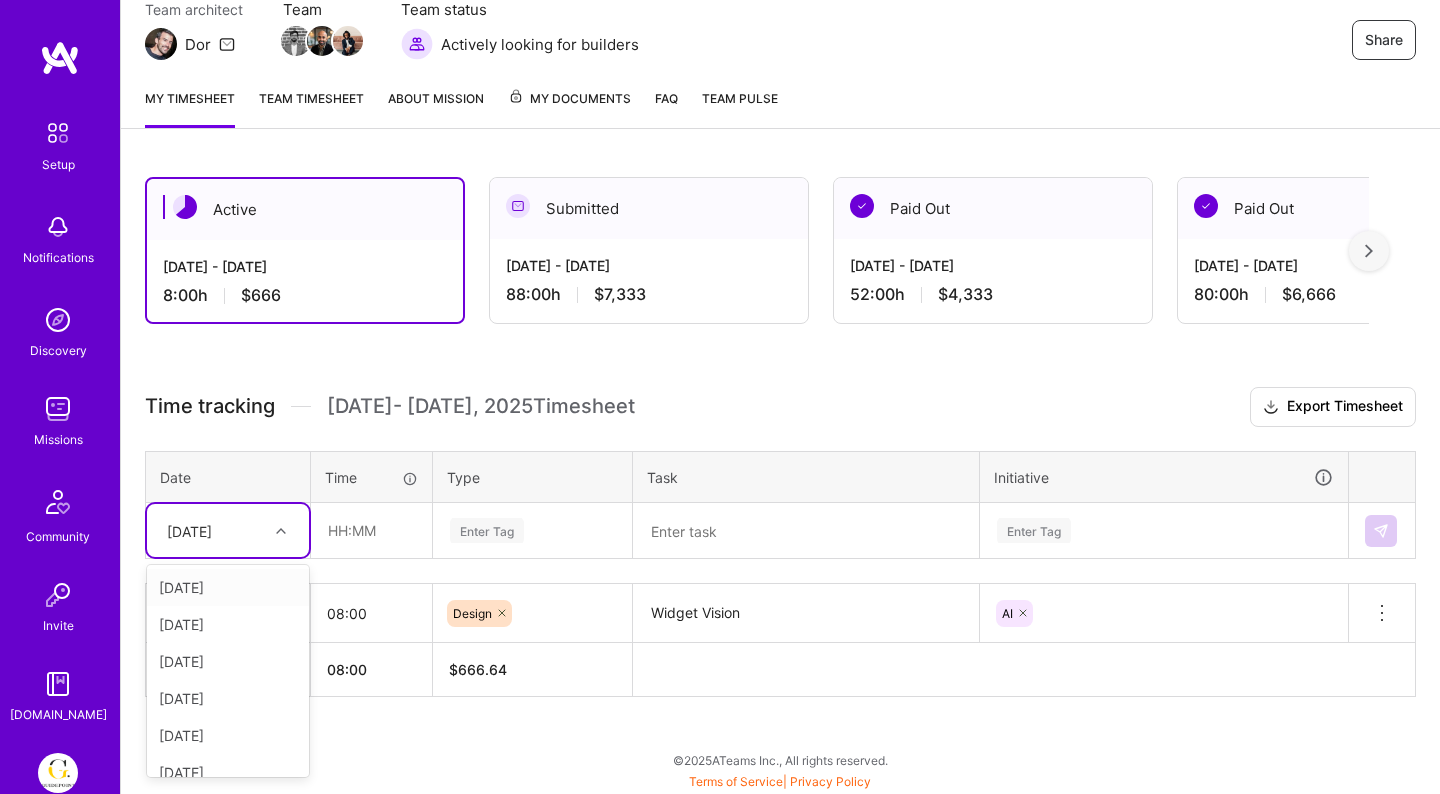 click on "[DATE]" at bounding box center (228, 587) 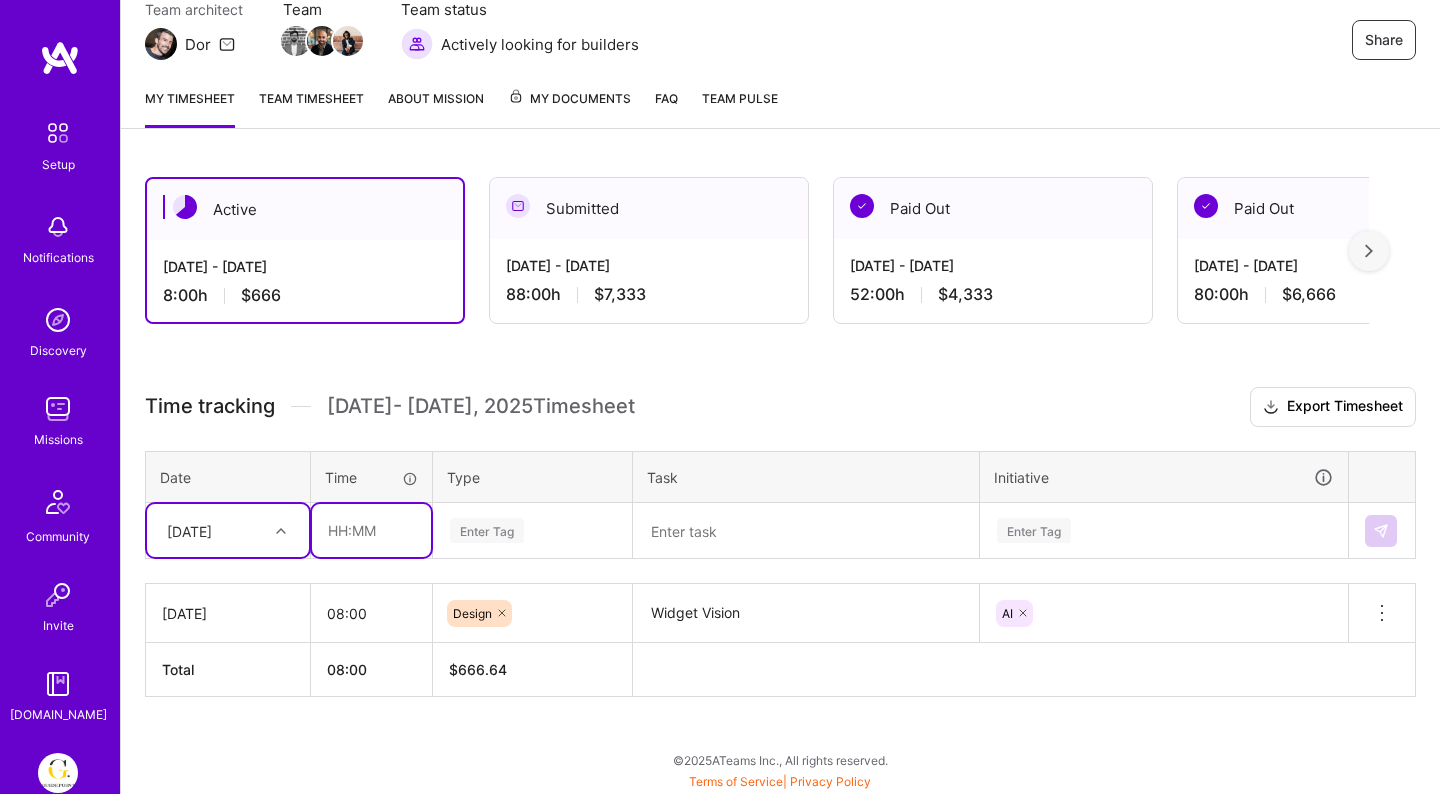 click at bounding box center (371, 530) 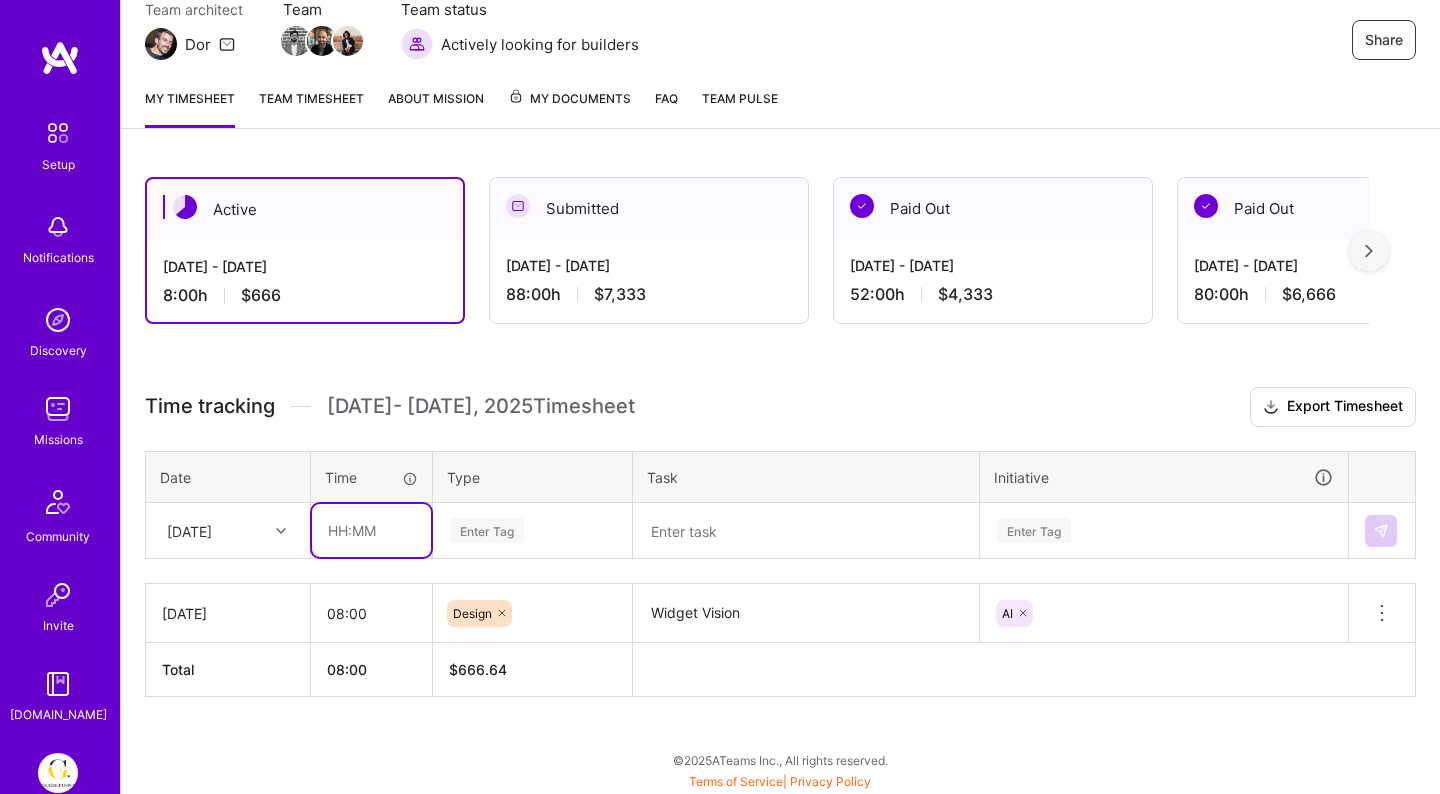 type on "08:00" 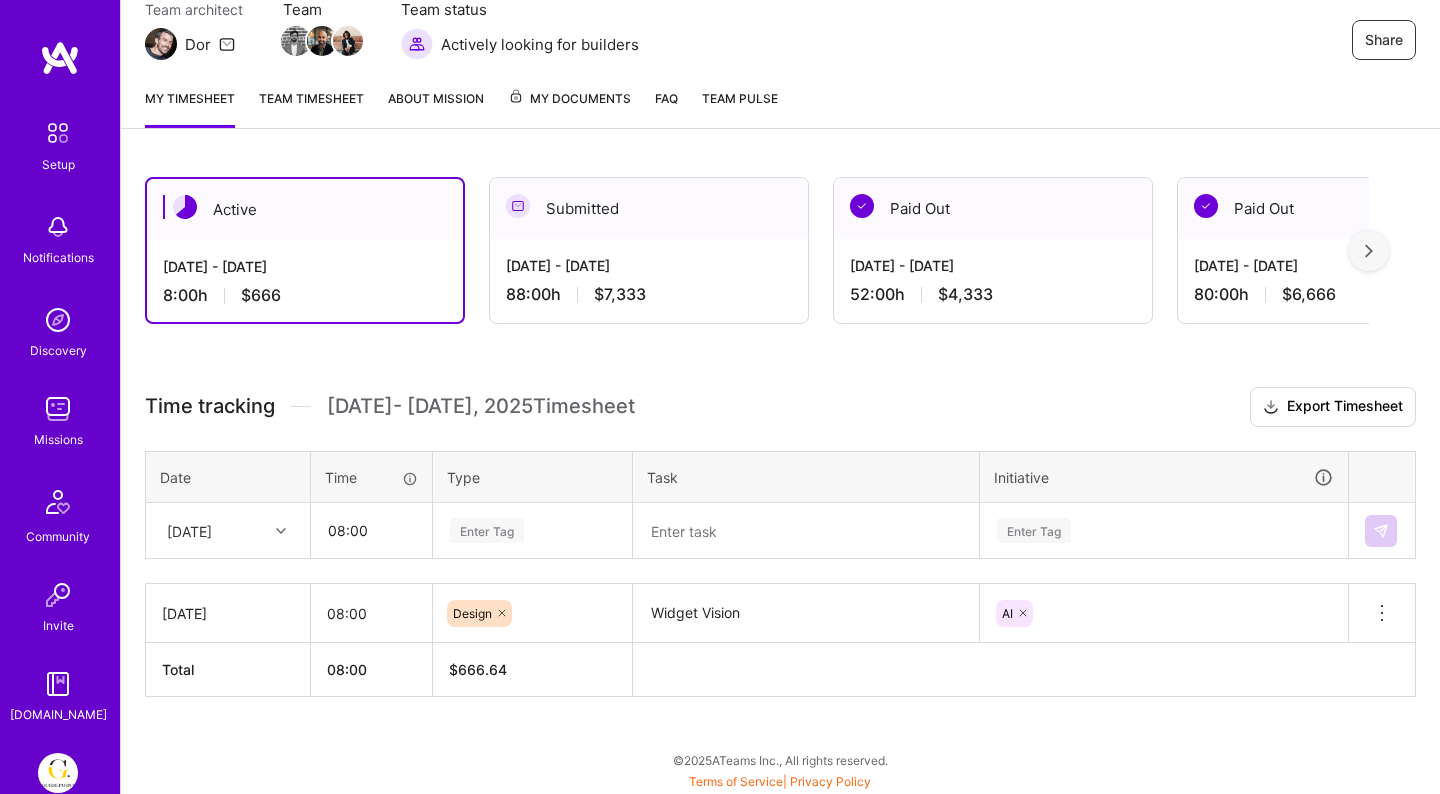 click on "Enter Tag" at bounding box center (487, 530) 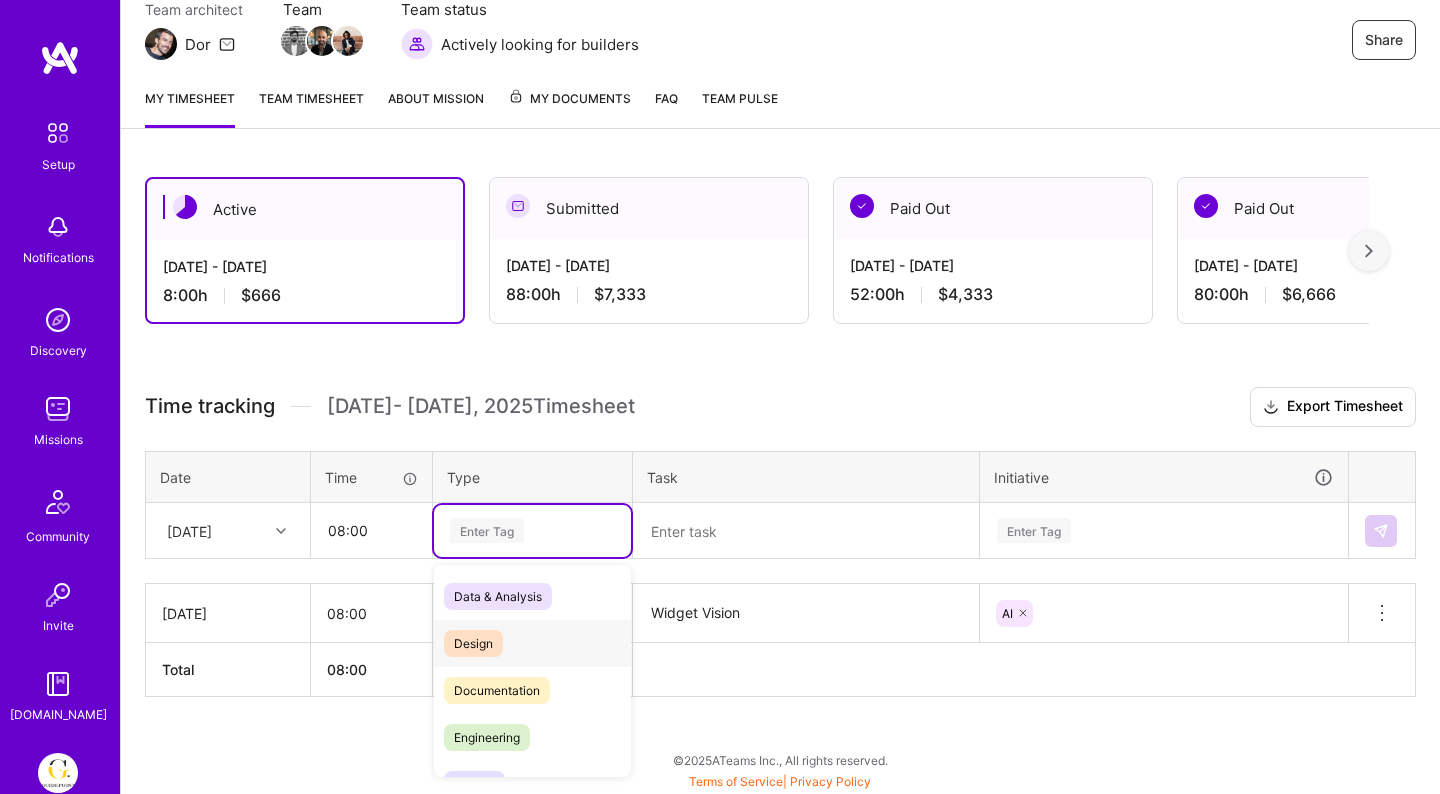 click on "Design" at bounding box center [532, 643] 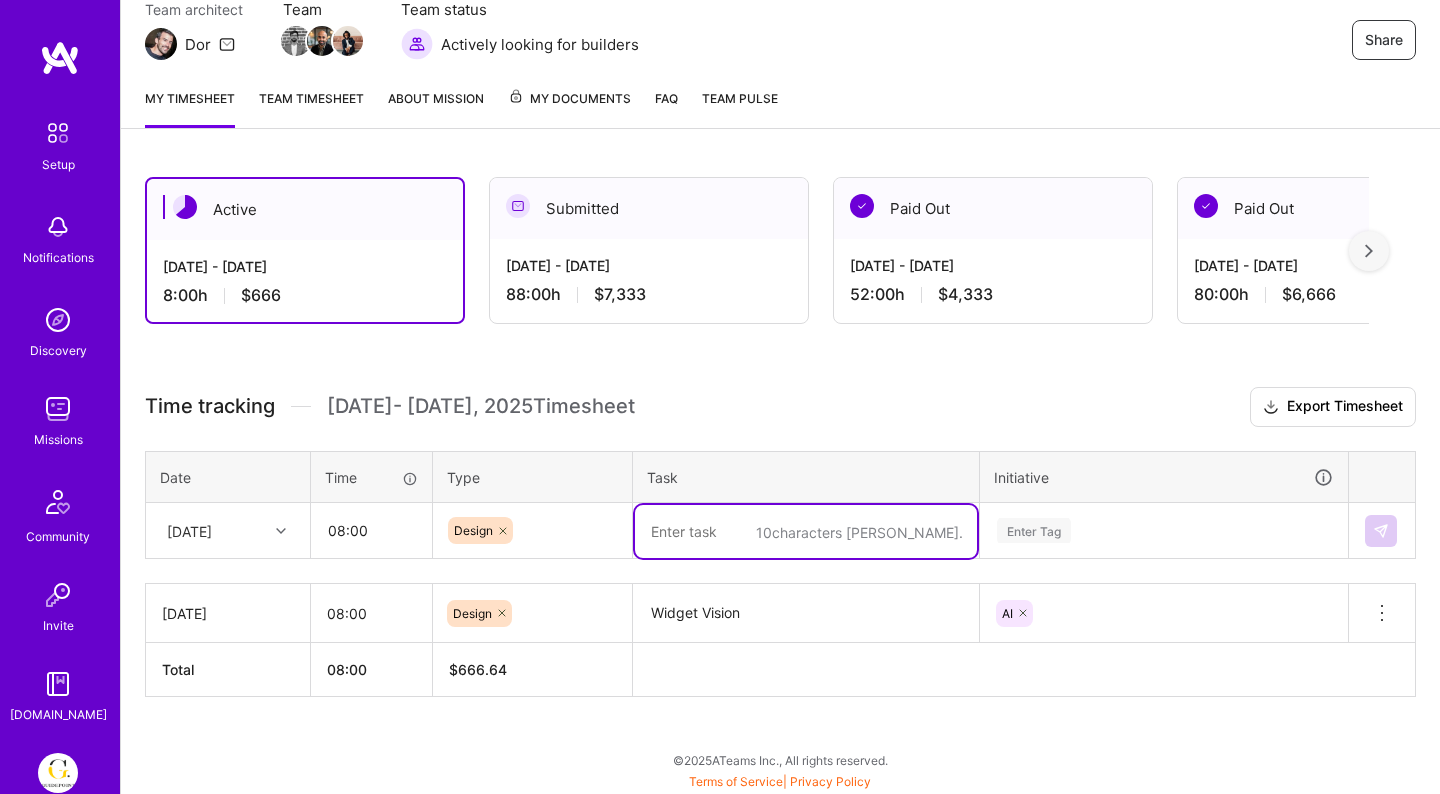 click at bounding box center (806, 531) 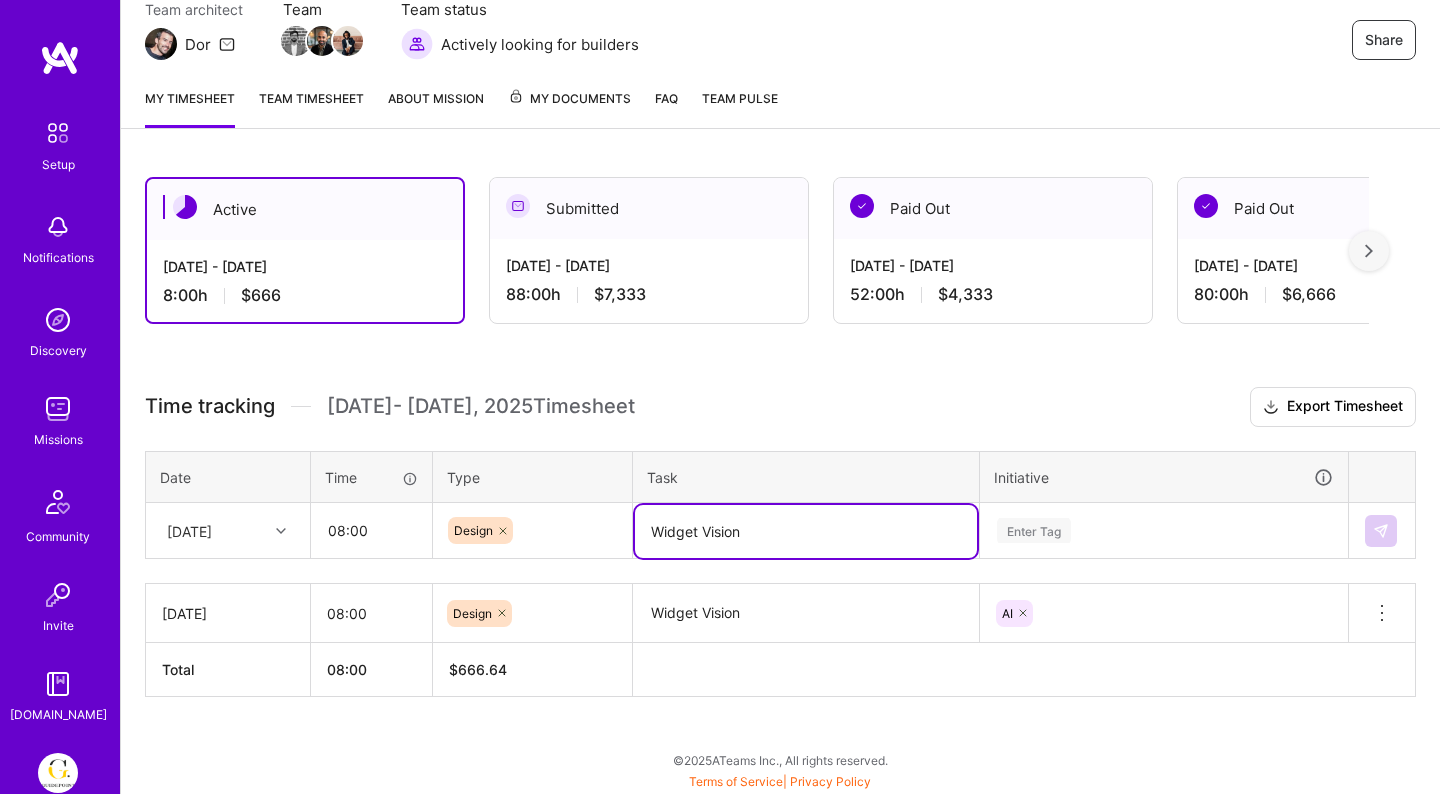type on "Widget Vision" 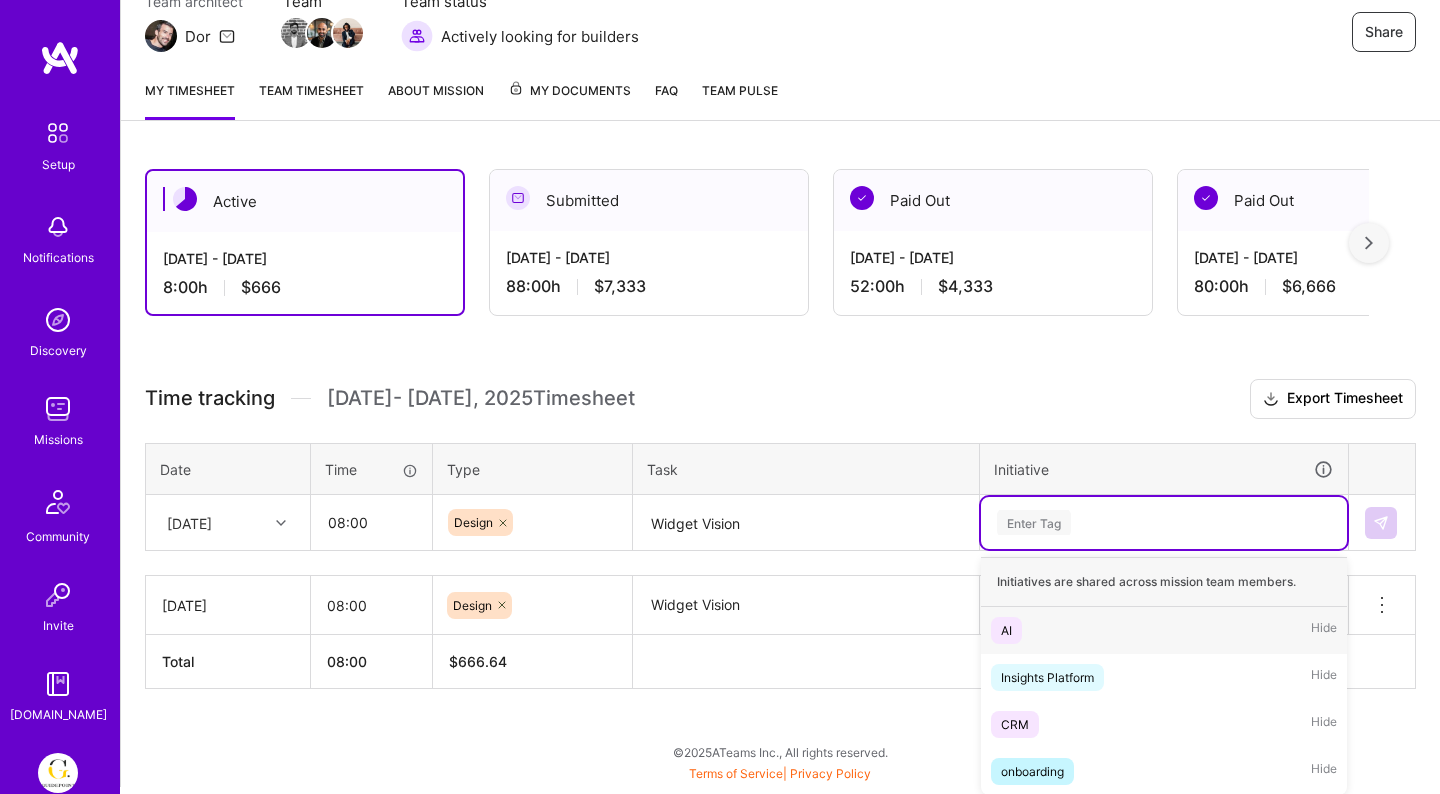 click on "Enter Tag" at bounding box center (1164, 522) 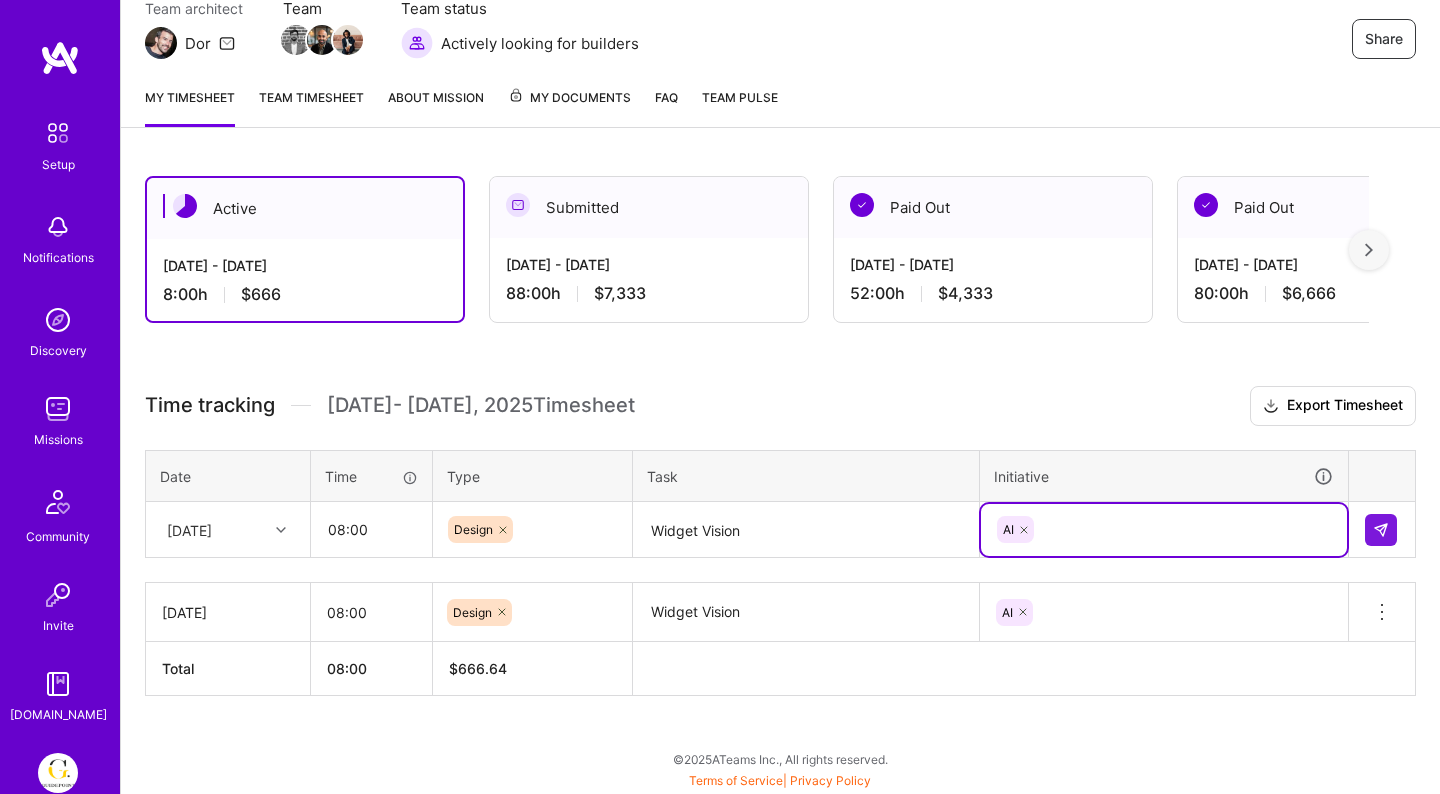 scroll, scrollTop: 191, scrollLeft: 0, axis: vertical 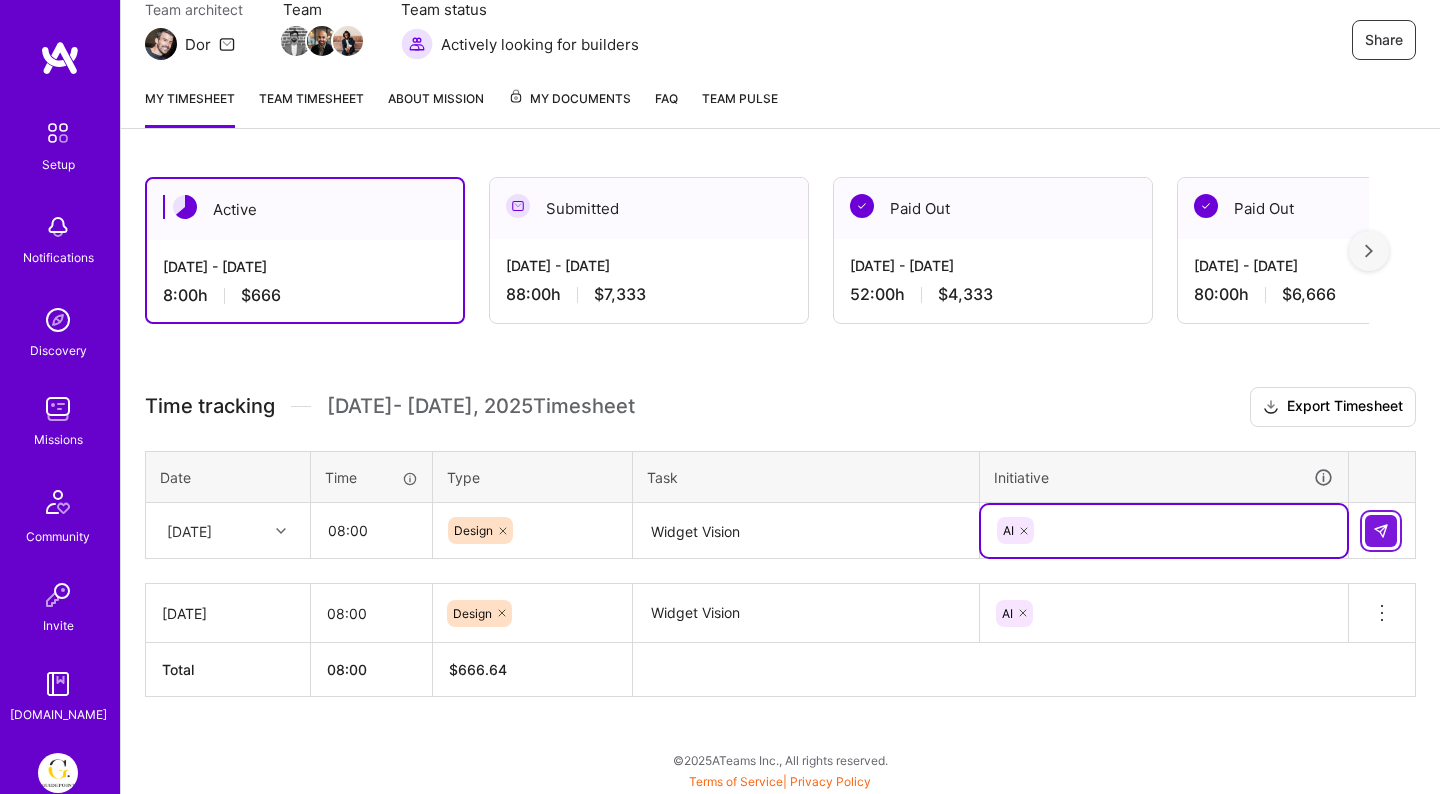 click at bounding box center [1381, 531] 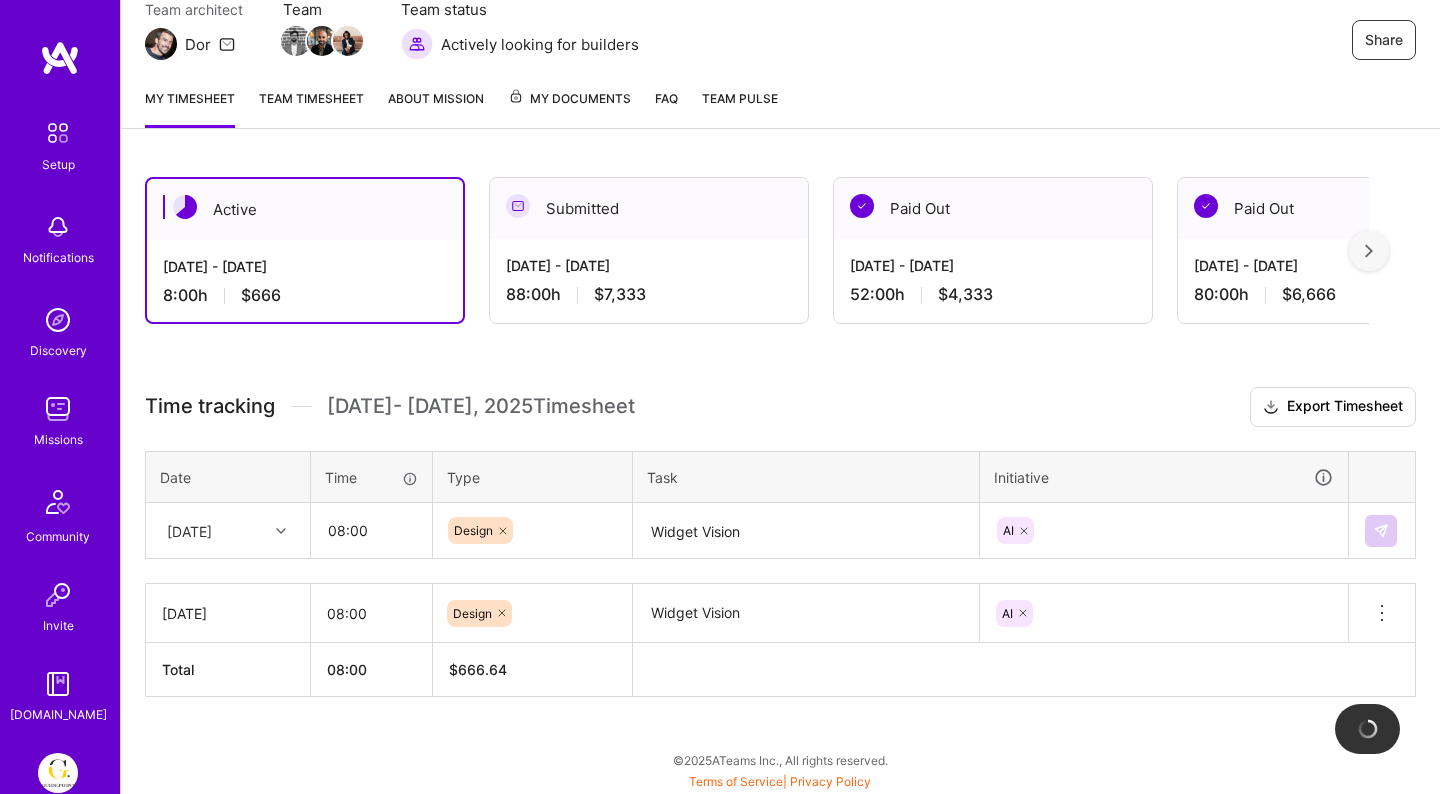 type 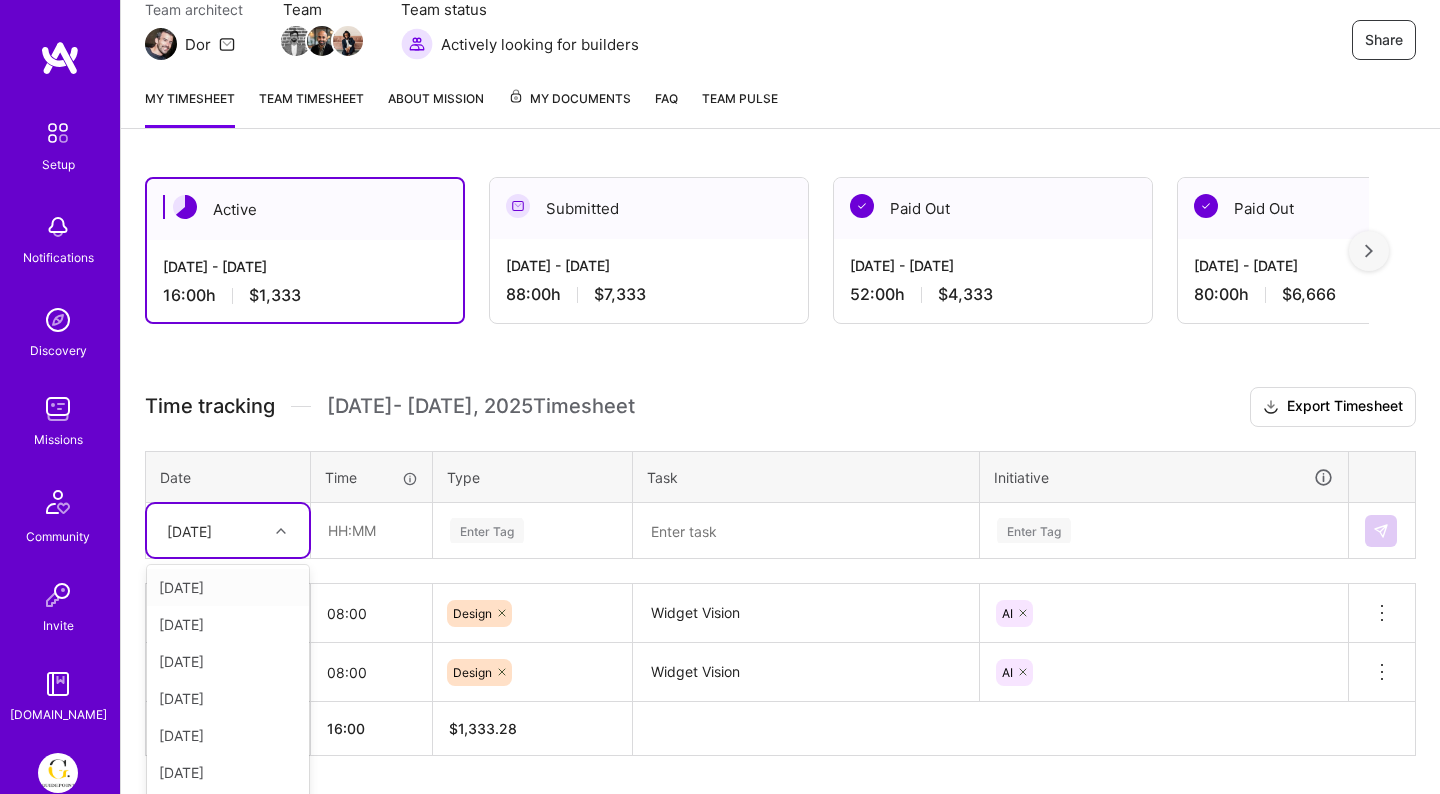 scroll, scrollTop: 250, scrollLeft: 0, axis: vertical 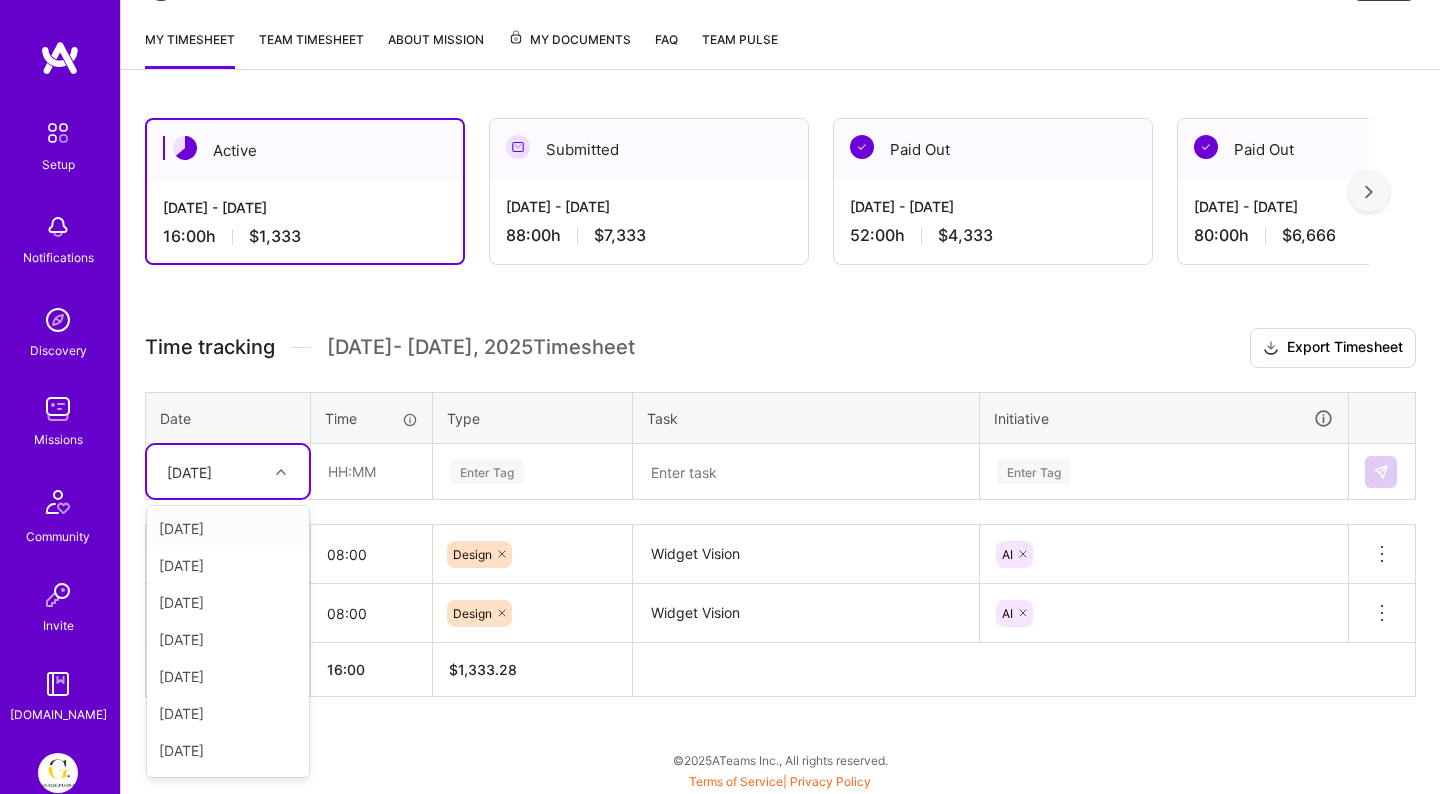 click on "option [DATE], selected. option [DATE] focused, 1 of 12. 11 results available. Use Up and Down to choose options, press Enter to select the currently focused option, press Escape to exit the menu, press Tab to select the option and exit the menu. [DATE] [DATE] [DATE] [DATE] [DATE] [DATE] [DATE] [DATE] [DATE] [DATE] [DATE] [DATE]" at bounding box center (228, 471) 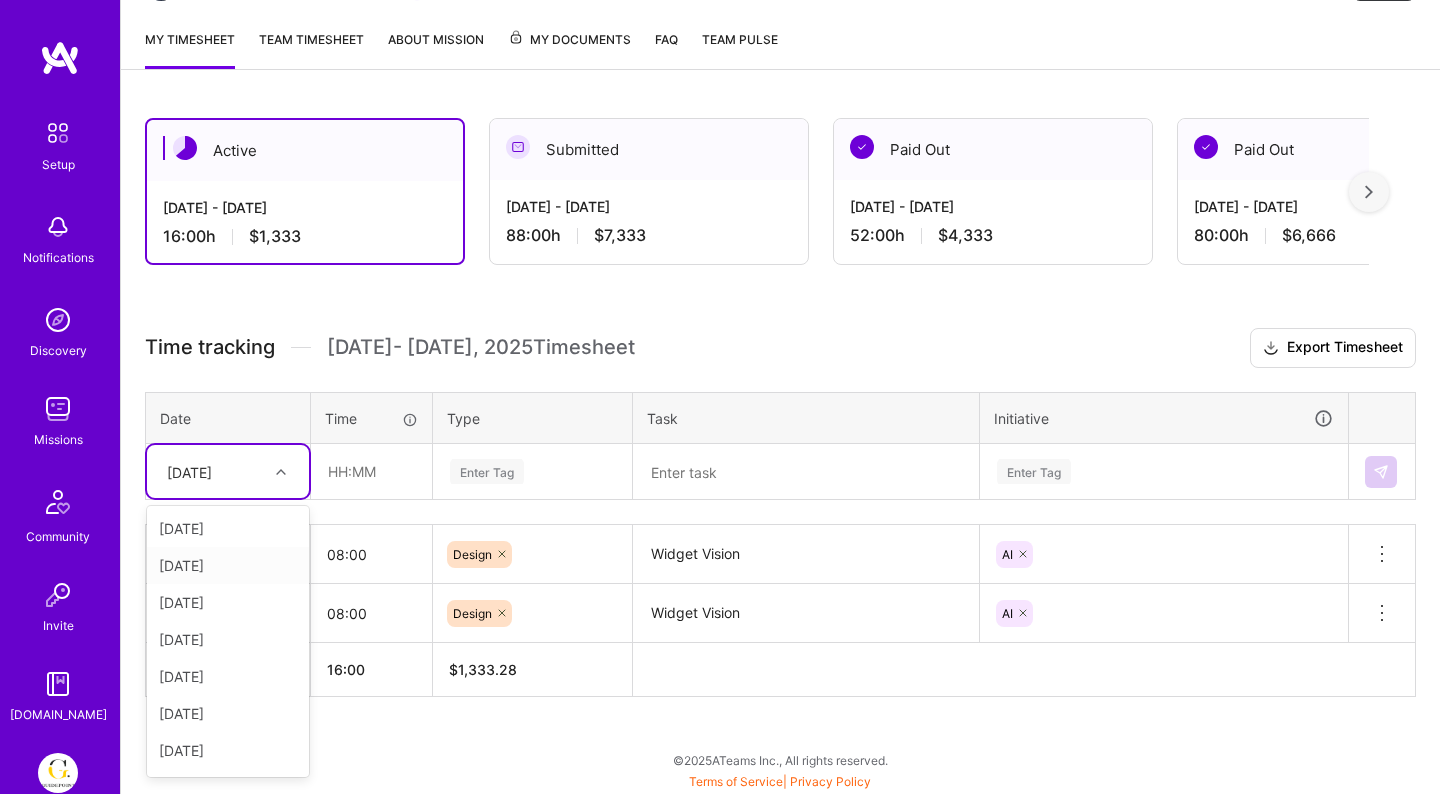 click on "[DATE]" at bounding box center [228, 565] 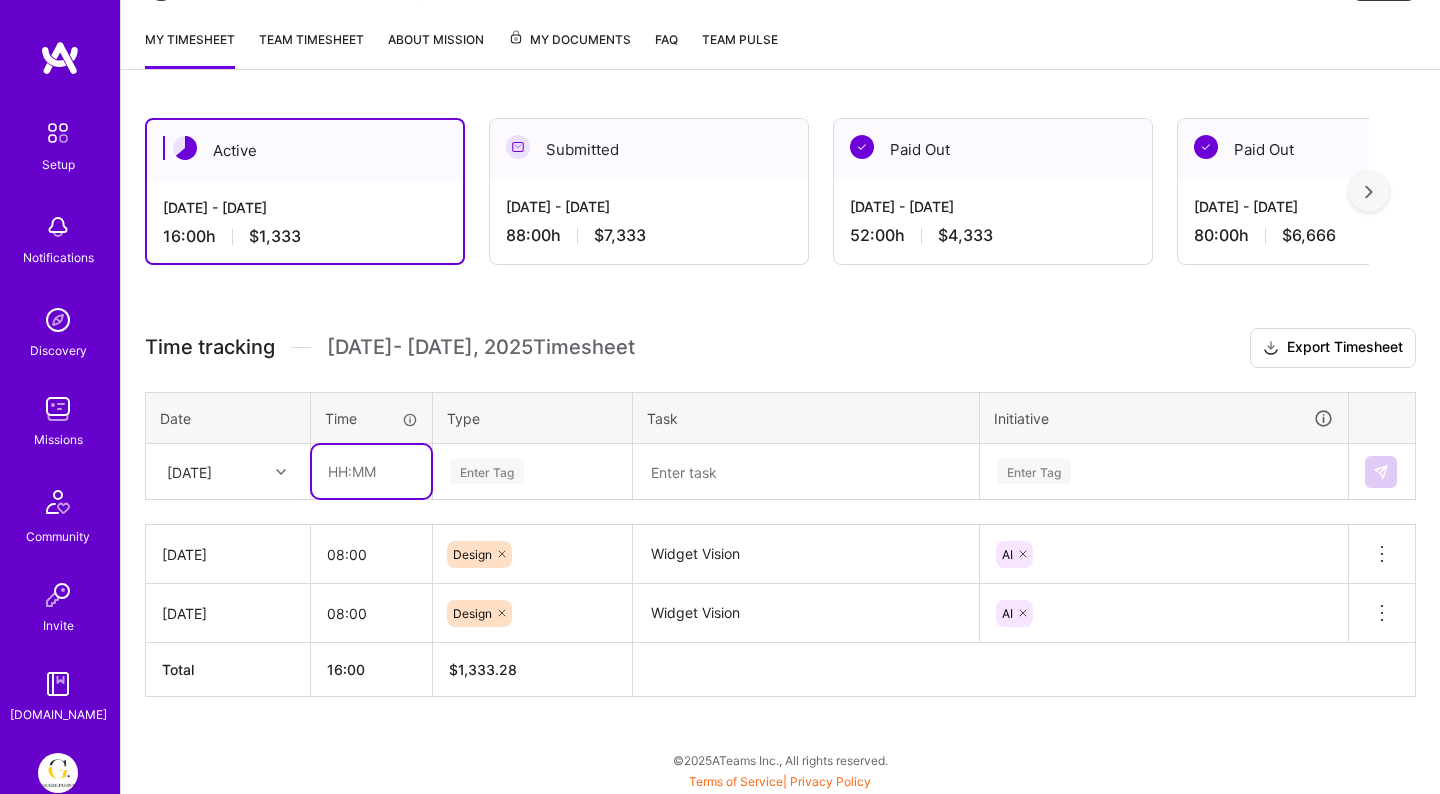 click at bounding box center (371, 471) 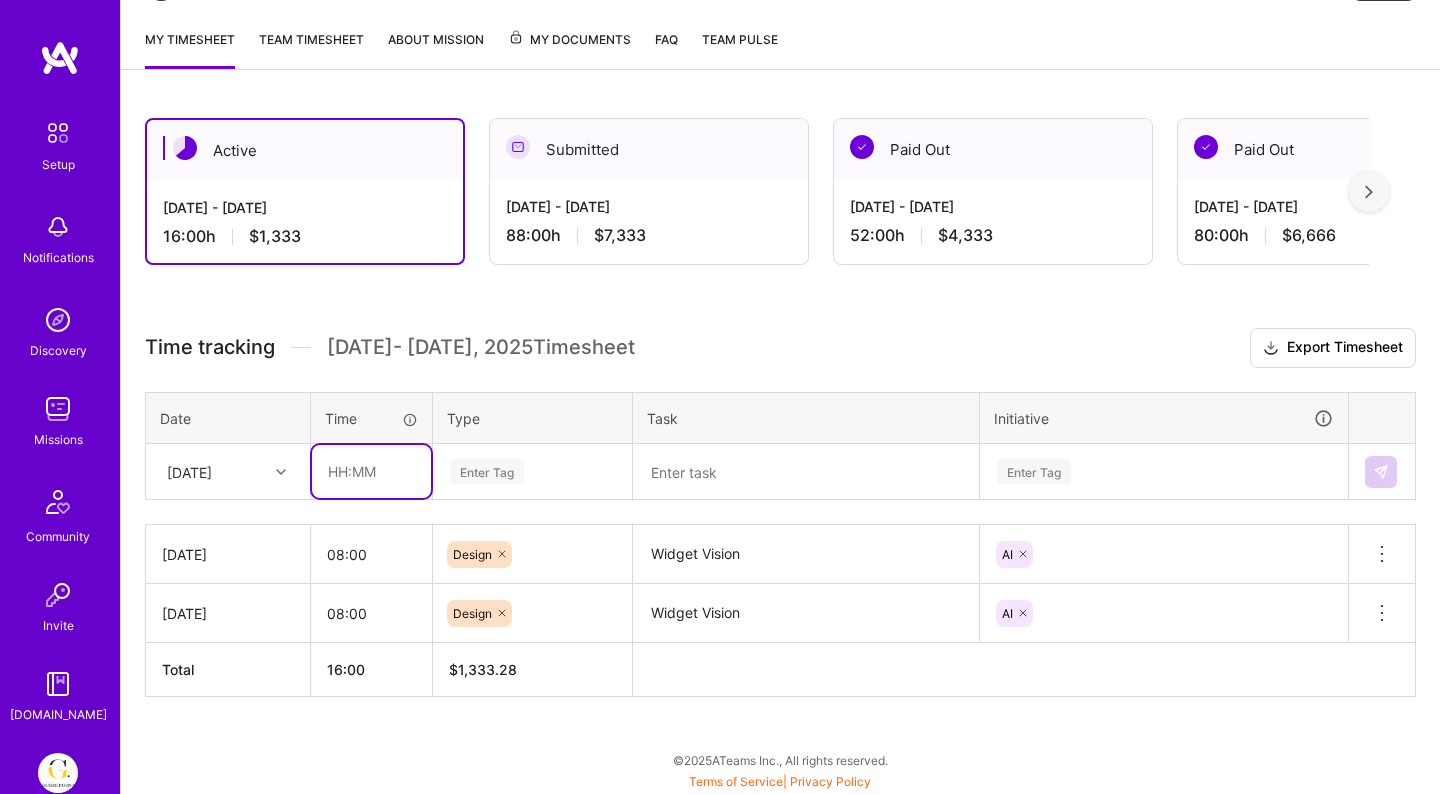 type on "08:00" 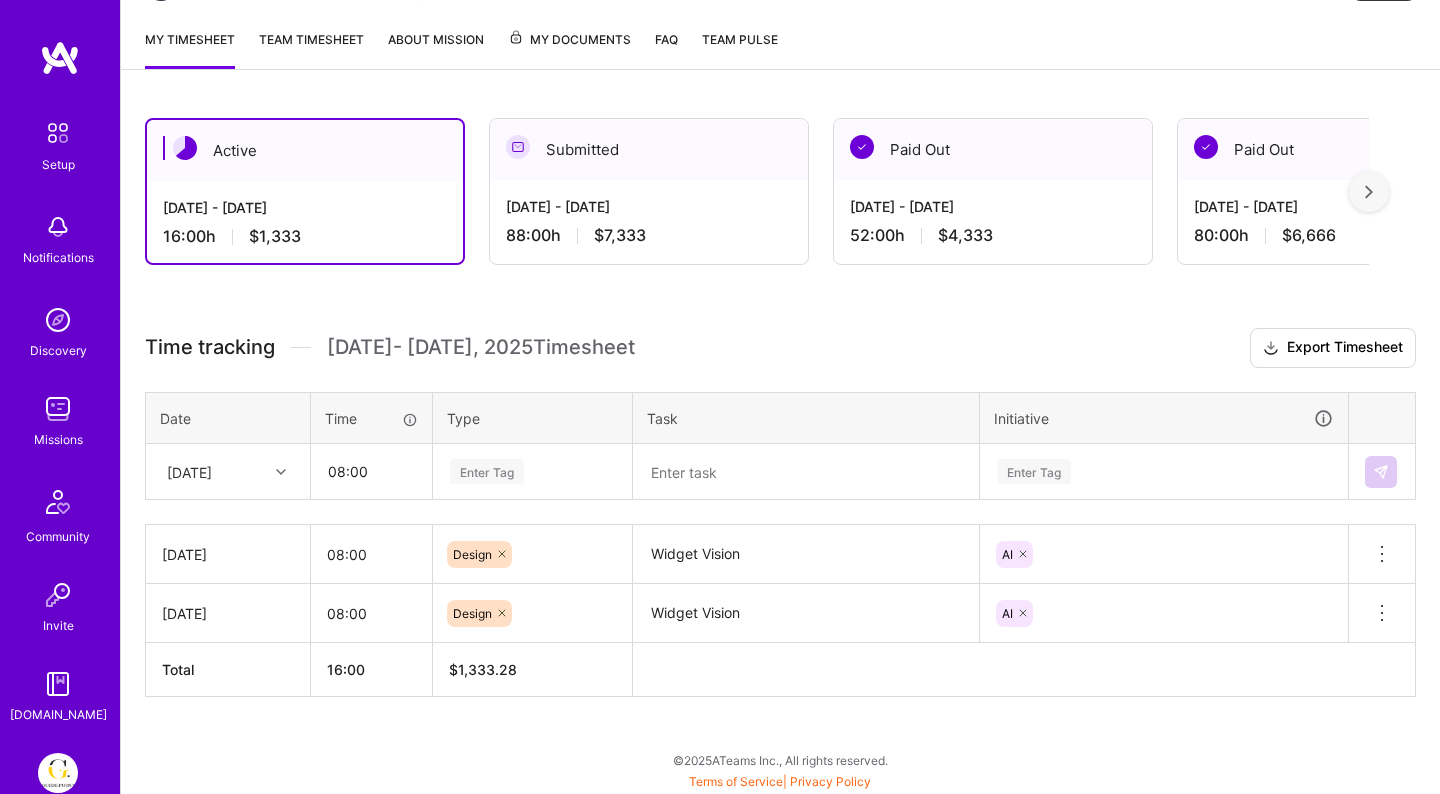 click on "Enter Tag" at bounding box center (532, 472) 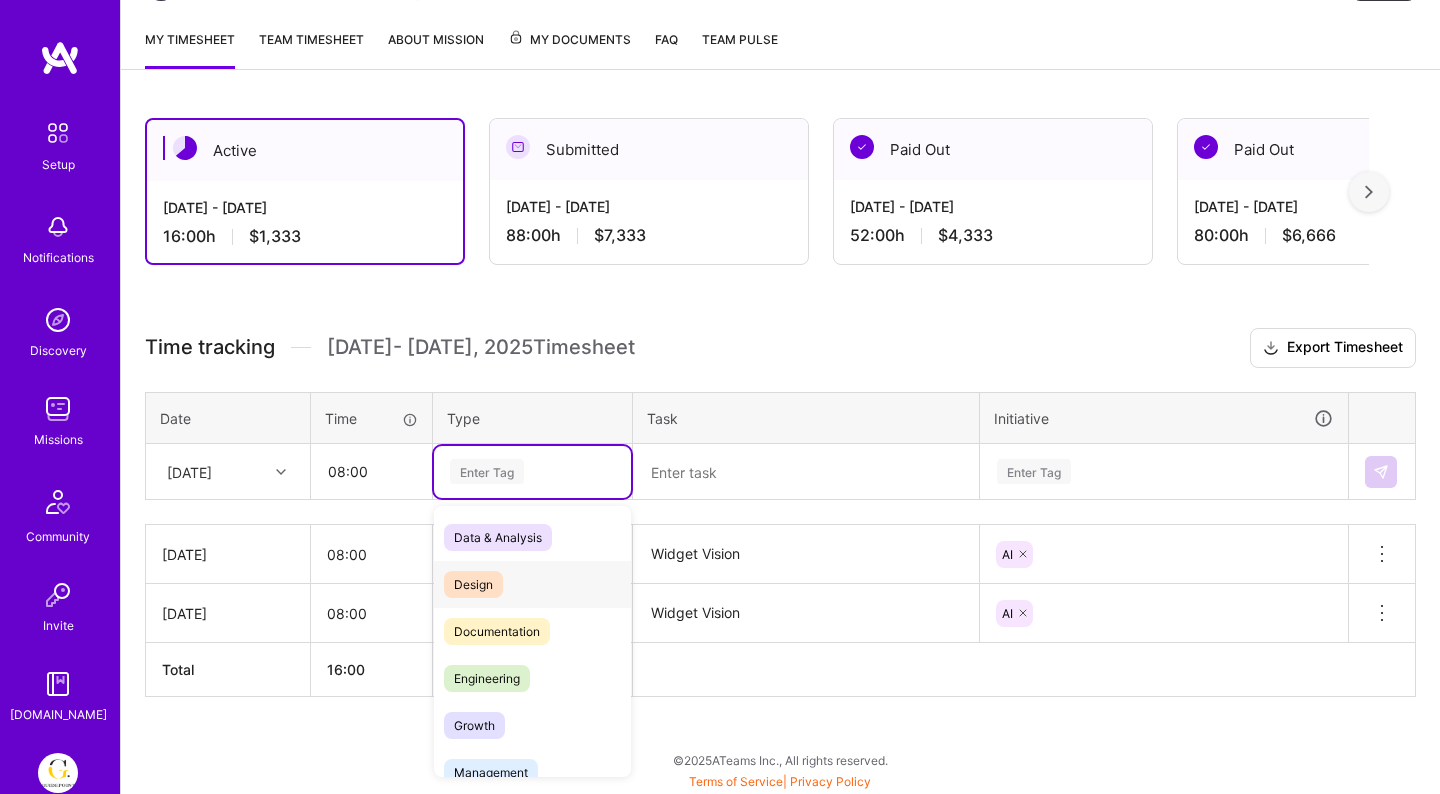 click on "Design" at bounding box center [473, 584] 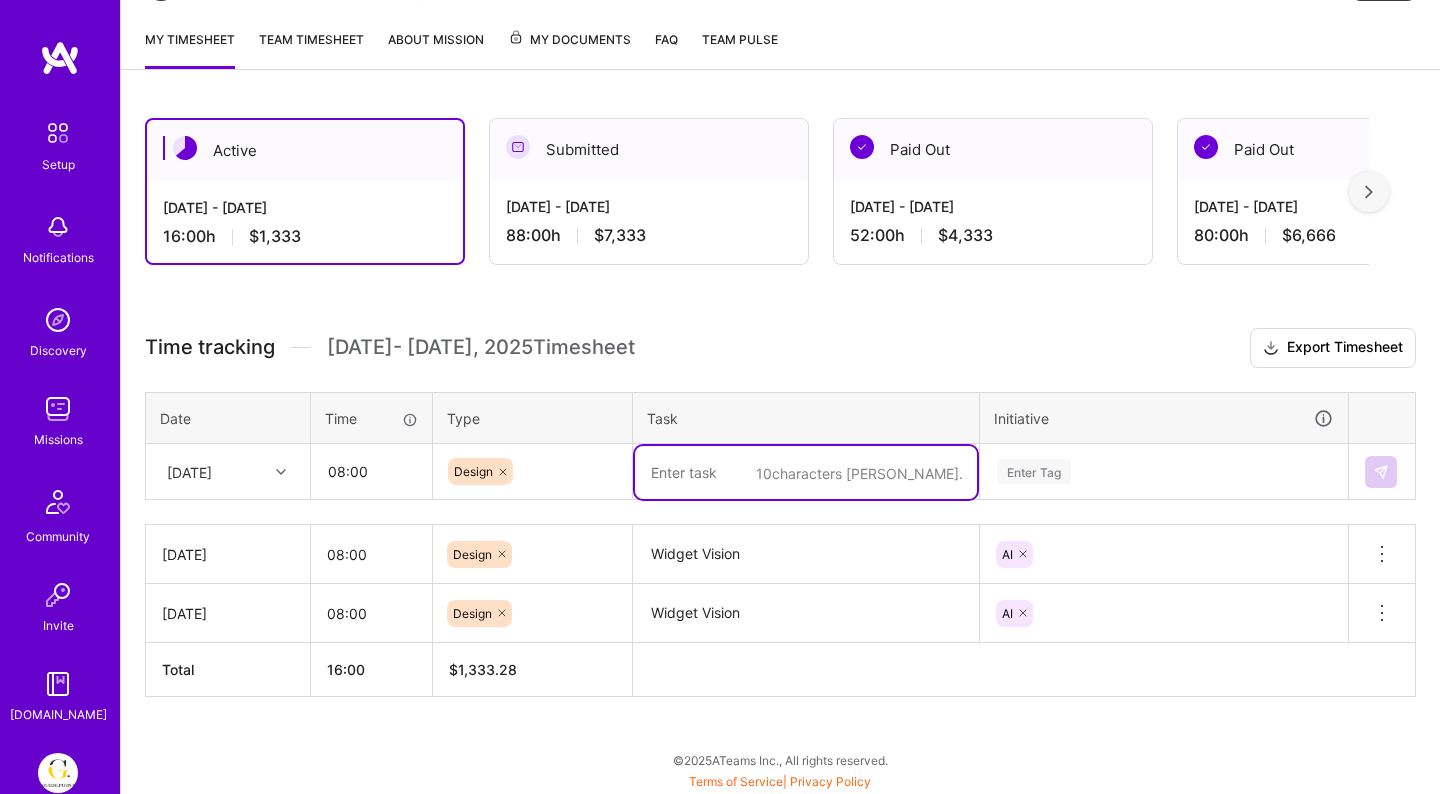 click at bounding box center (806, 472) 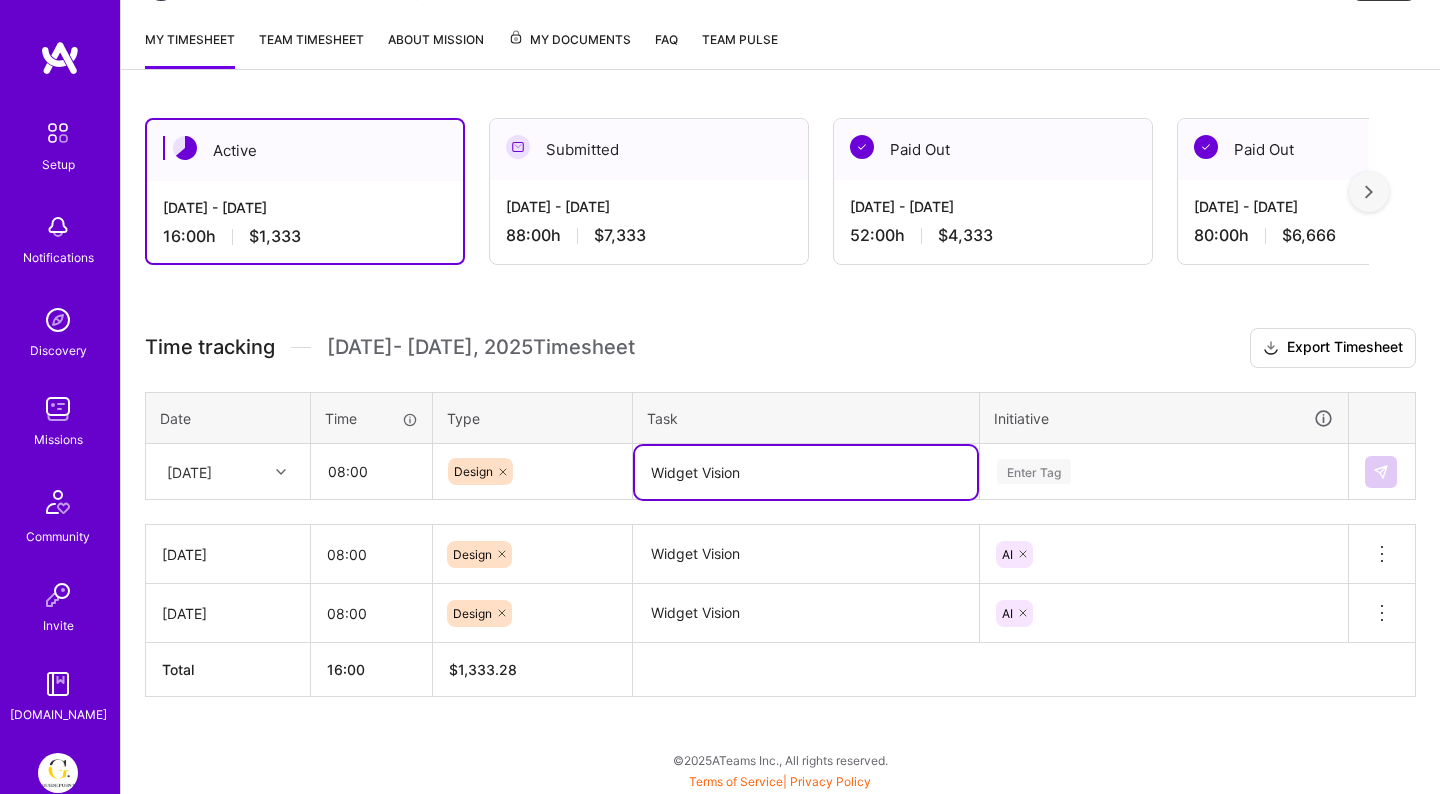 type on "Widget Vision" 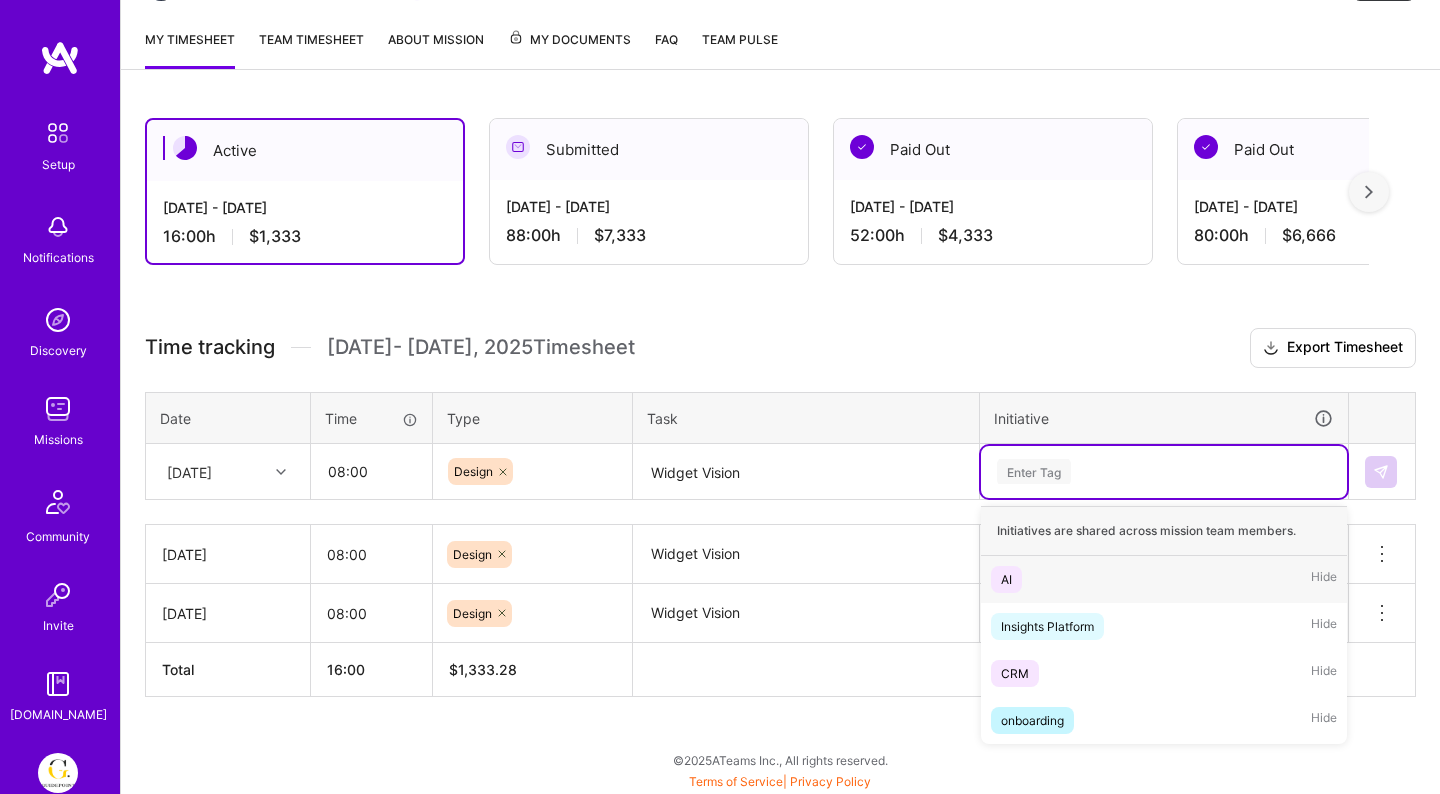 click on "AI Hide" at bounding box center (1164, 579) 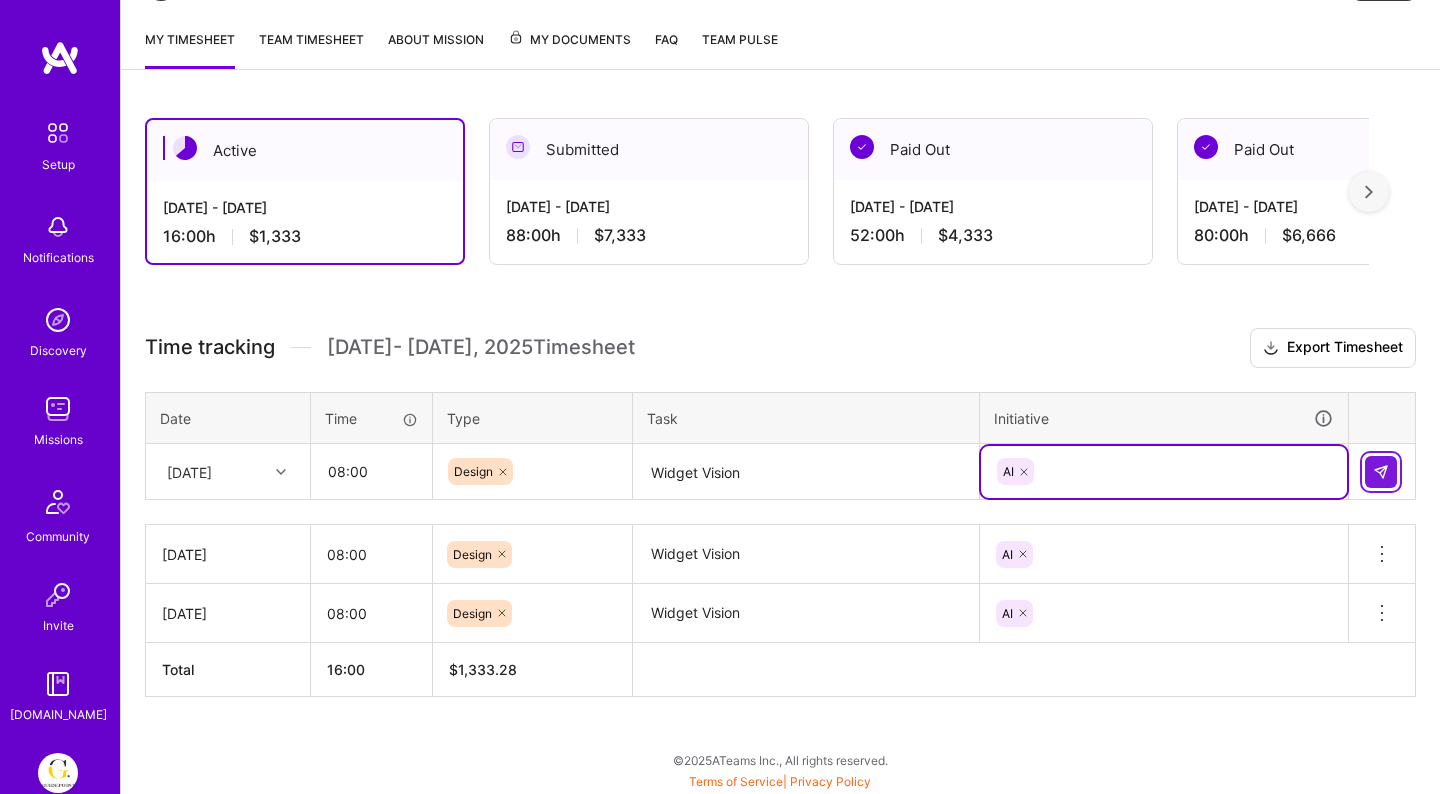 click at bounding box center [1381, 472] 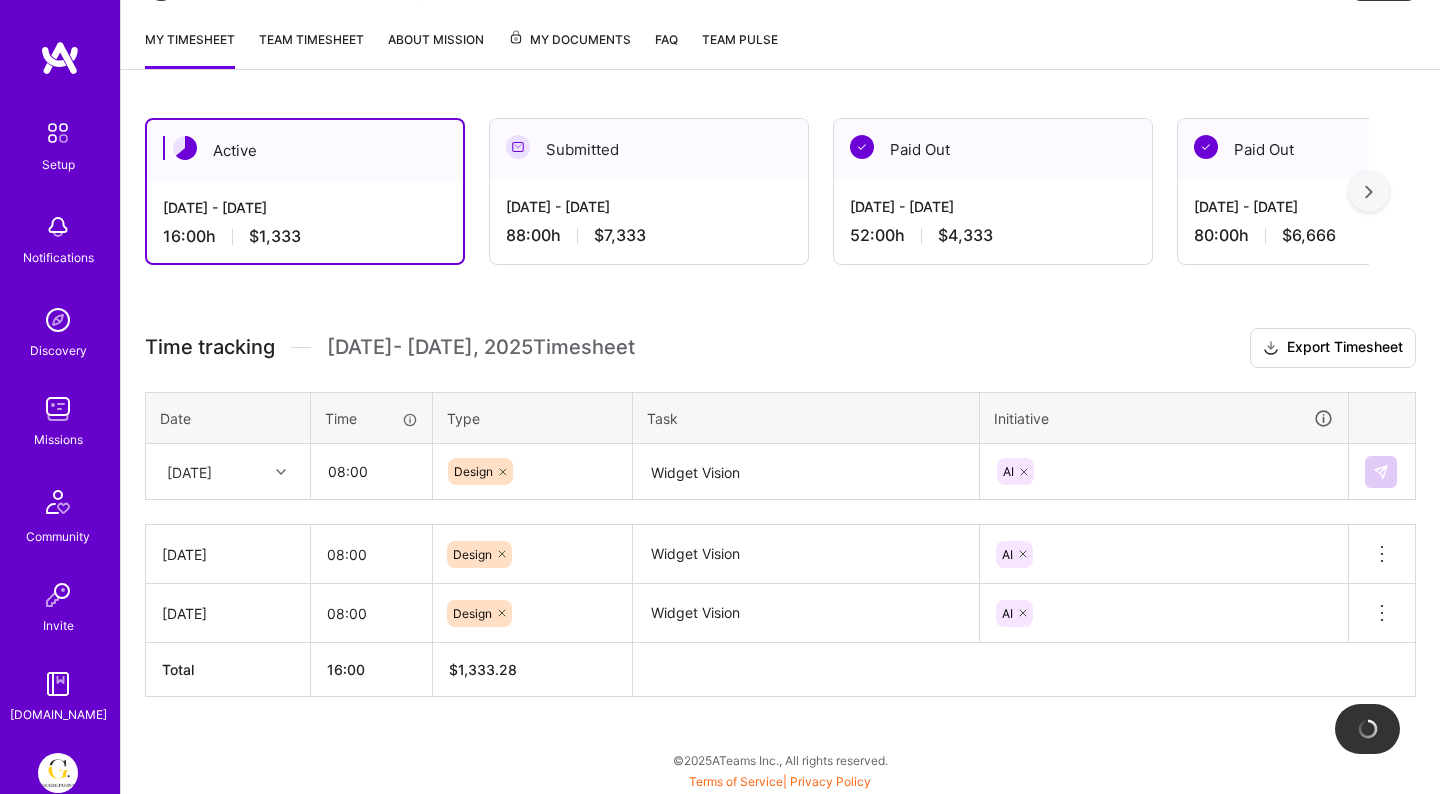 type 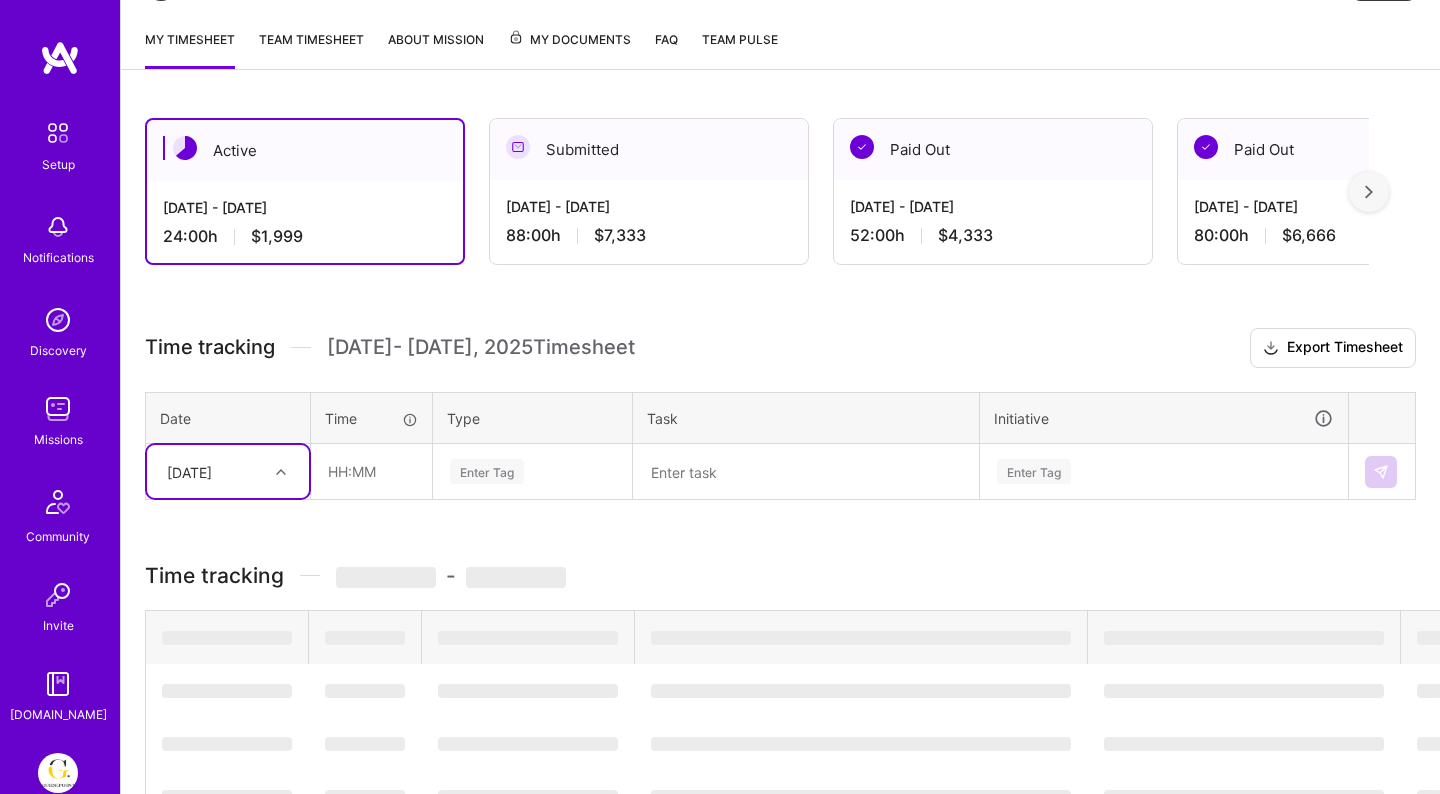 click on "[DATE]" at bounding box center [228, 471] 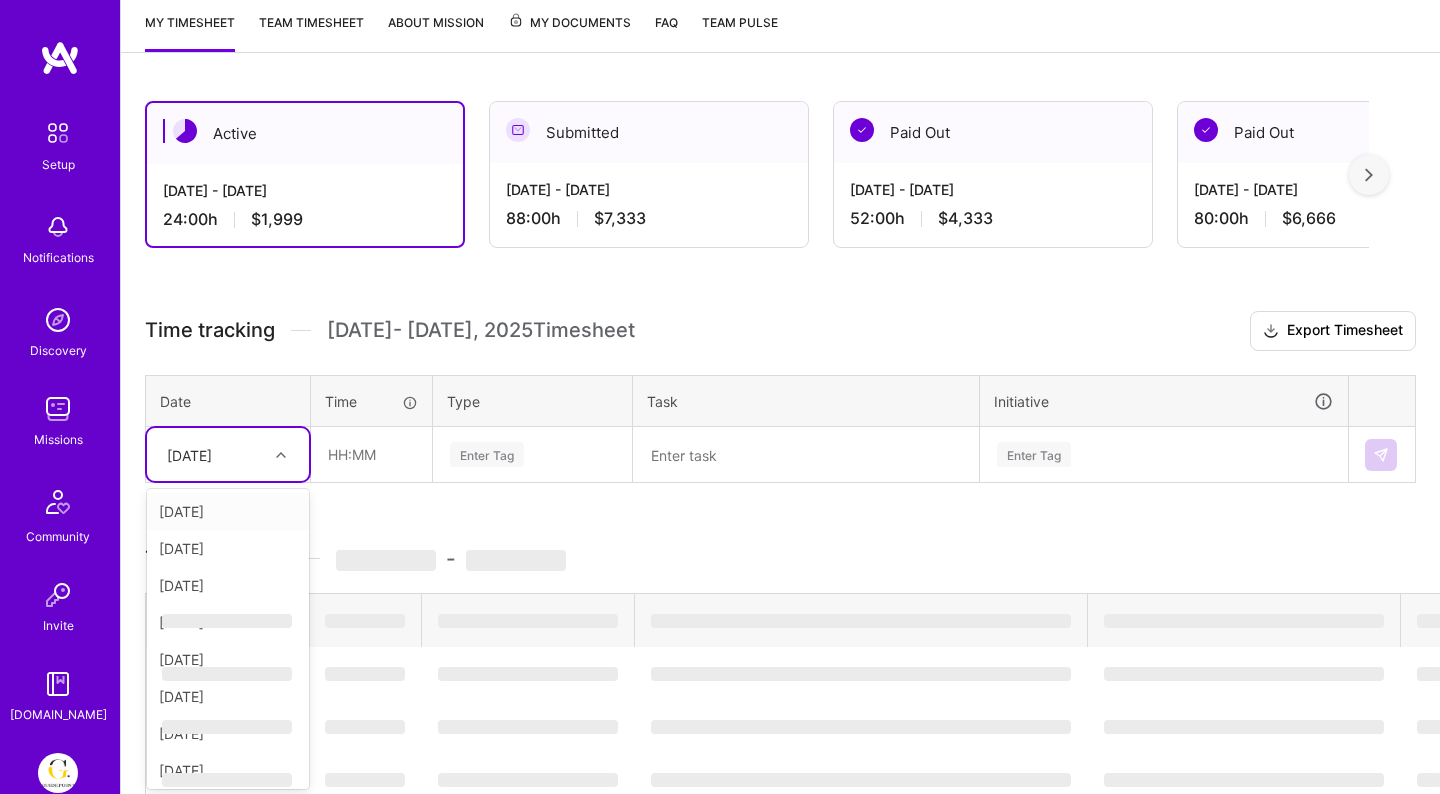 scroll, scrollTop: 269, scrollLeft: 0, axis: vertical 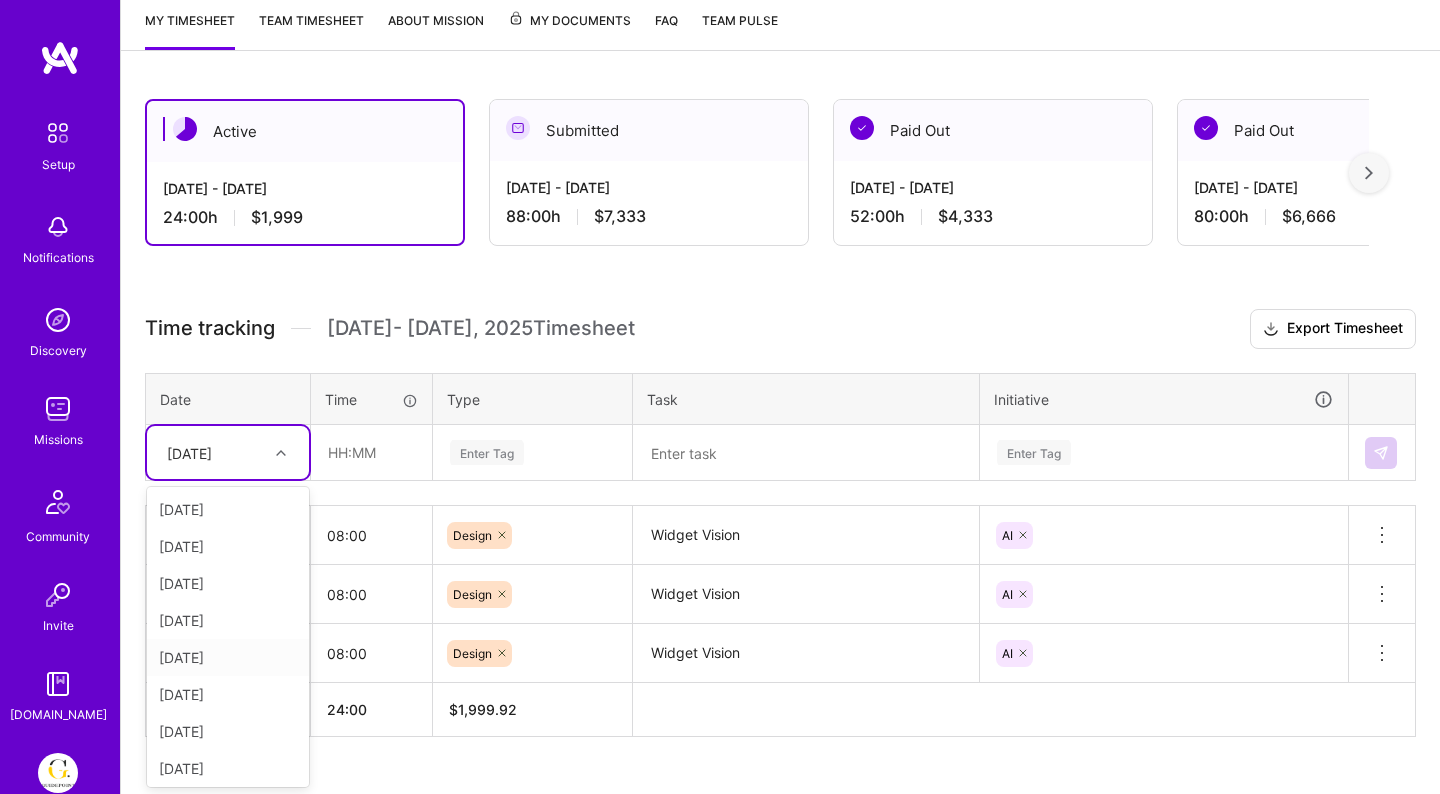 click on "[DATE]" at bounding box center (228, 657) 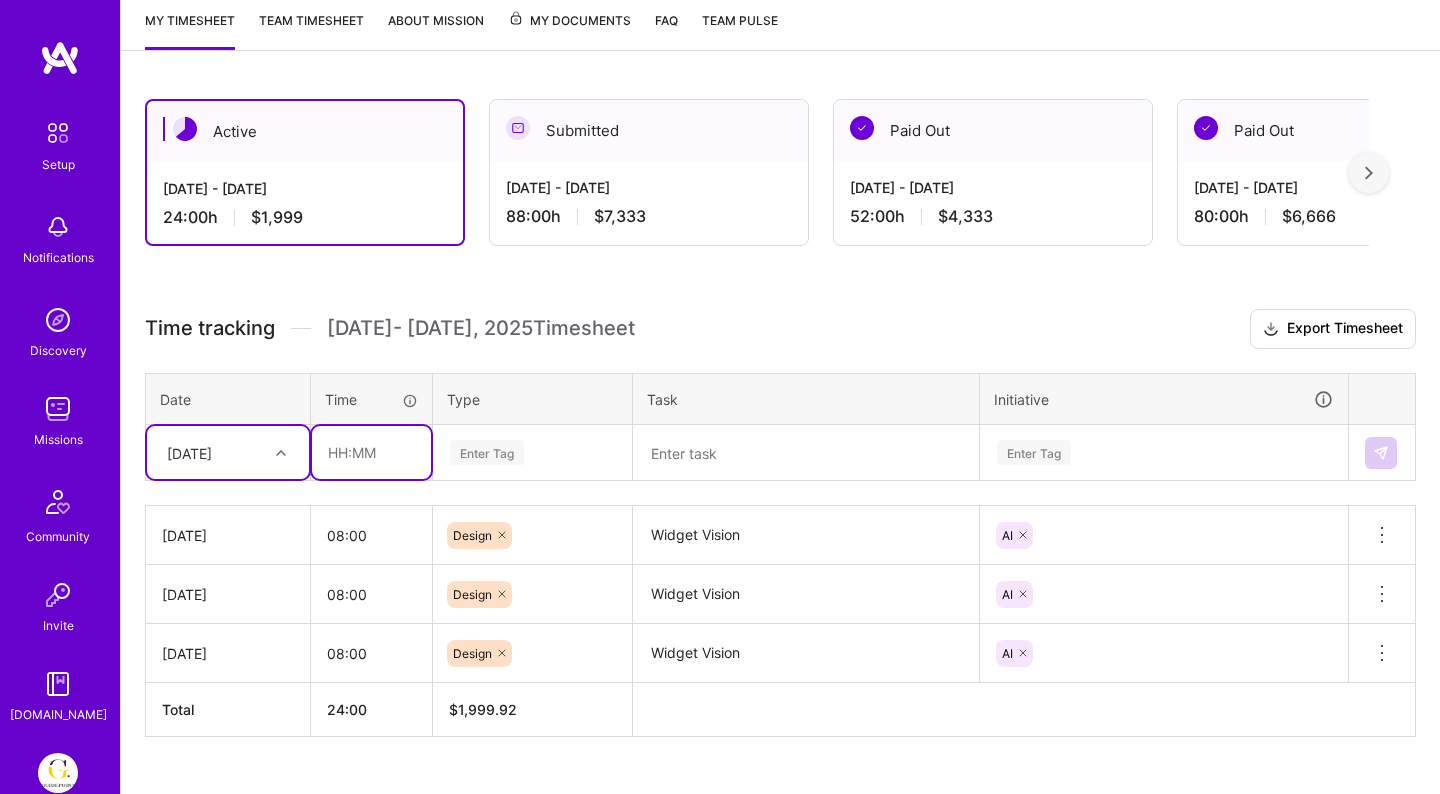 click at bounding box center (371, 452) 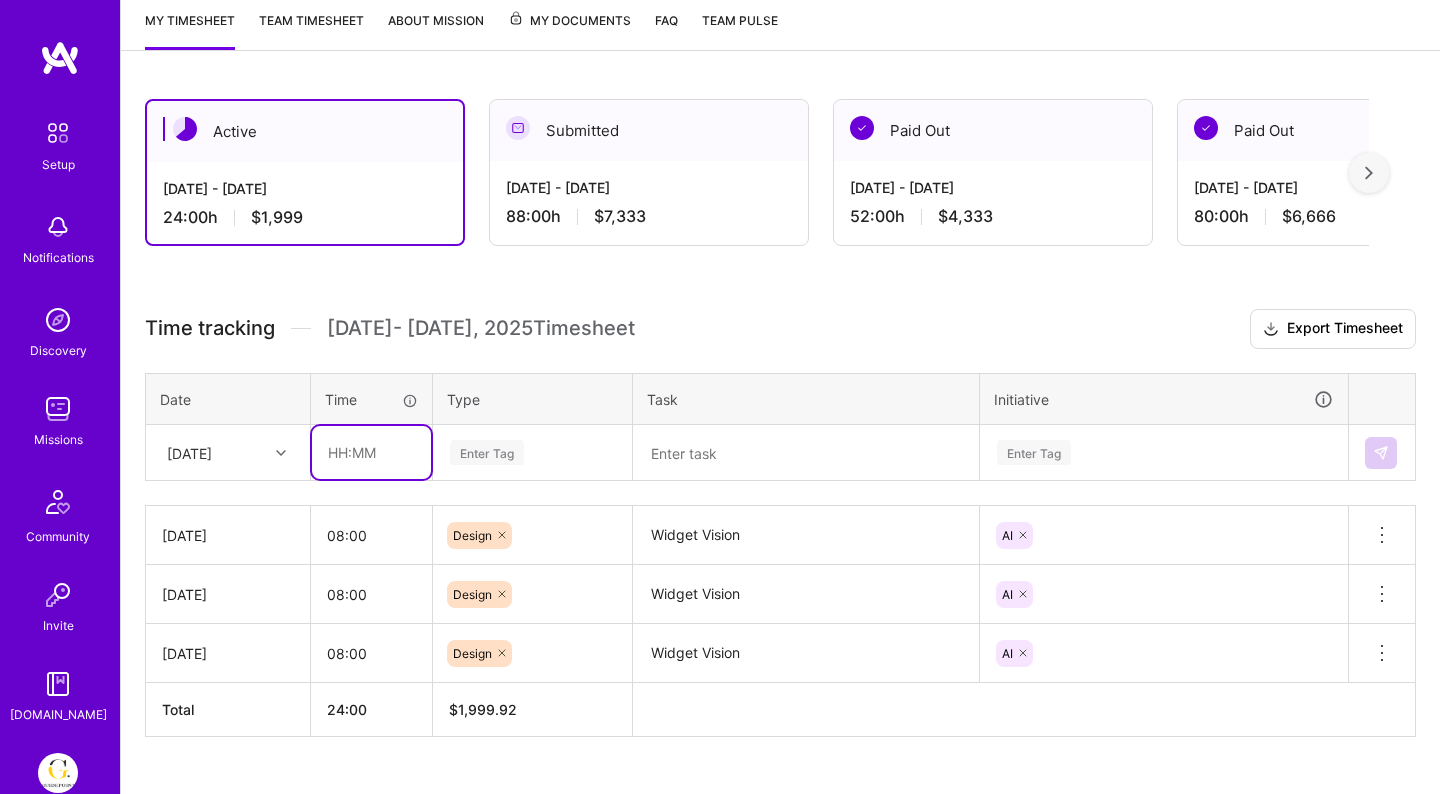 type on "08:00" 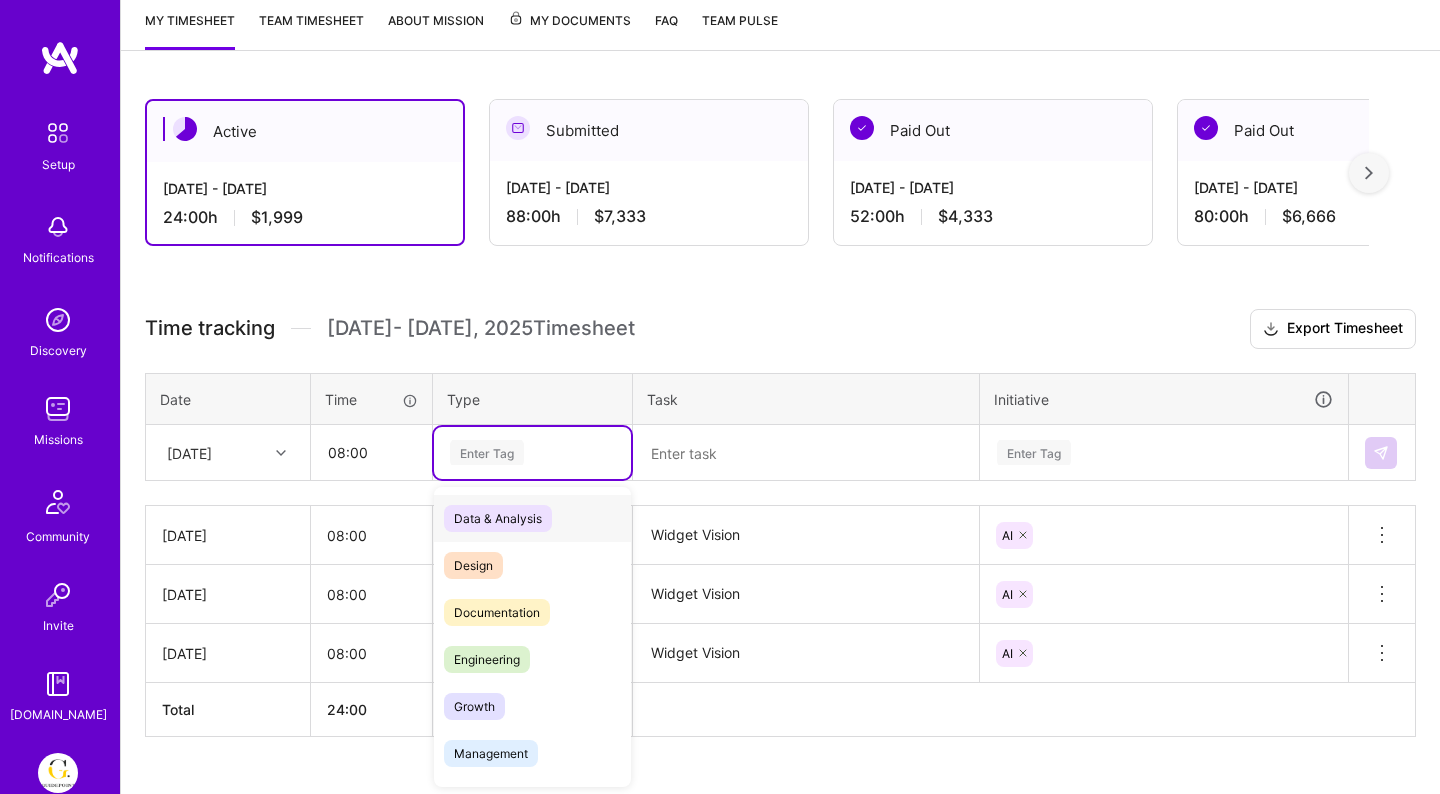 click on "Enter Tag" at bounding box center (532, 453) 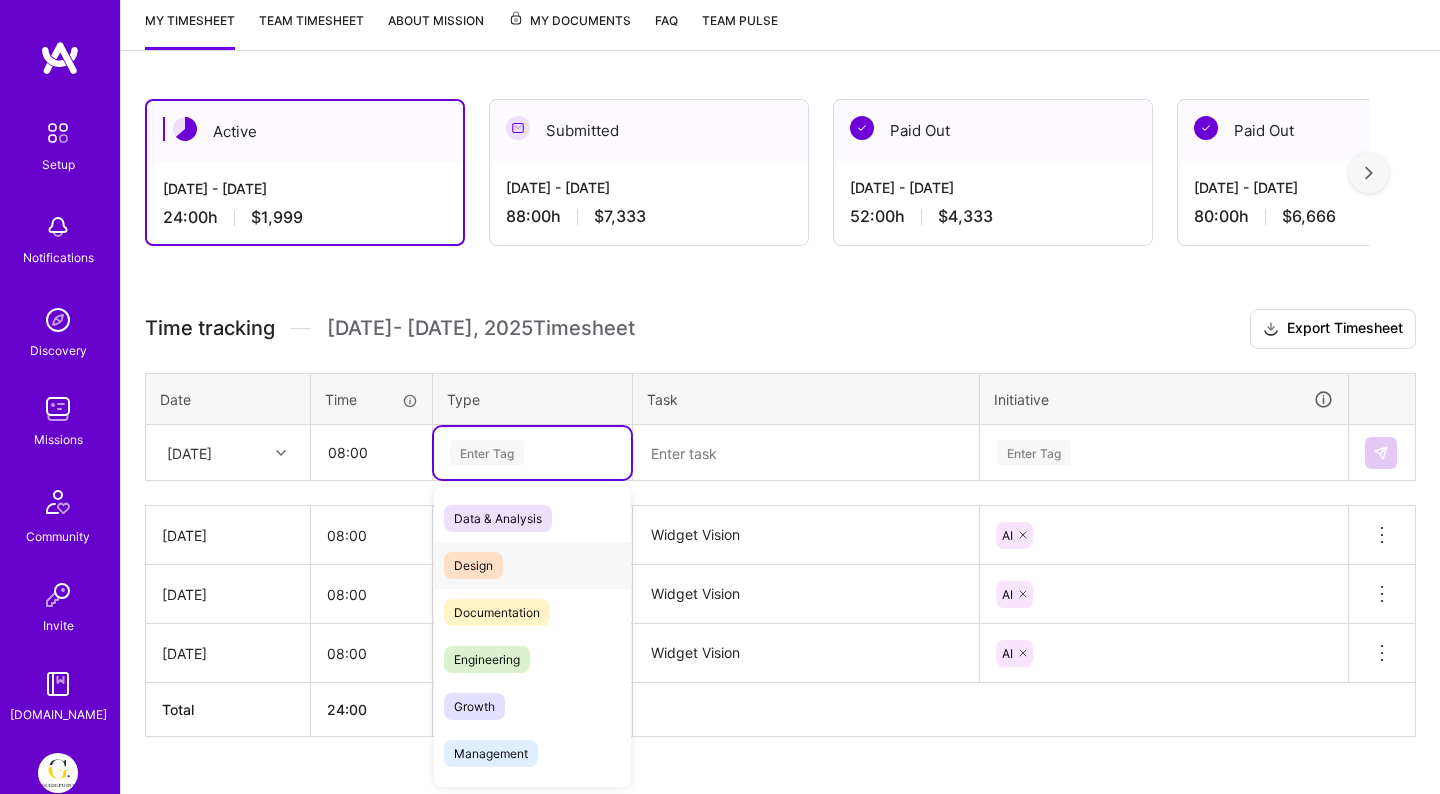 click on "Design" at bounding box center (473, 565) 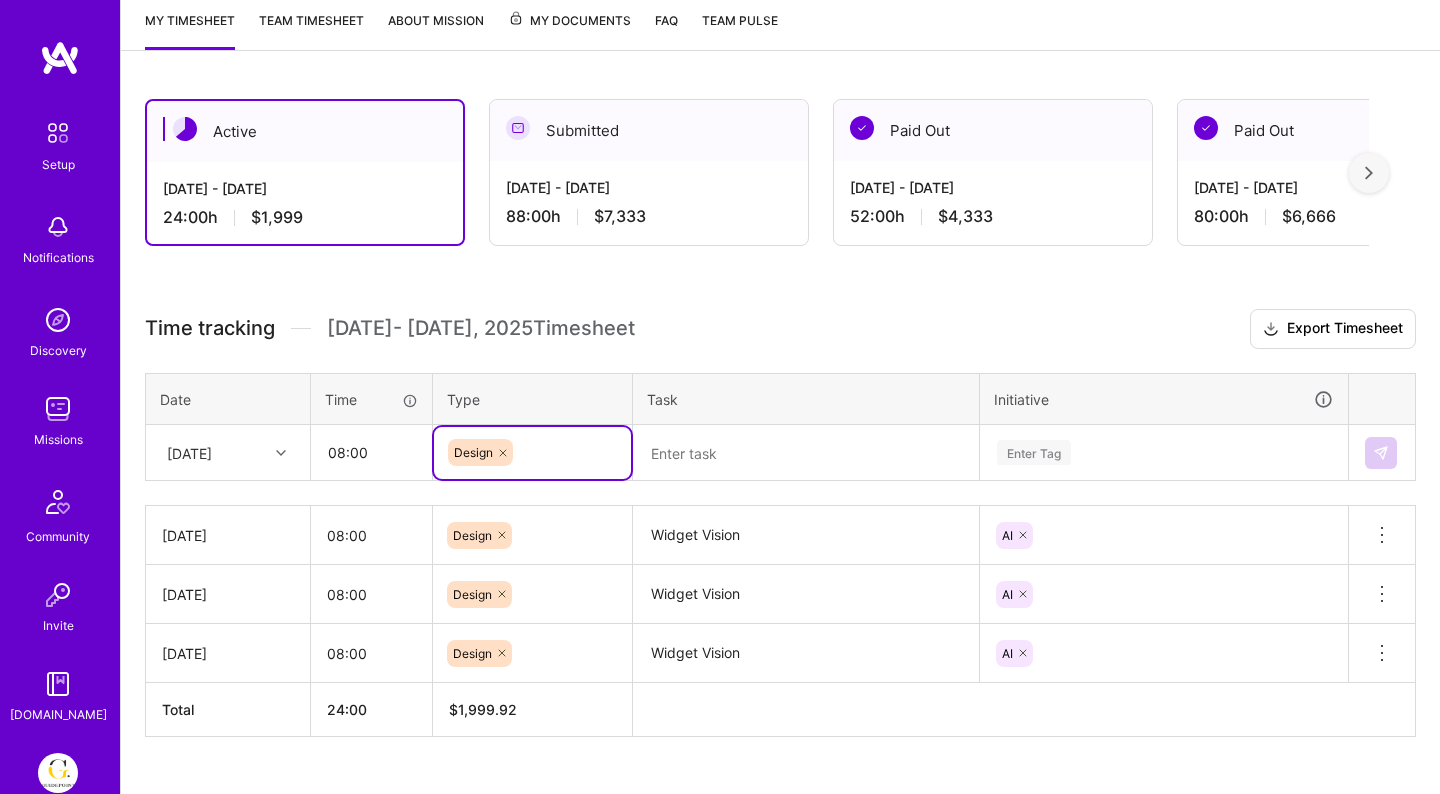 click on "Task" at bounding box center [806, 399] 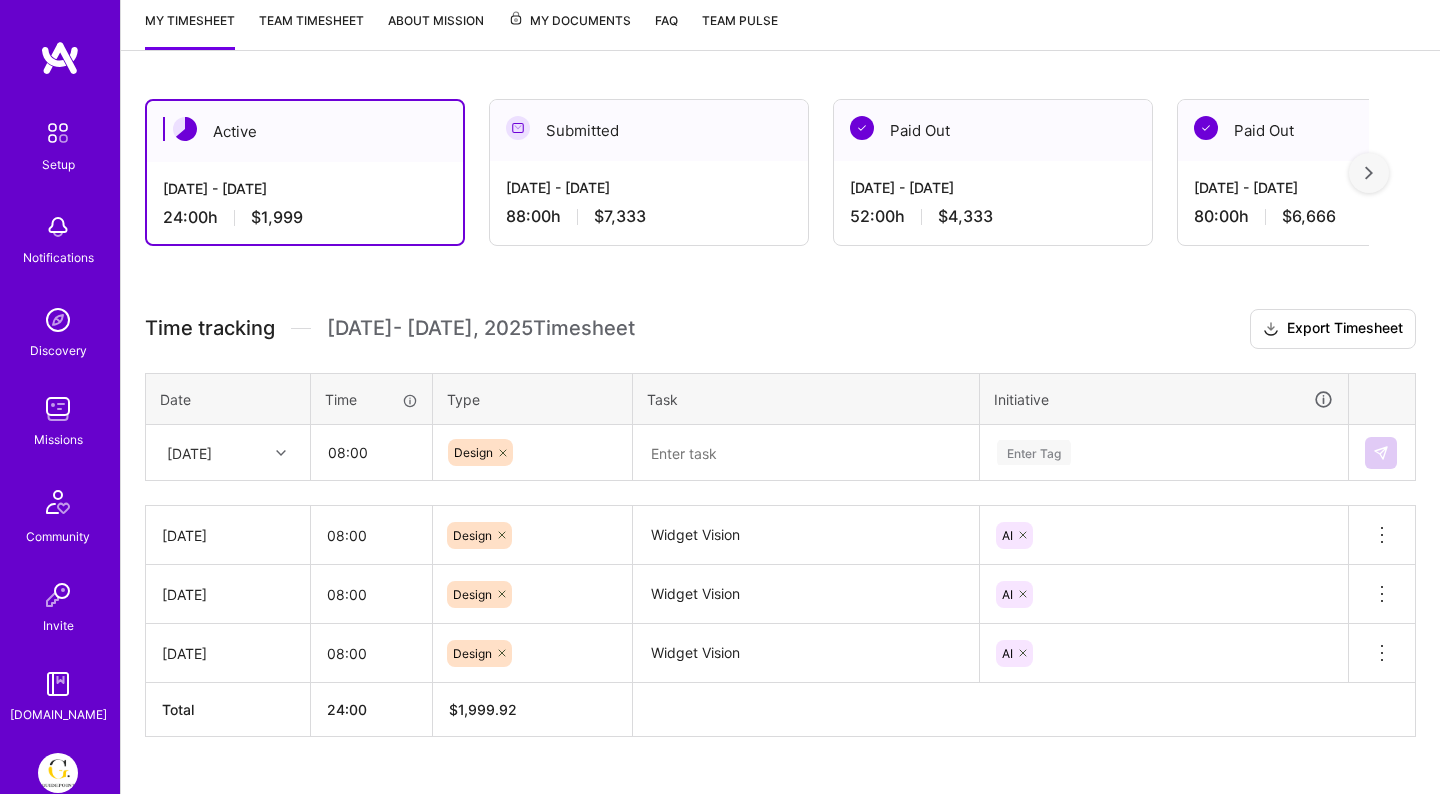 click on "Task" at bounding box center [806, 399] 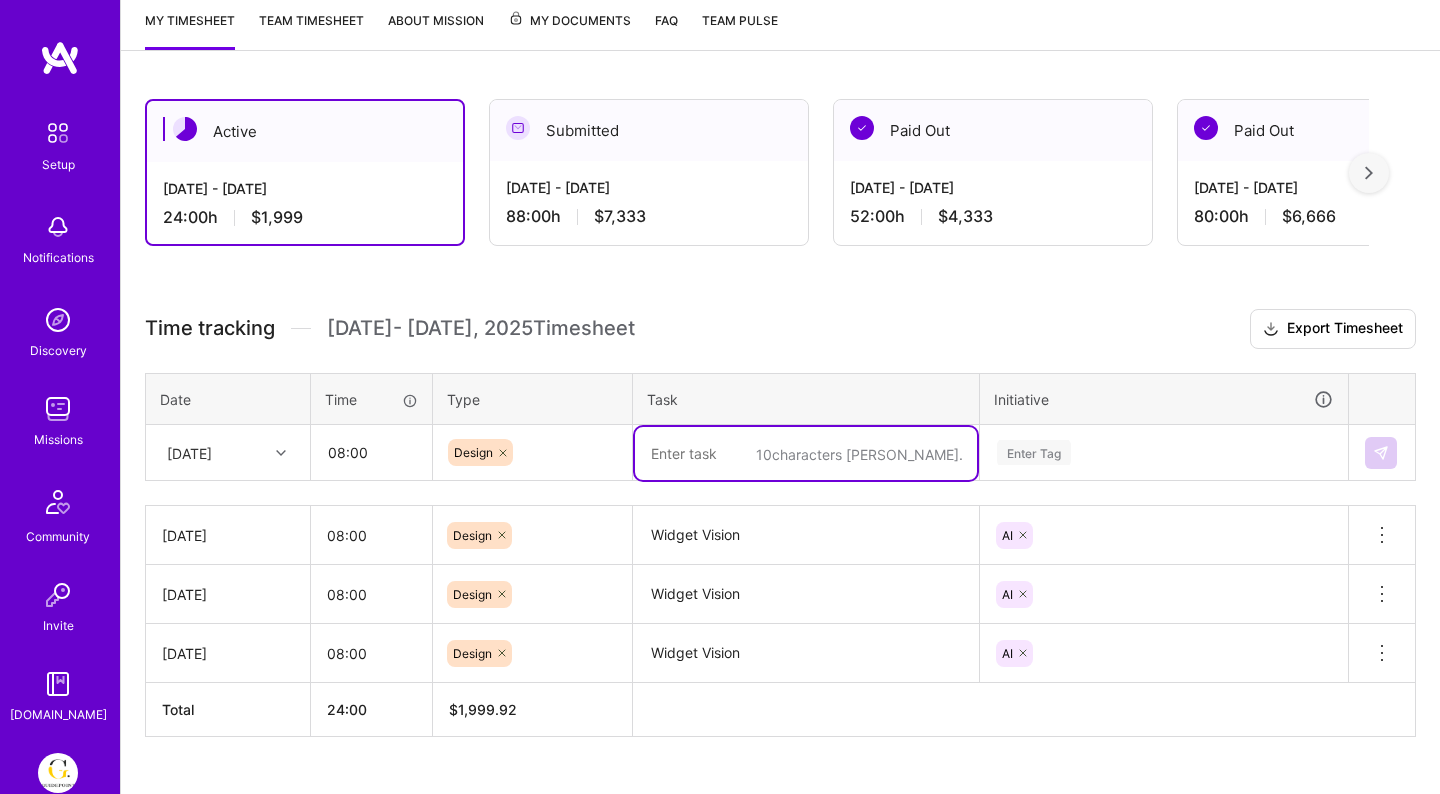 click at bounding box center [806, 453] 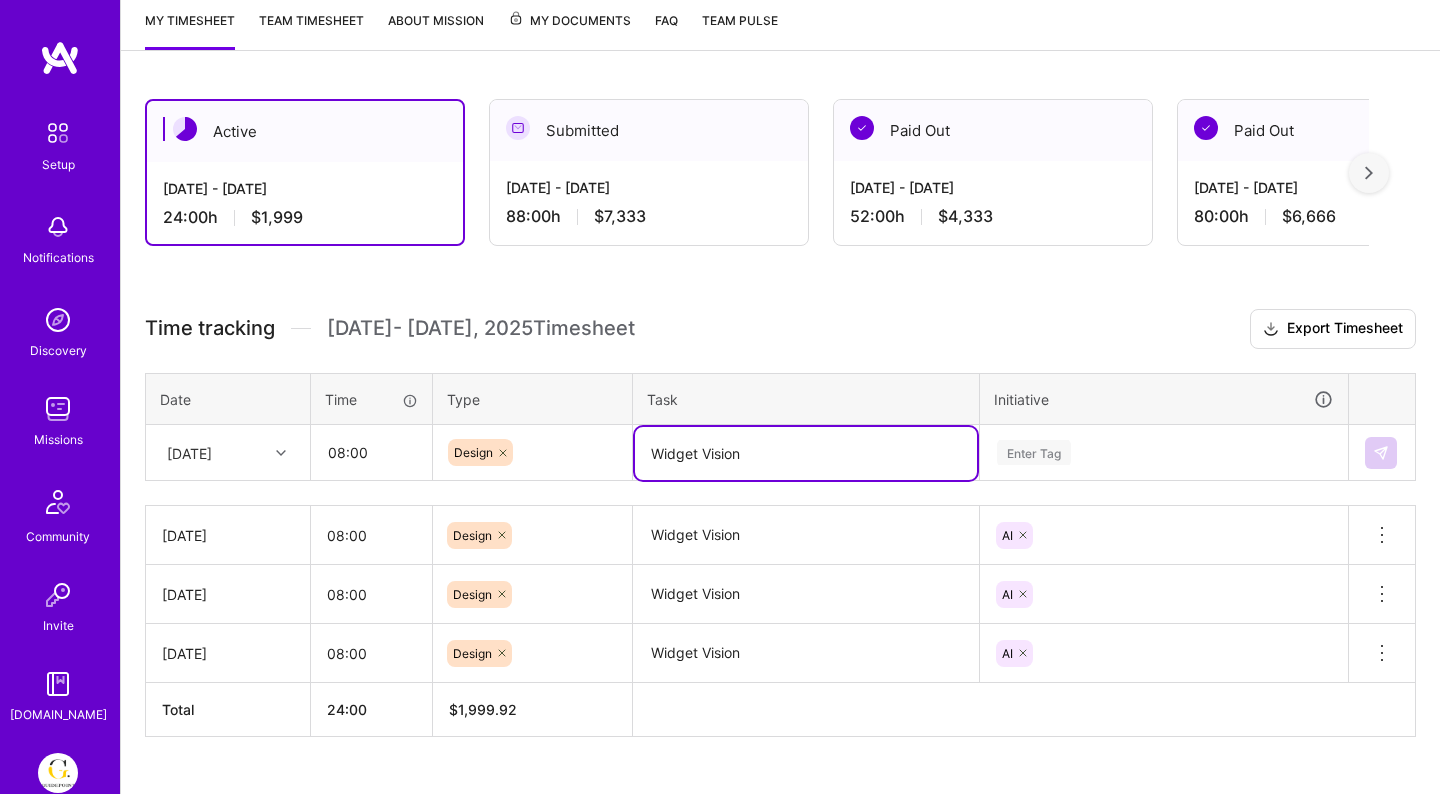 type on "Widget Vision" 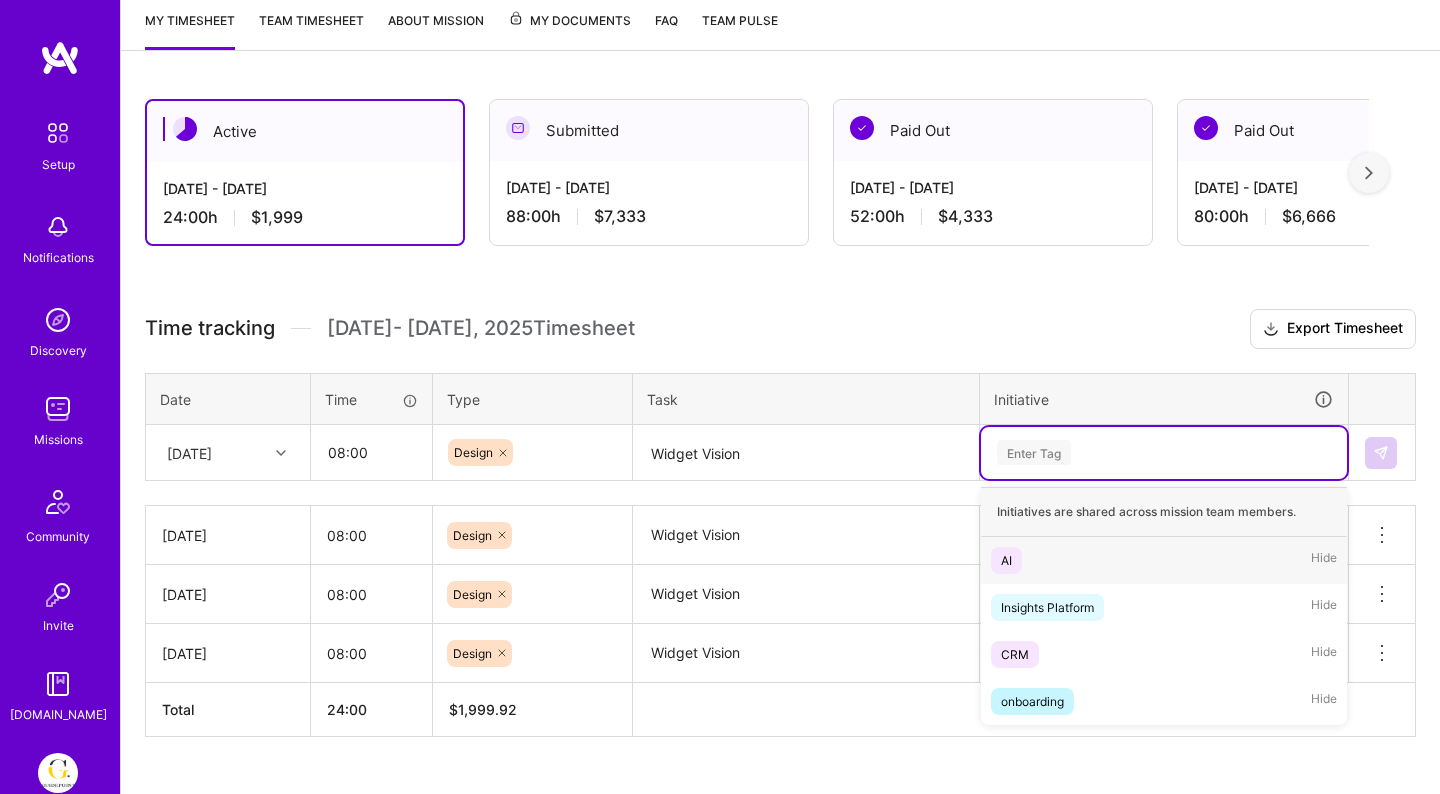 click on "Enter Tag" at bounding box center [1034, 452] 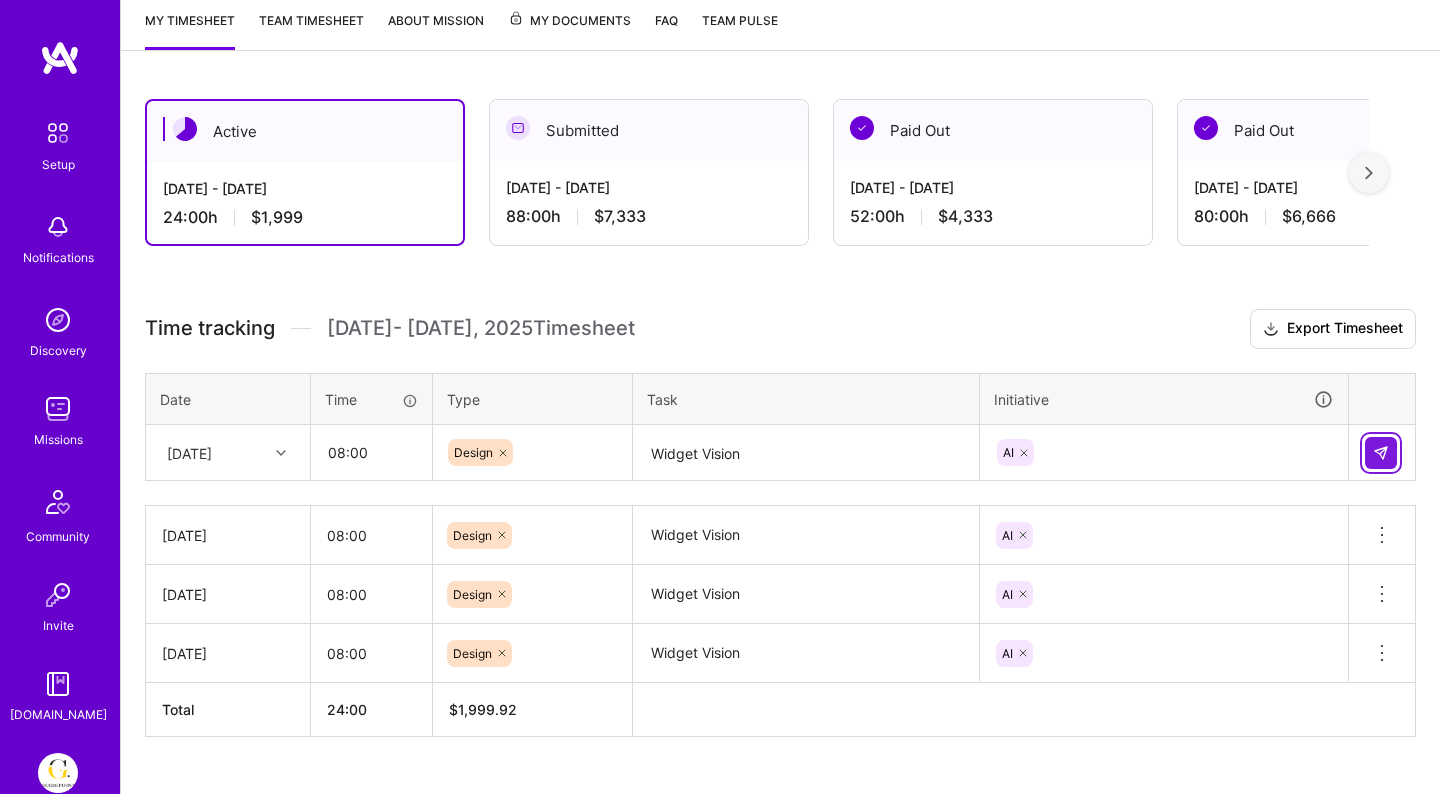 click at bounding box center (1381, 453) 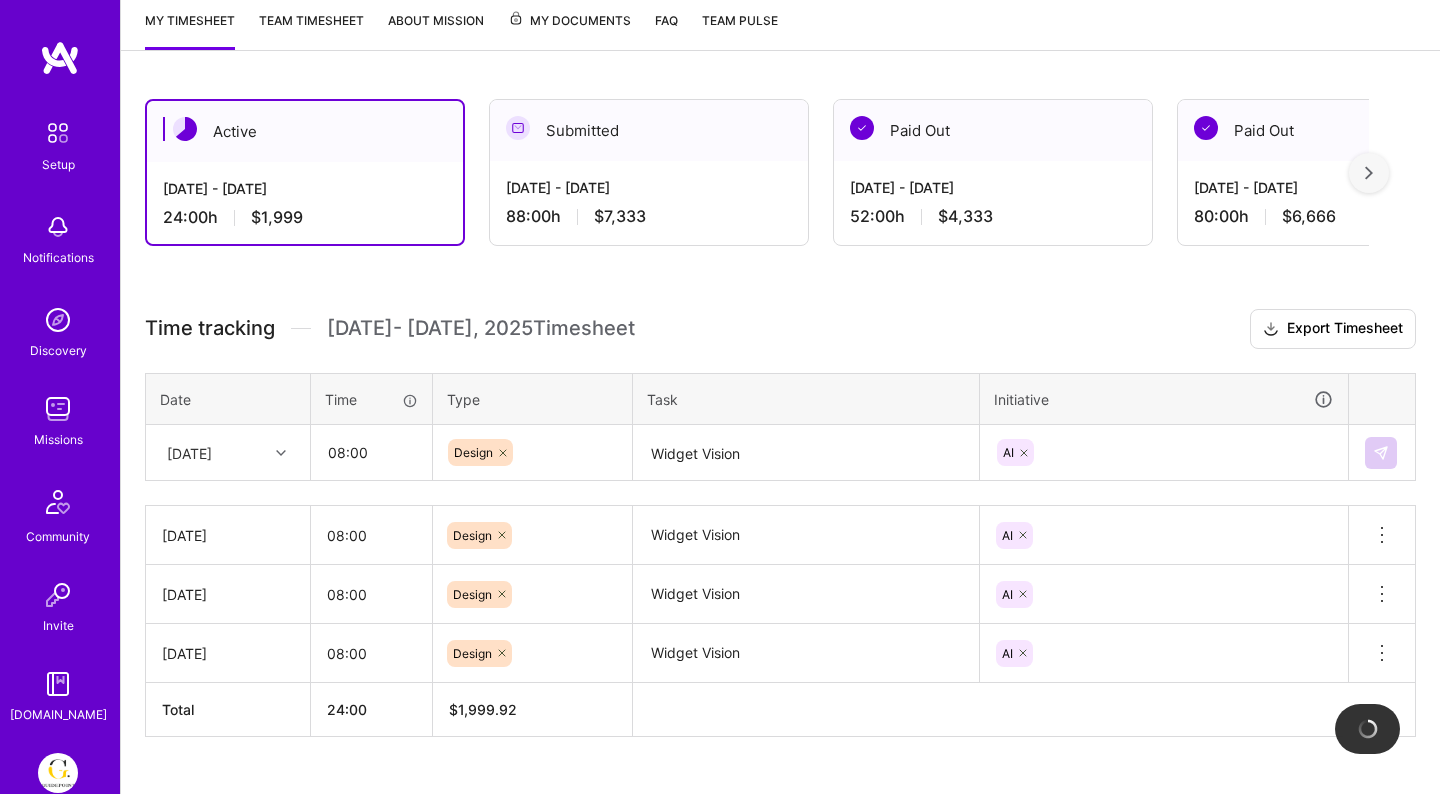 type 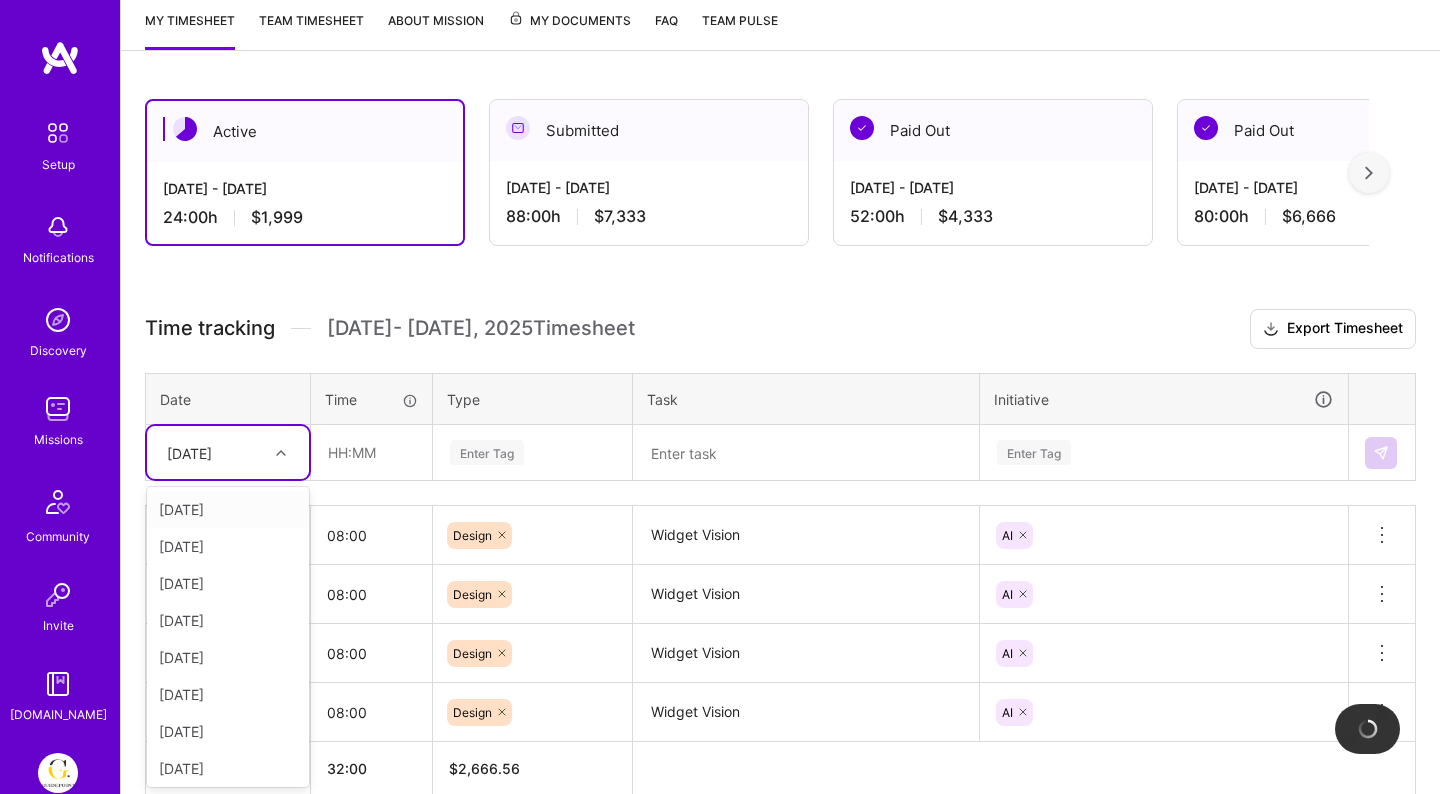 click on "[DATE]" at bounding box center [212, 452] 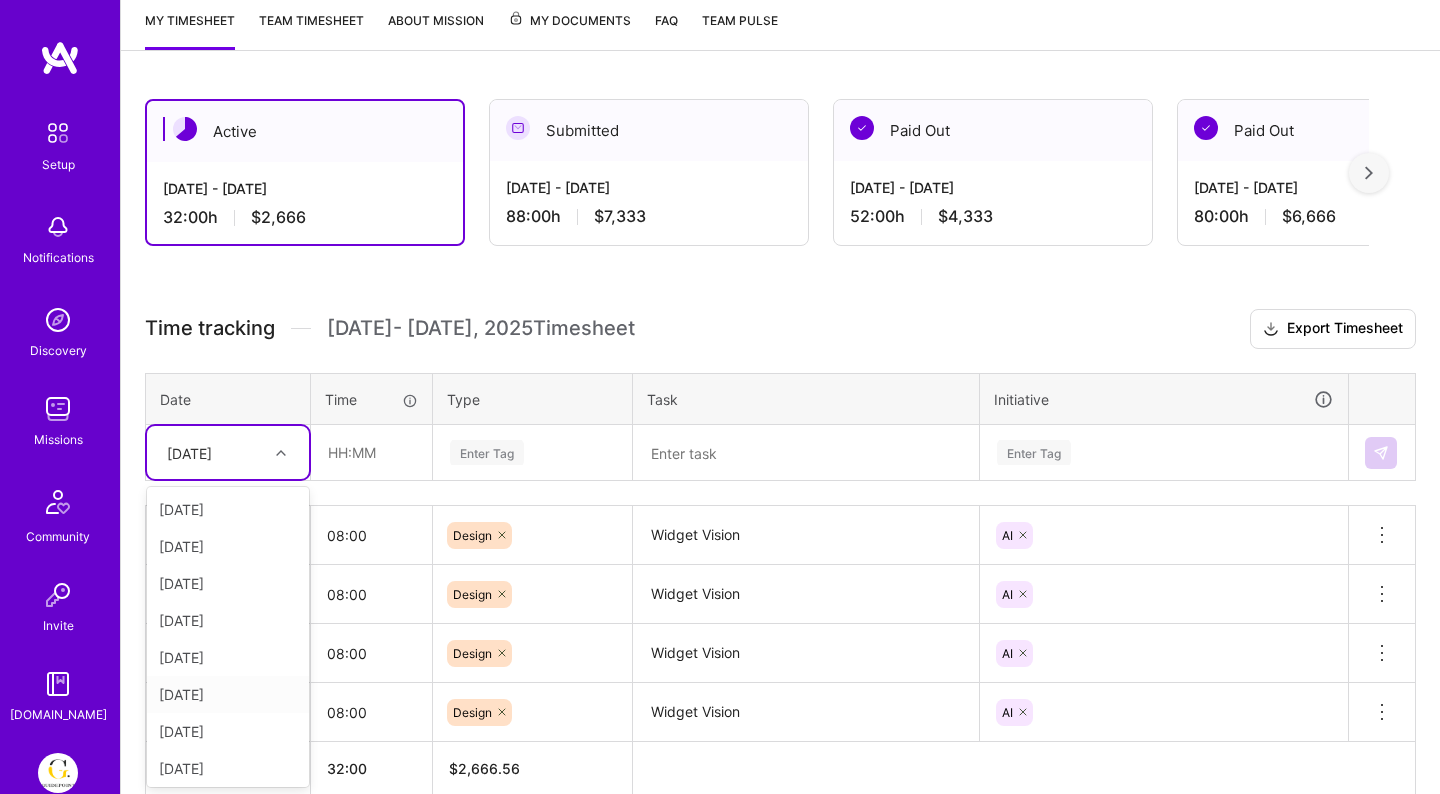 click on "[DATE]" at bounding box center [228, 694] 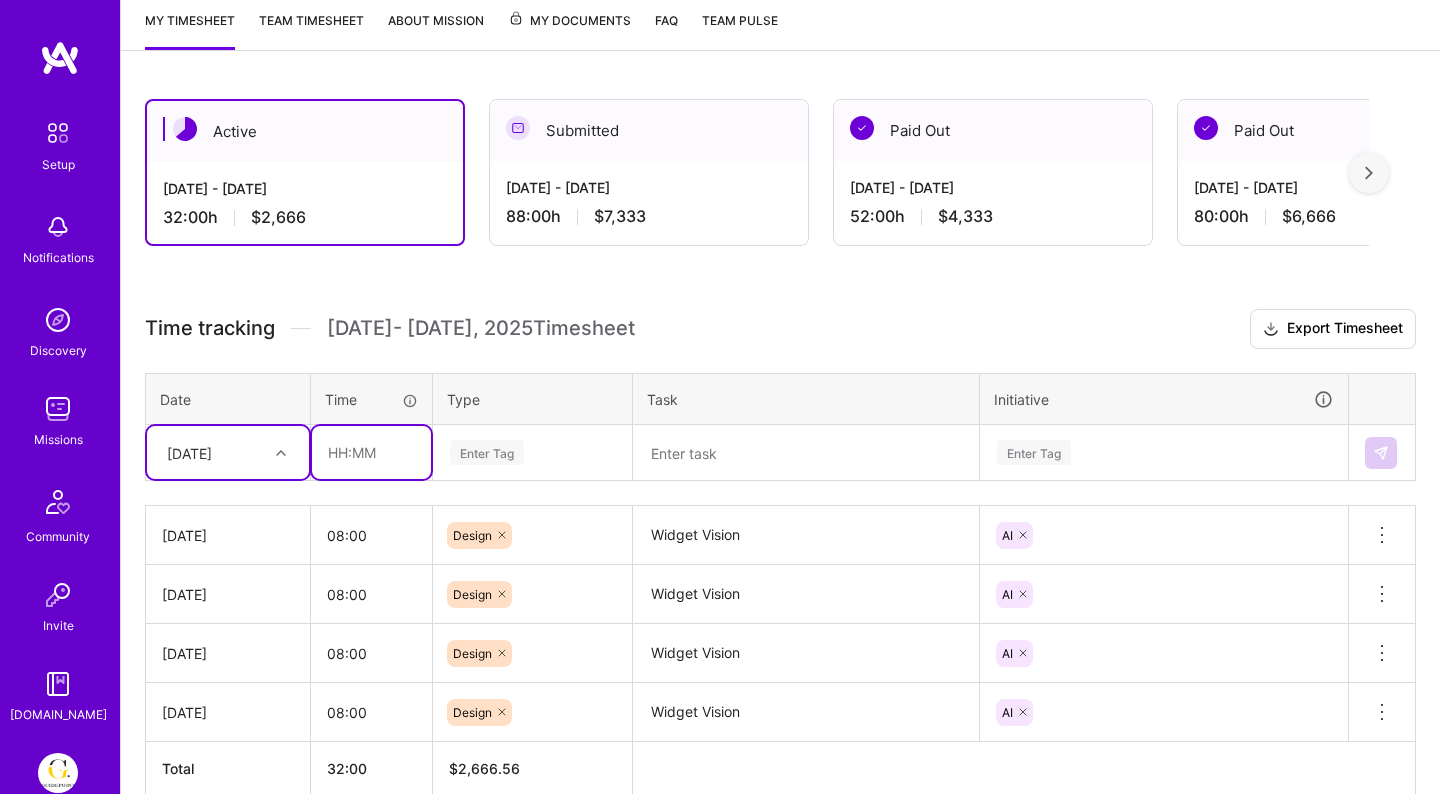 click at bounding box center (371, 452) 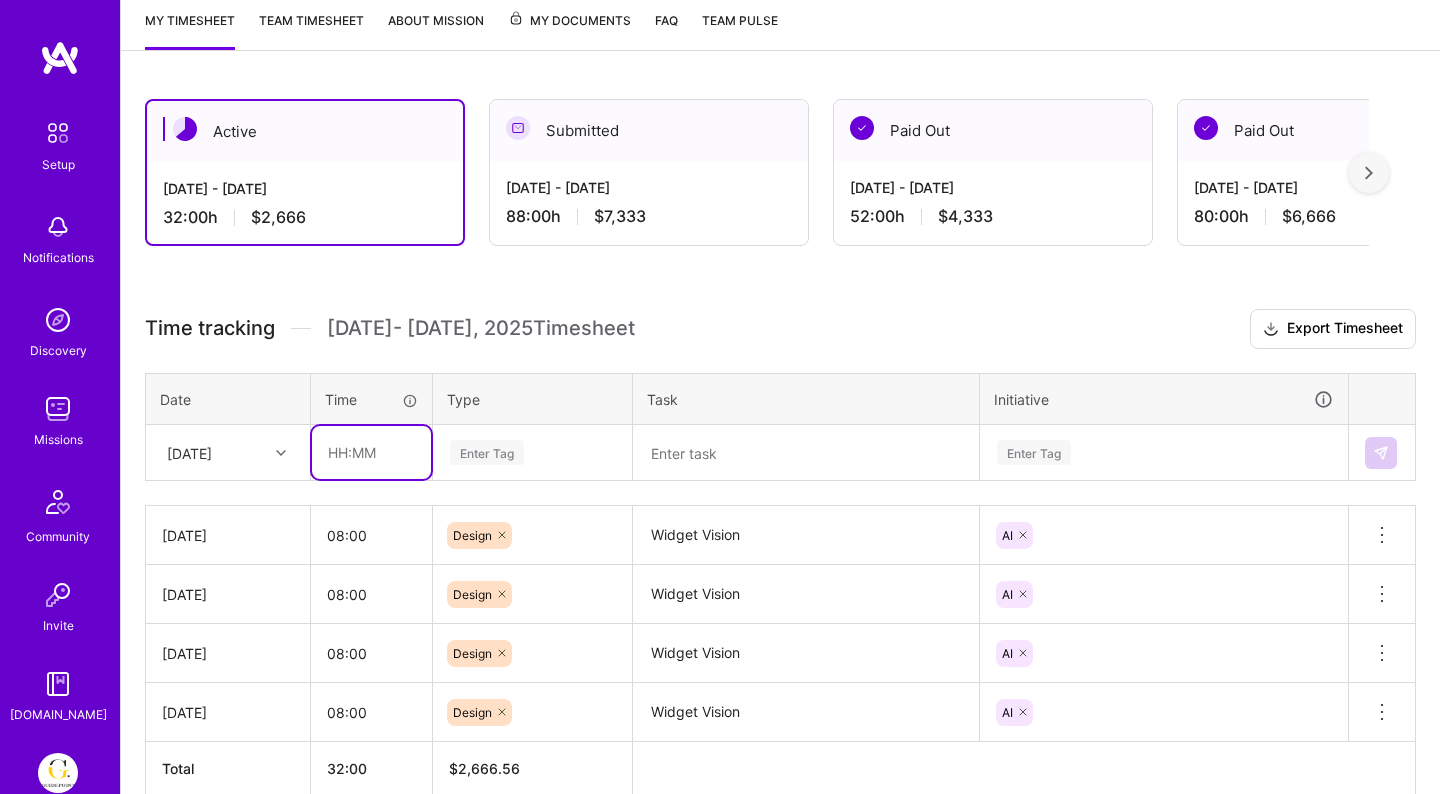 type on "08:00" 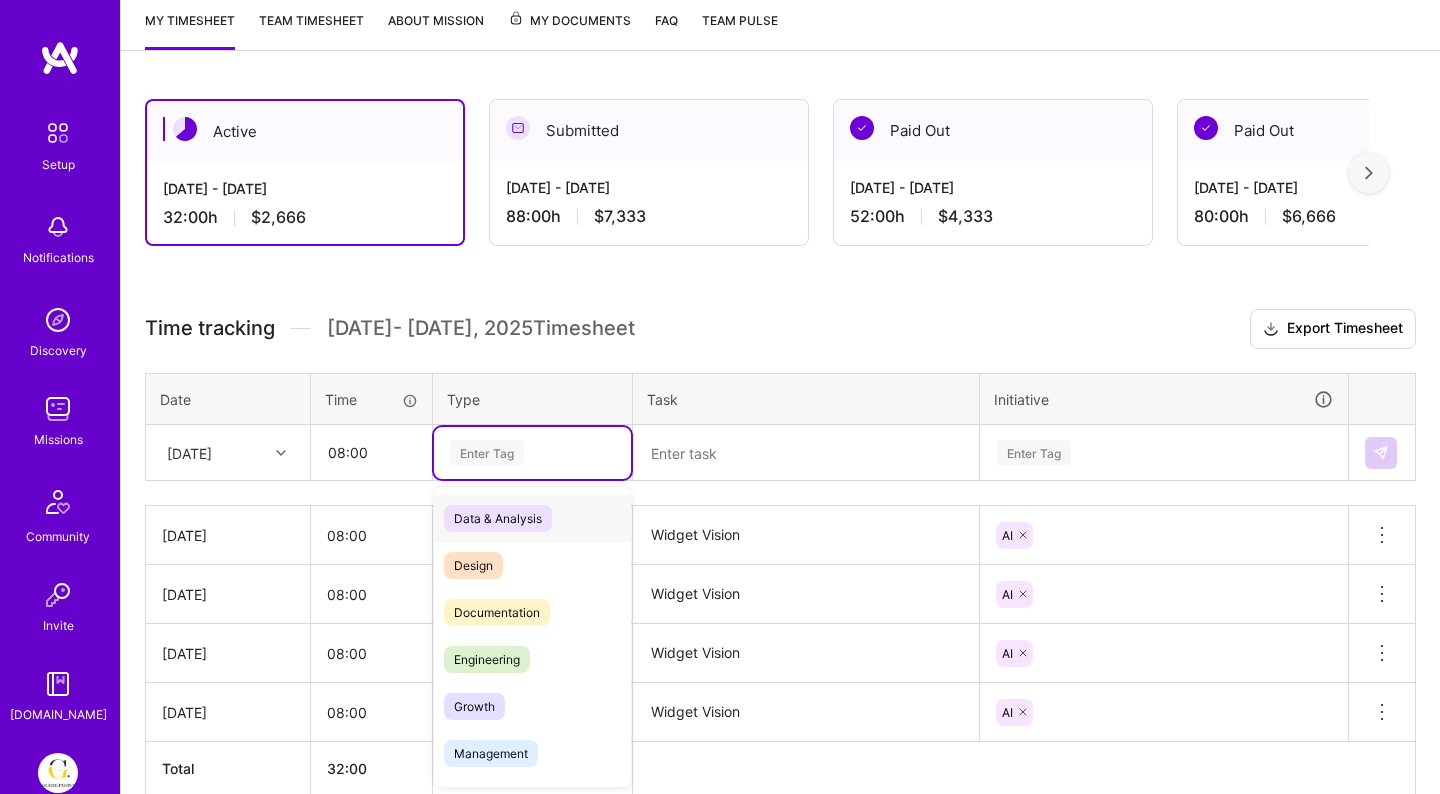 click on "Enter Tag" at bounding box center (487, 452) 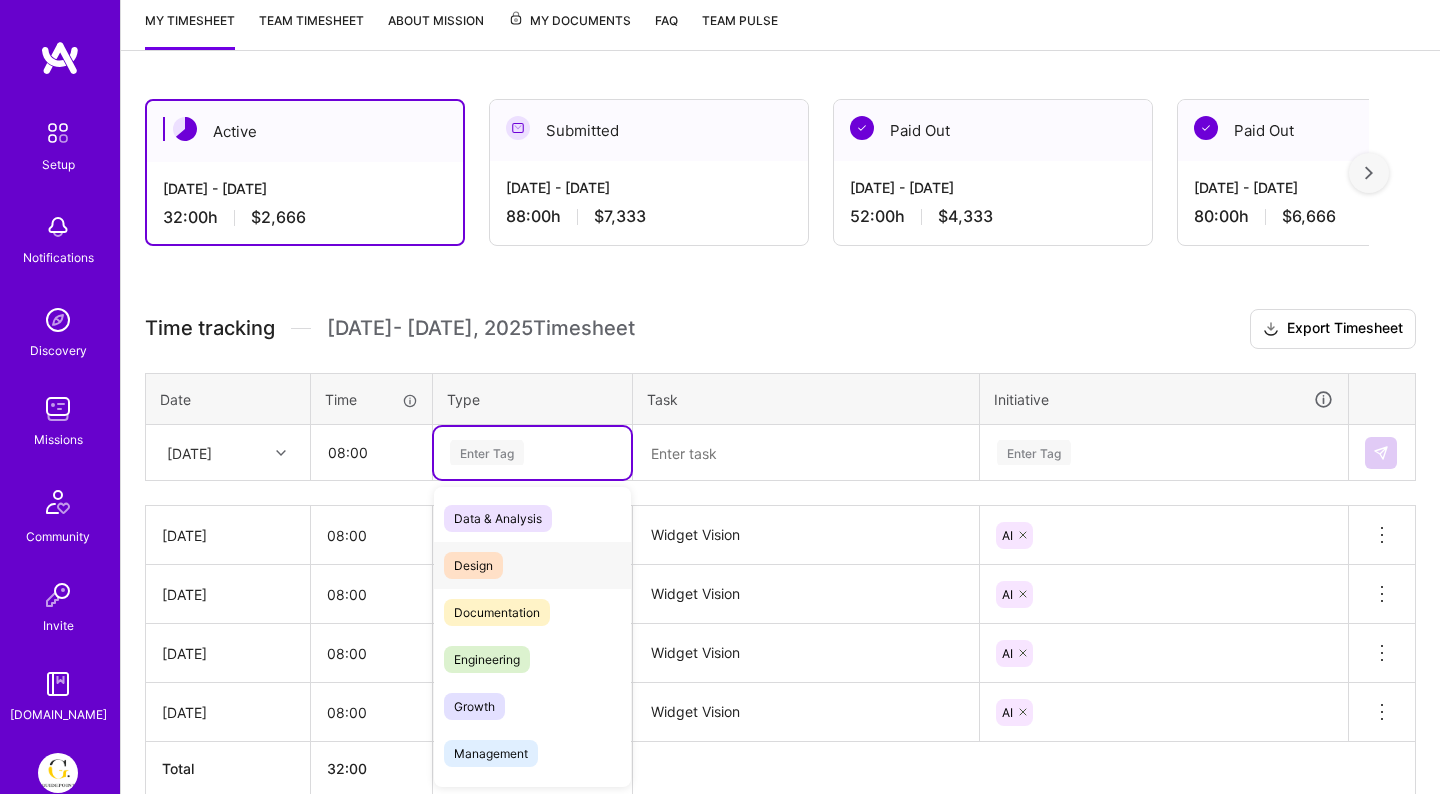 click on "Design" at bounding box center (473, 565) 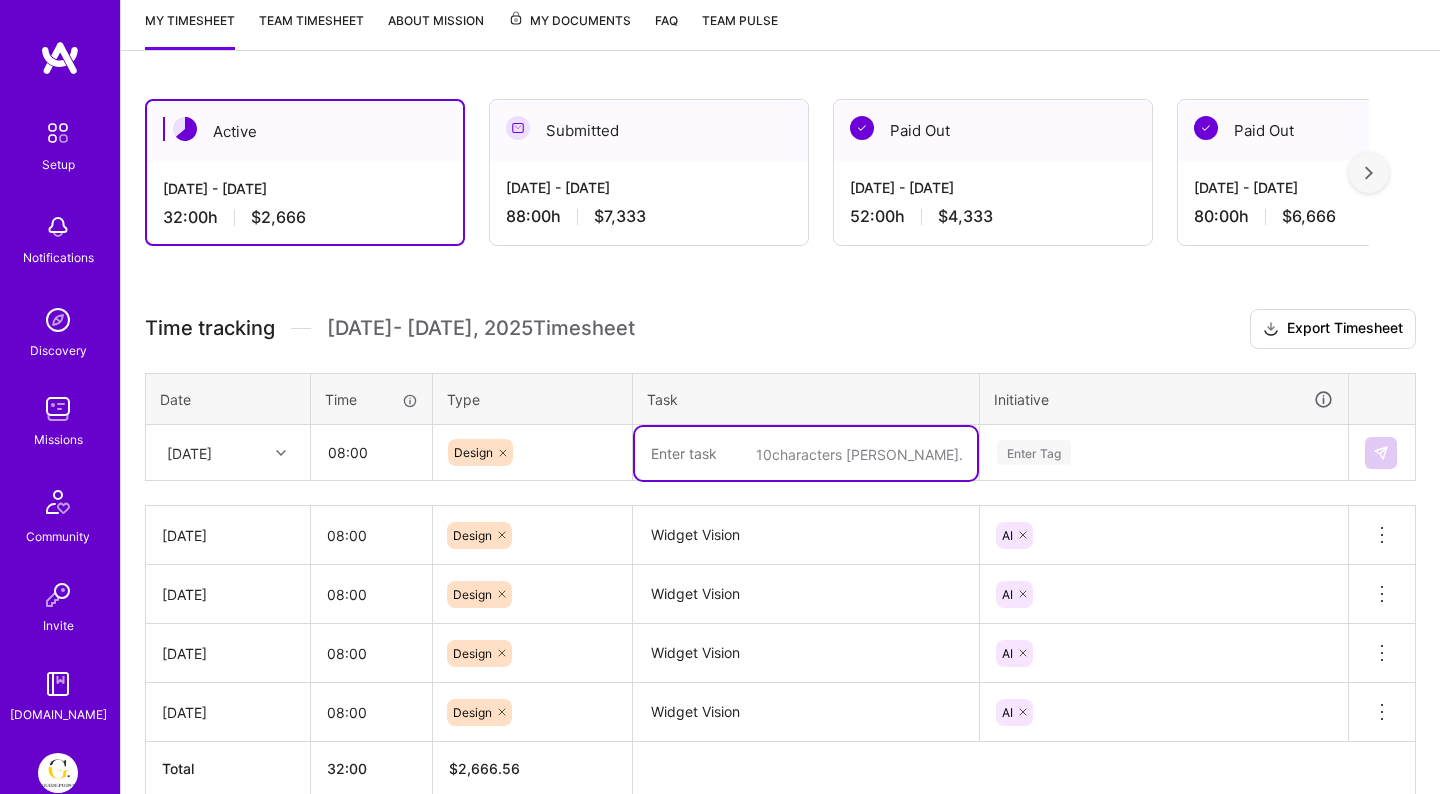 click at bounding box center [806, 453] 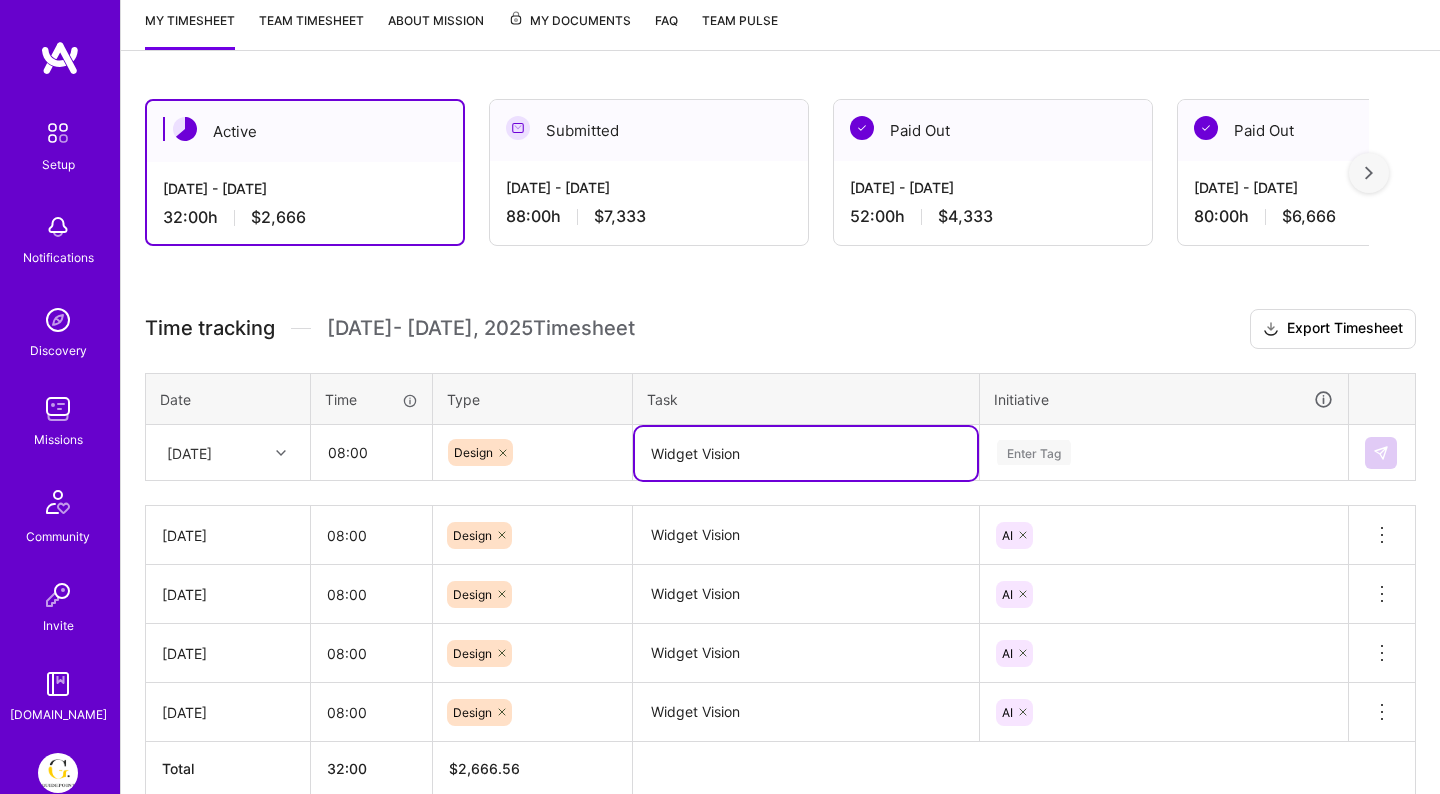 type on "Widget Vision" 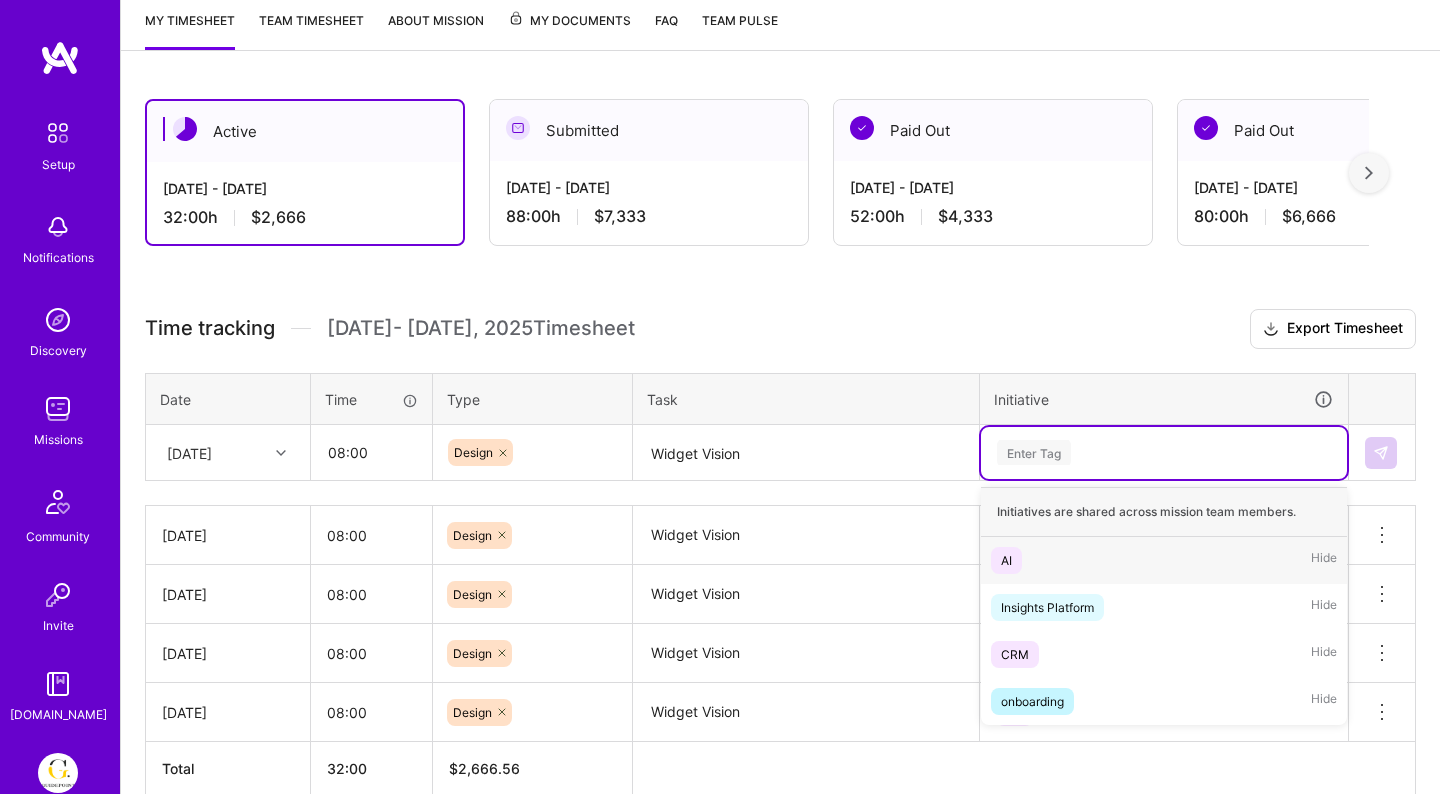 click on "AI Hide" at bounding box center [1164, 560] 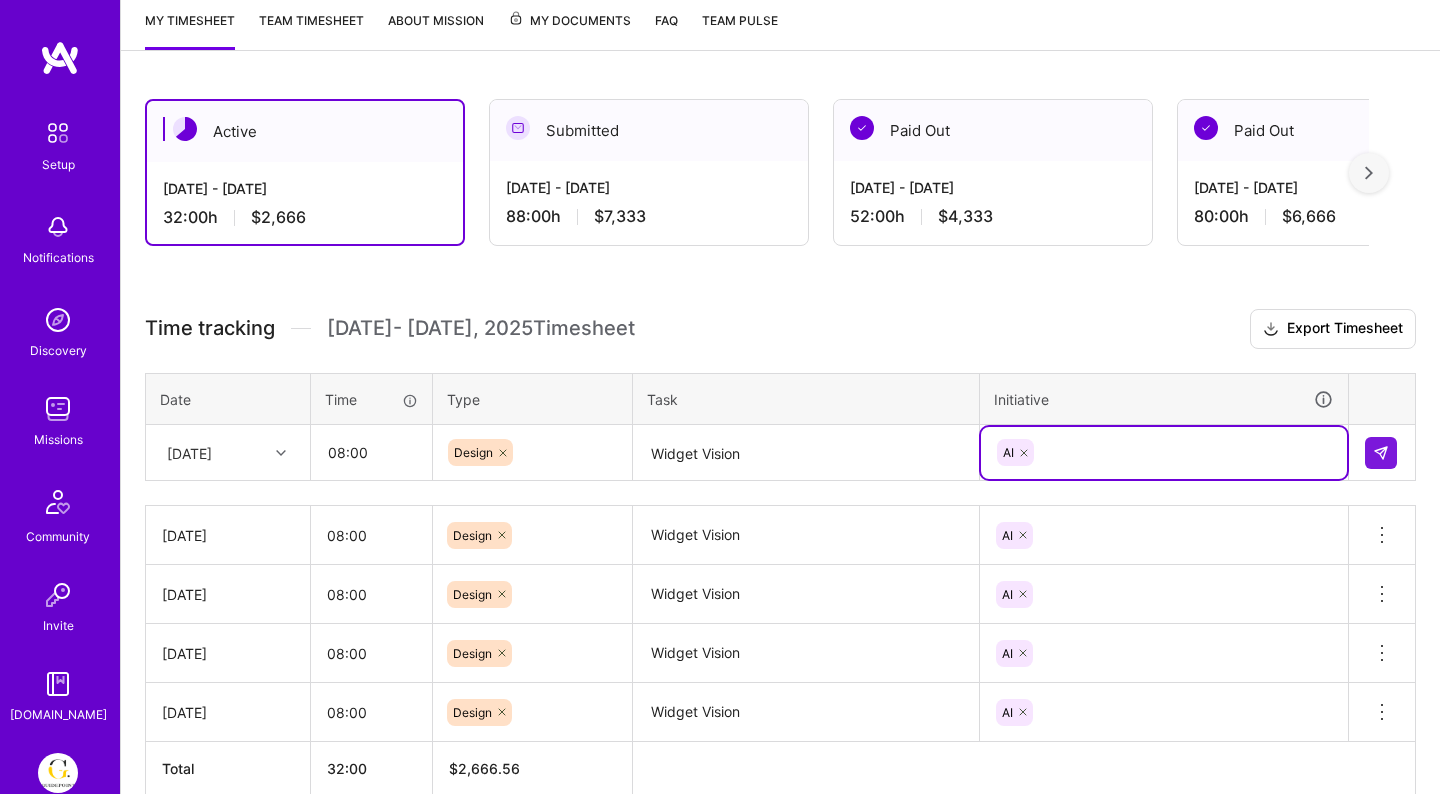click on "Active [DATE] - [DATE] 32:00 h    $2,666 Submitted [DATE] - [DATE] 88:00 h    $7,333 Paid Out [DATE] - [DATE] 52:00 h    $4,333 Paid Out [DATE] - [DATE] 80:00 h    $6,666 Paid Out [DATE] - [DATE] 88:00 h    $7,333 Paid Out [DATE] - [DATE] 88:00 h    $7,333 Paid Out [DATE] - [DATE] 64:00 h    $5,333 Paid Out [DATE] - [DATE] 80:00 h    $6,666 Paid Out [DATE] - [DATE] 80:00 h    $6,666 Paid Out [DATE] - [DATE] 80:00 h    $6,666 Paid Out [DATE] - [DATE] 80:00 h    $6,666 Paid Out [DATE] - [DATE] 64:00 h    $5,333 Paid Out [DATE] - [DATE] 0:00 h    $0 Time tracking [DATE]  -   [DATE]  Timesheet Export Timesheet Date Time Type Task Initiative  [DATE] 08:00 Design
Widget Vision option AI, selected.   Select is focused ,type to refine list, press Down to open the menu,  press left to focus selected values AI
[DATE] 08:00 Design
Widget Vision AI
Delete row [DATE] 08:00" at bounding box center (780, 484) 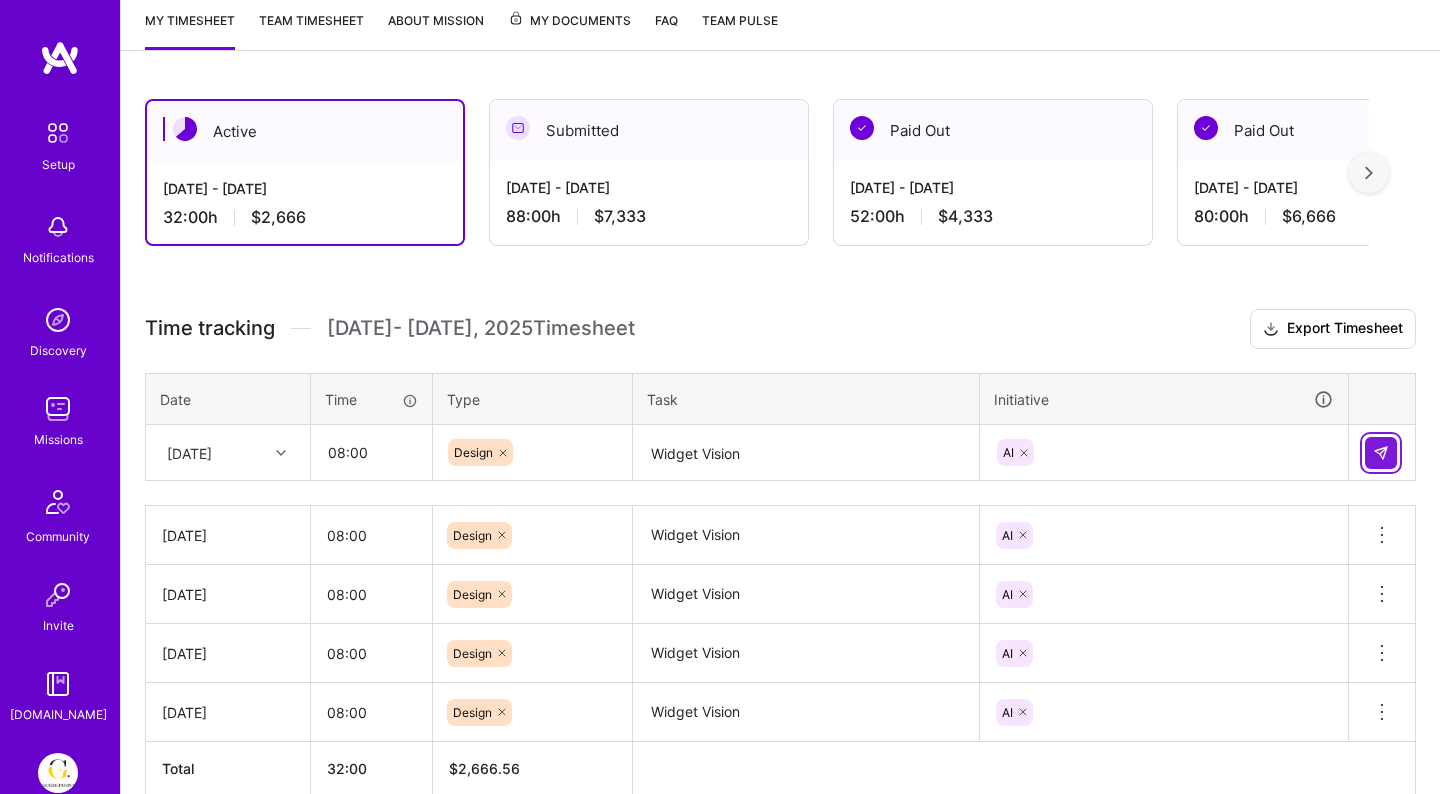 click at bounding box center (1381, 453) 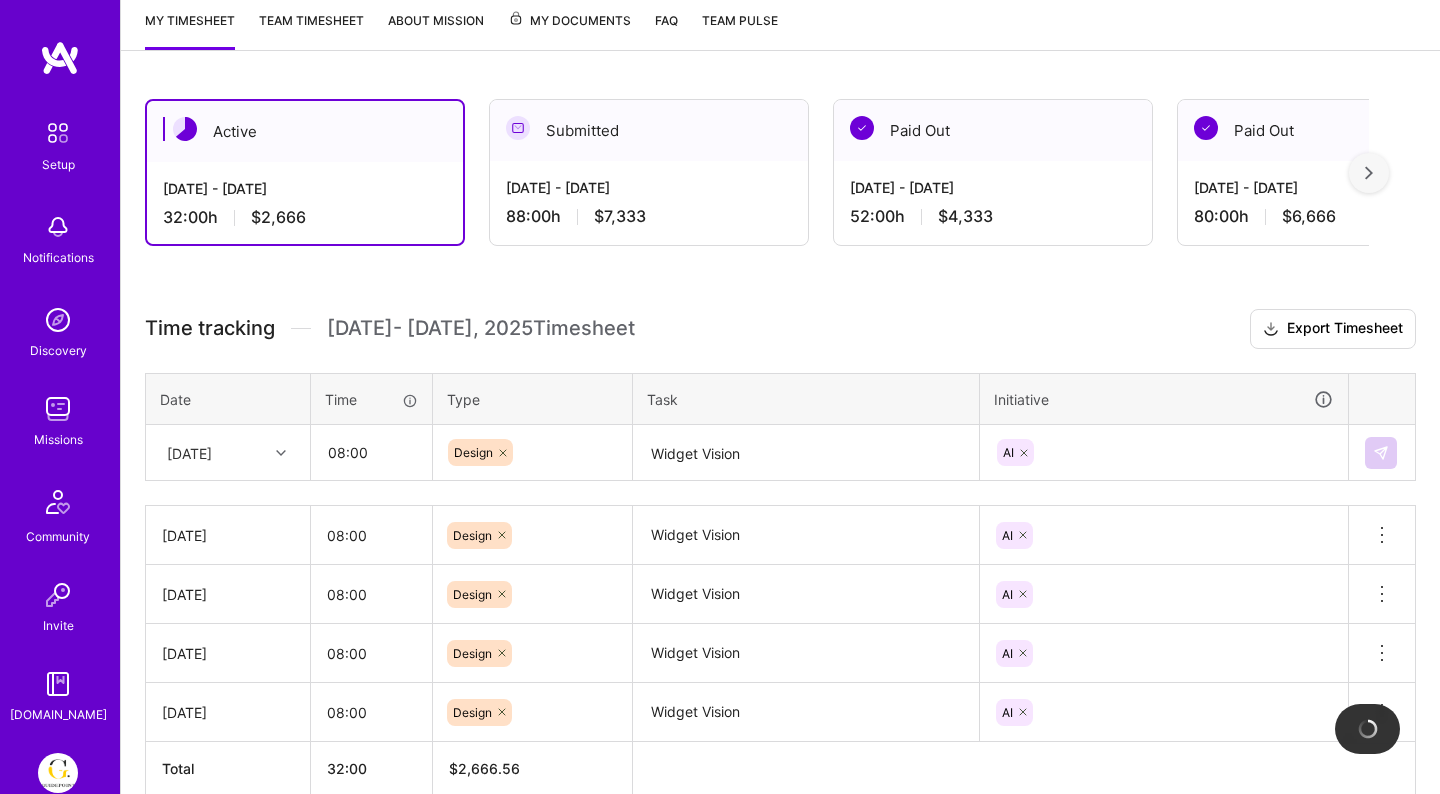 type 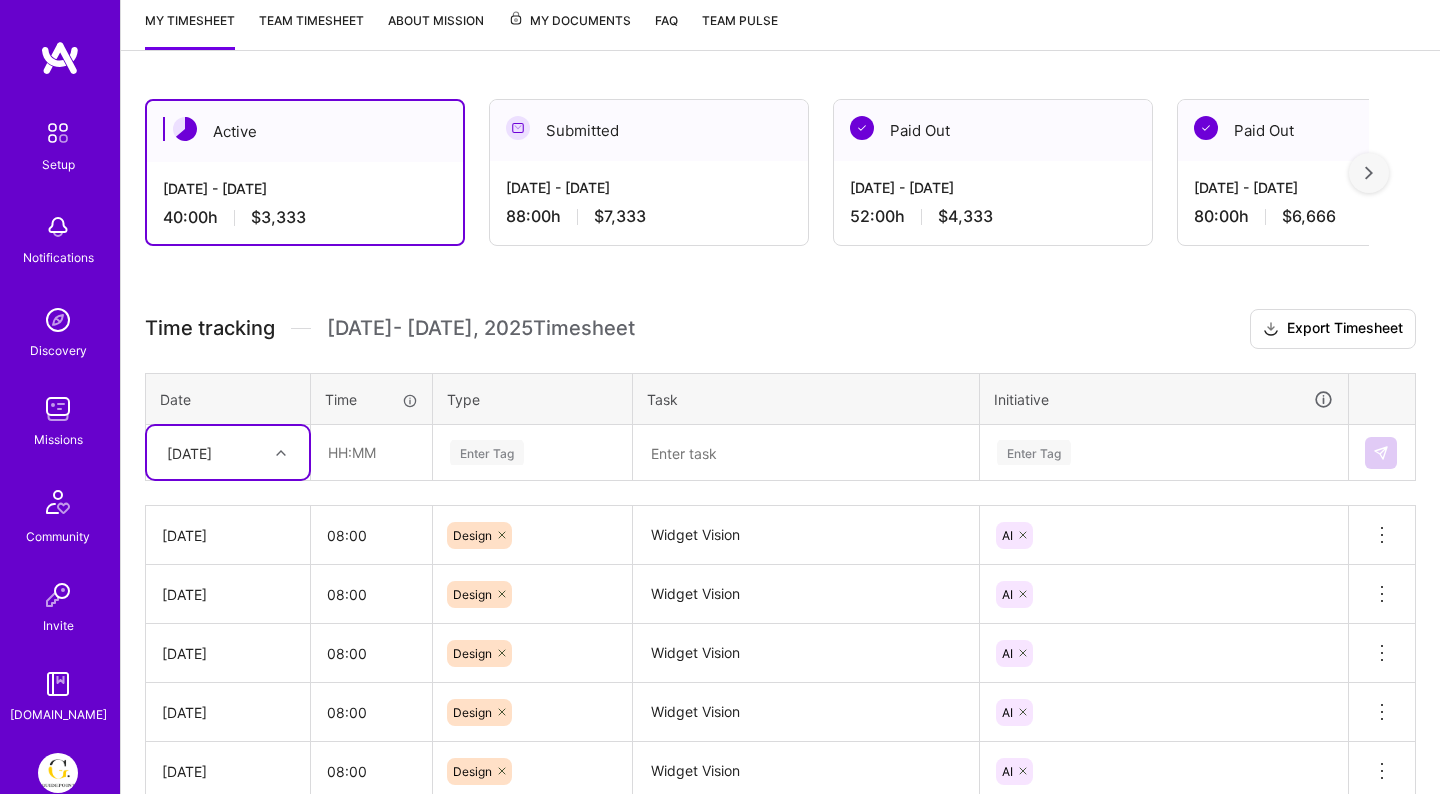 click on "[DATE]" at bounding box center (212, 452) 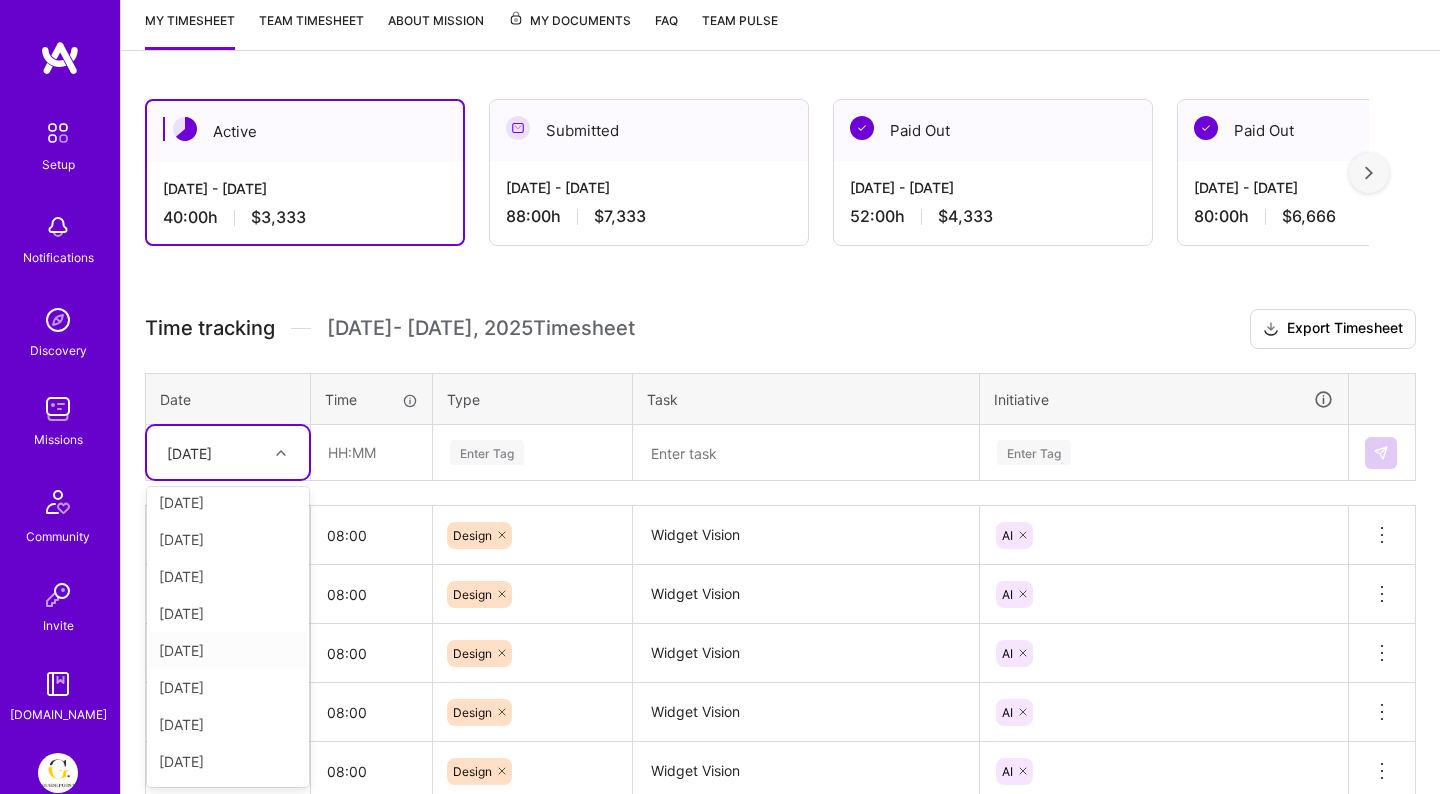 scroll, scrollTop: 45, scrollLeft: 0, axis: vertical 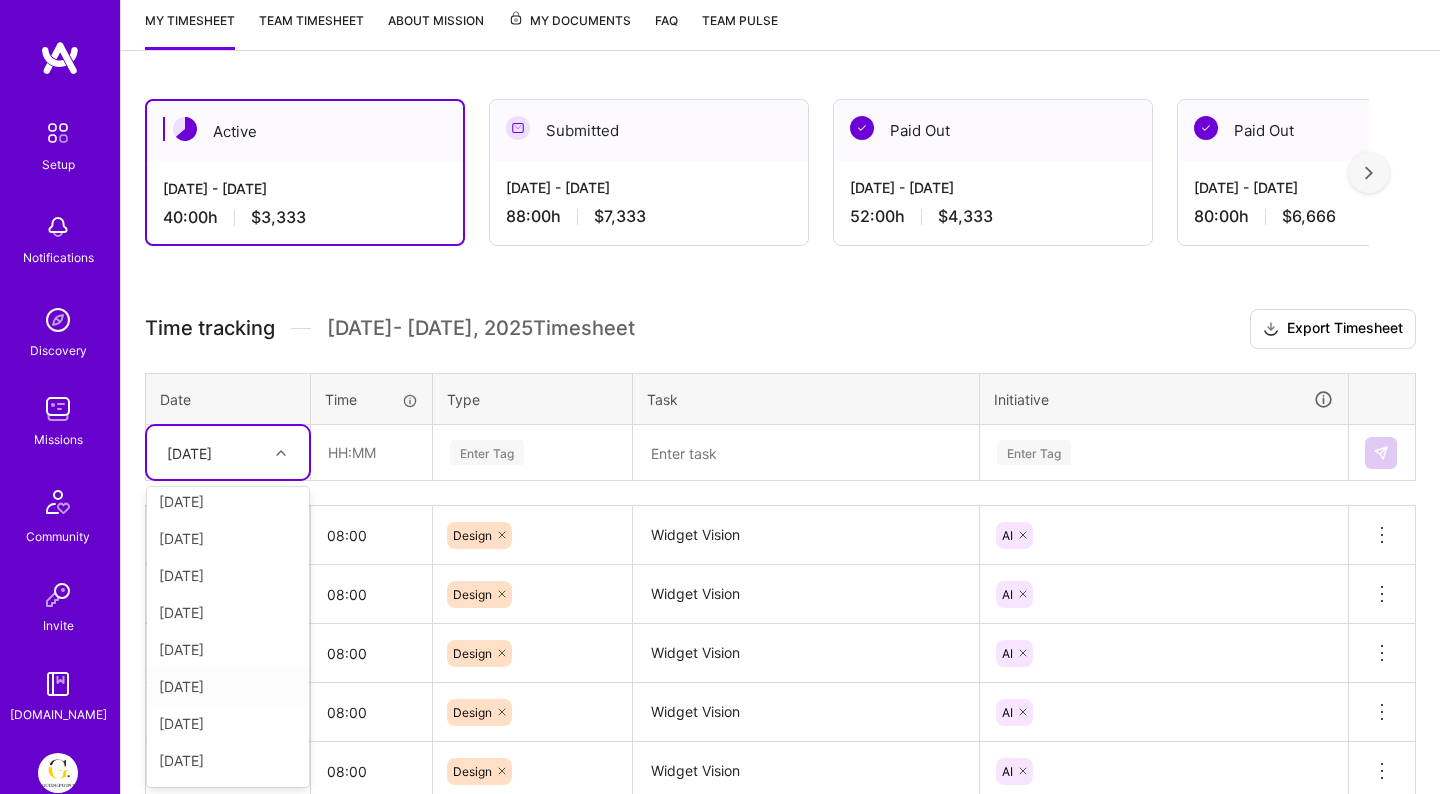 click on "[DATE]" at bounding box center (228, 686) 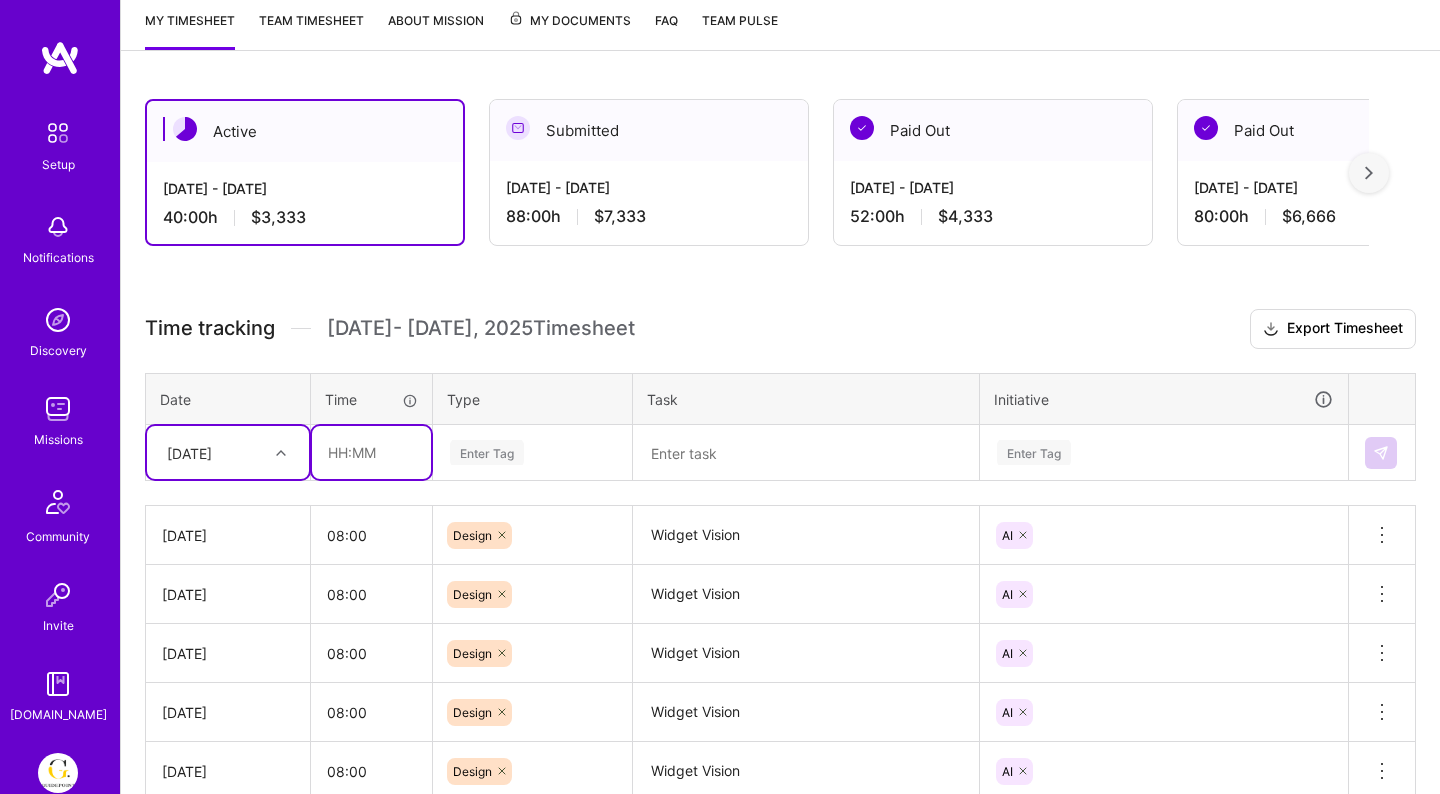 click at bounding box center [371, 452] 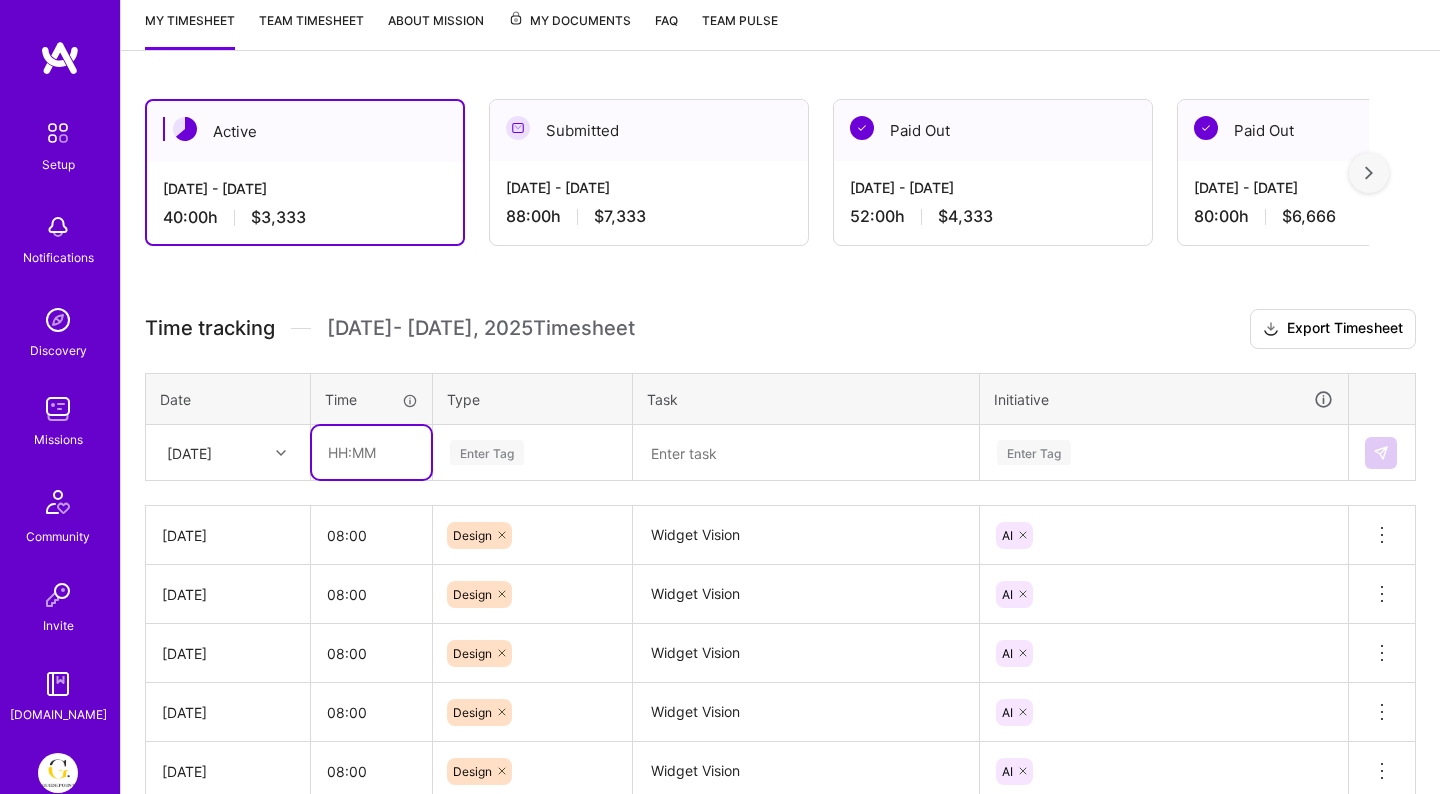 type on "08:00" 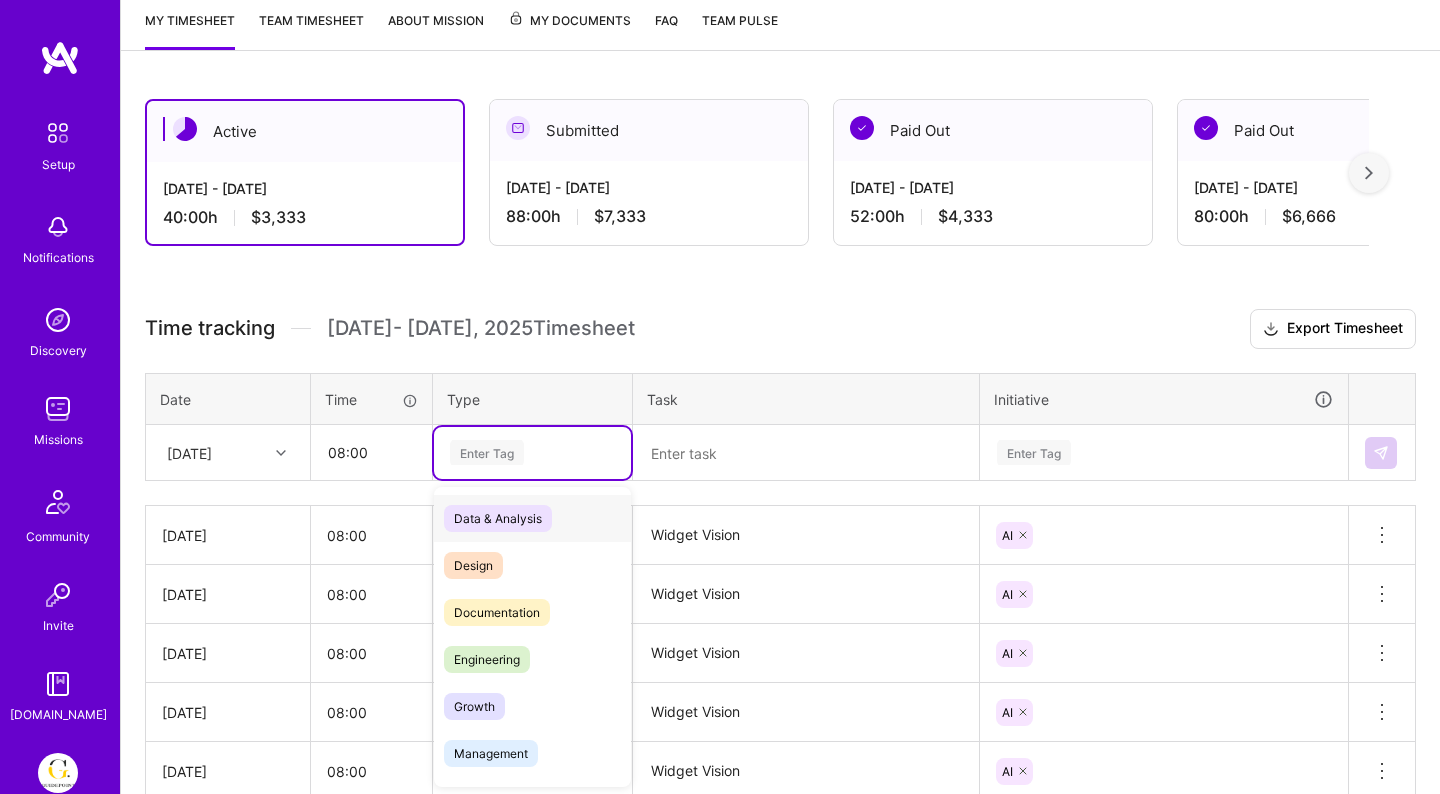 click on "Enter Tag" at bounding box center [532, 453] 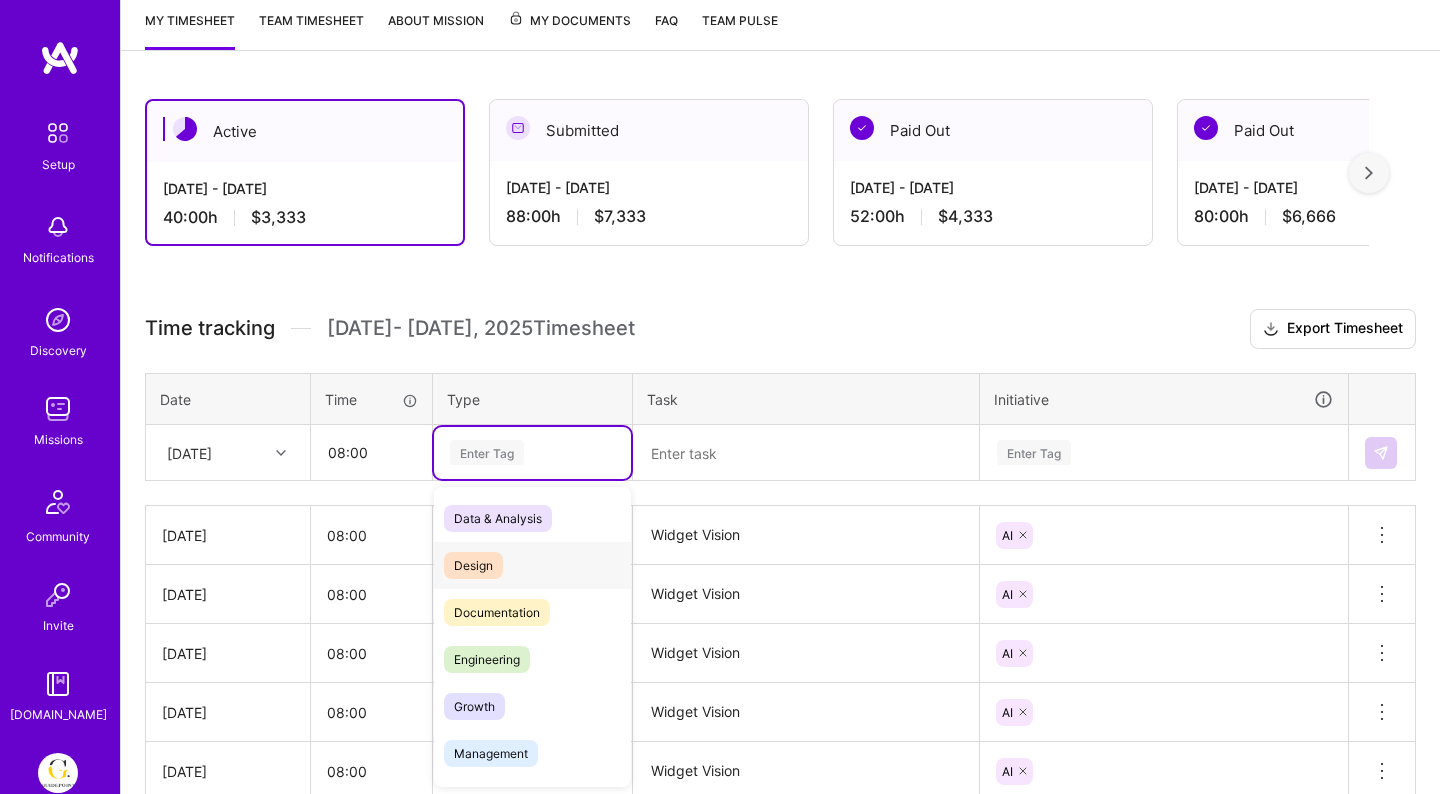 click on "Design" at bounding box center [473, 565] 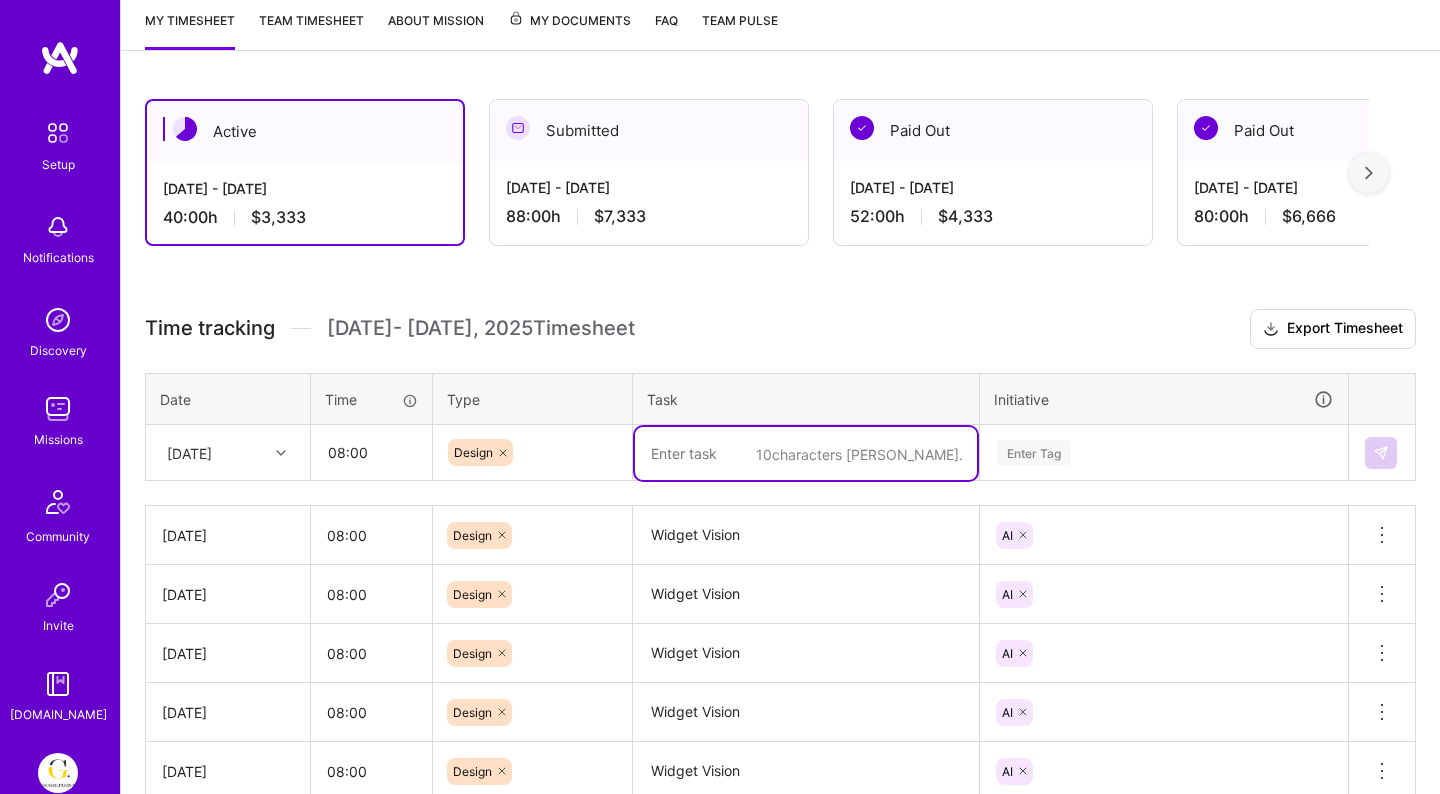 click at bounding box center [806, 453] 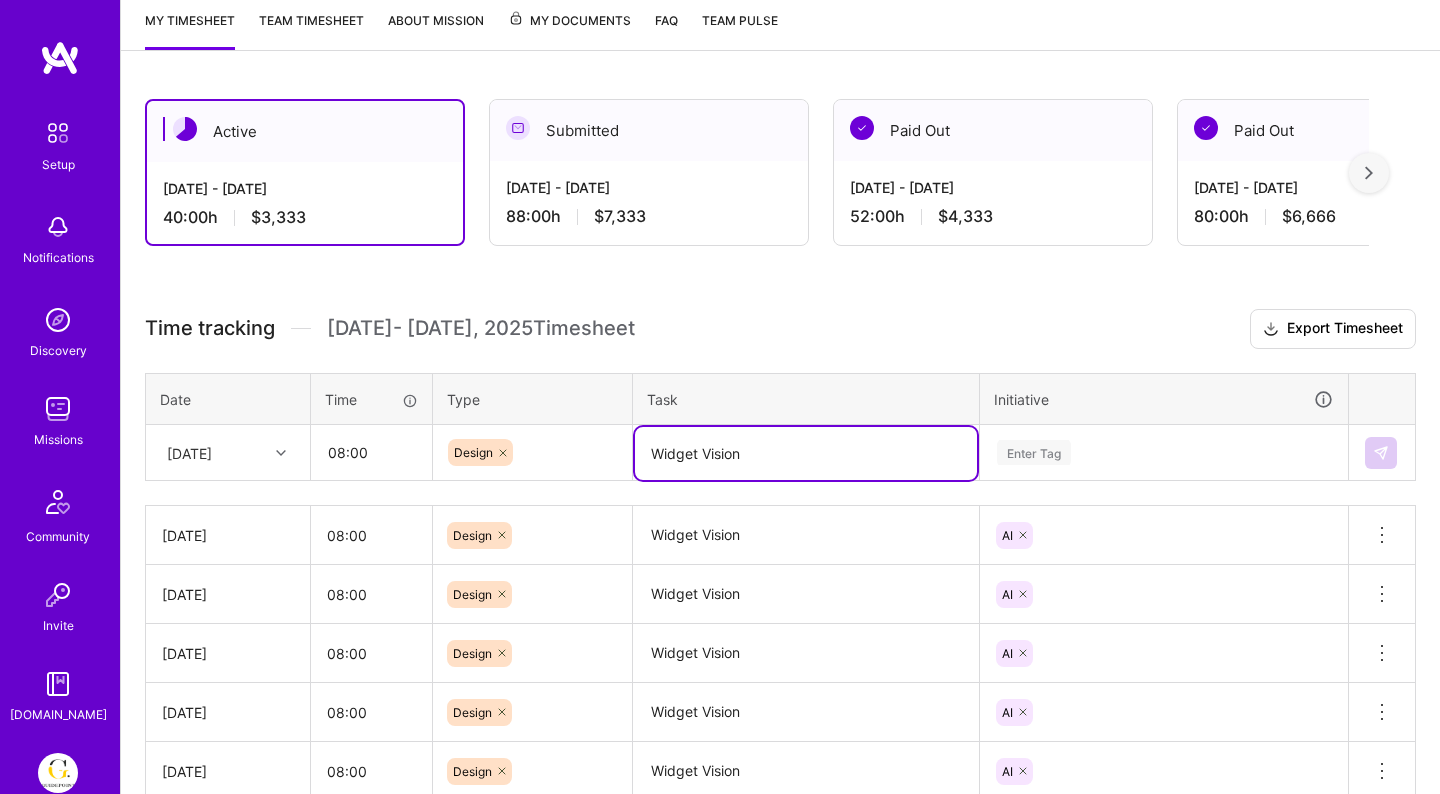 type on "Widget Vision" 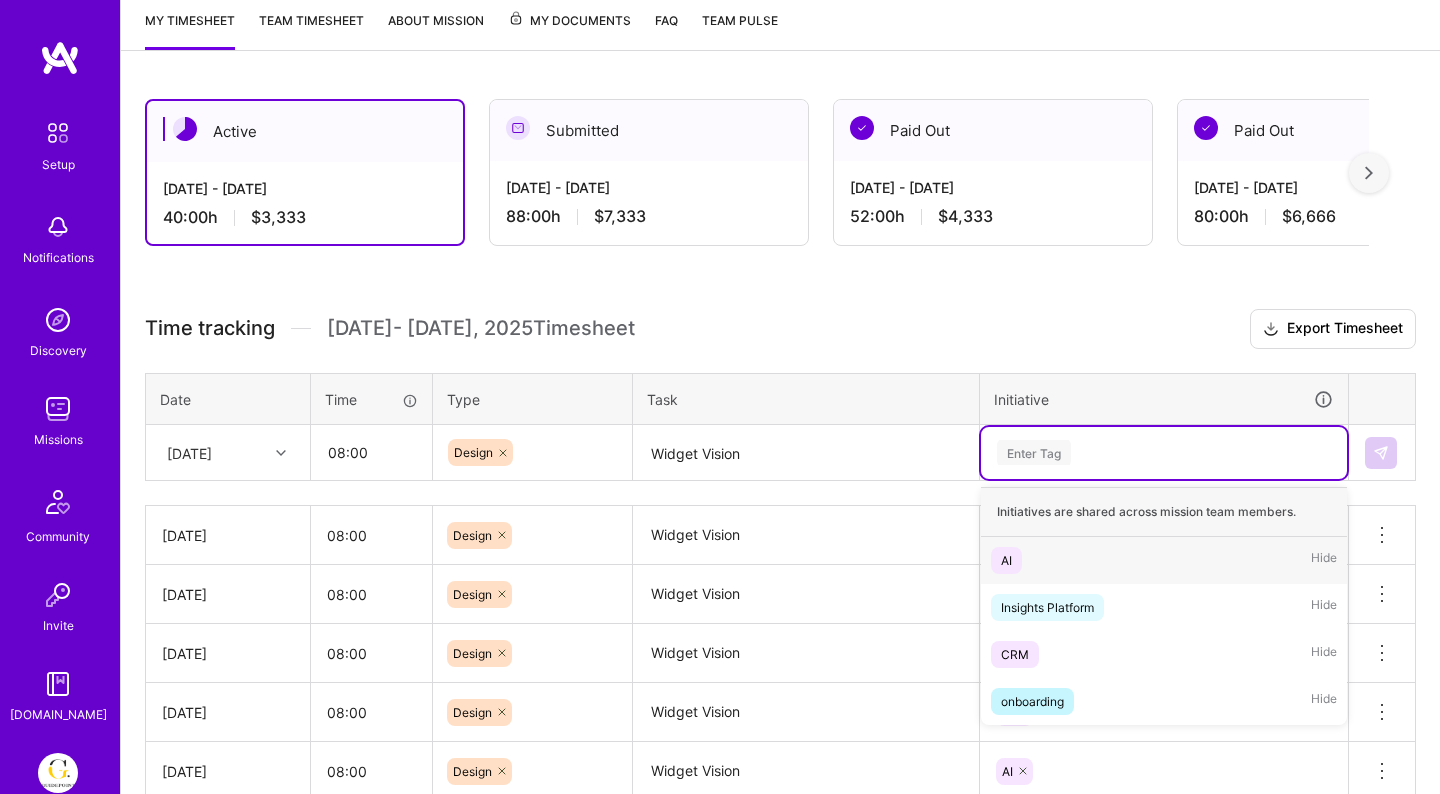 click on "AI Hide" at bounding box center (1164, 560) 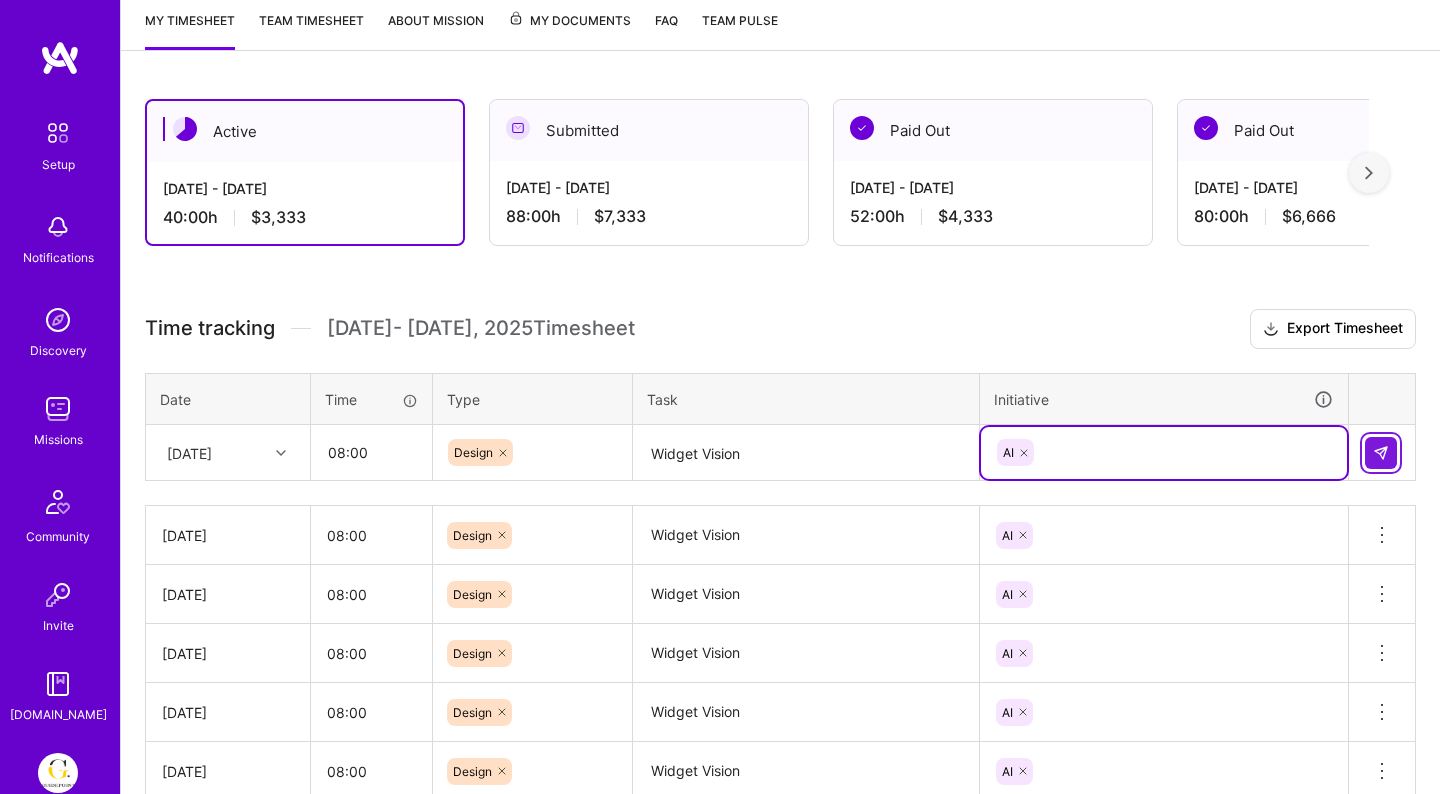 click at bounding box center (1381, 453) 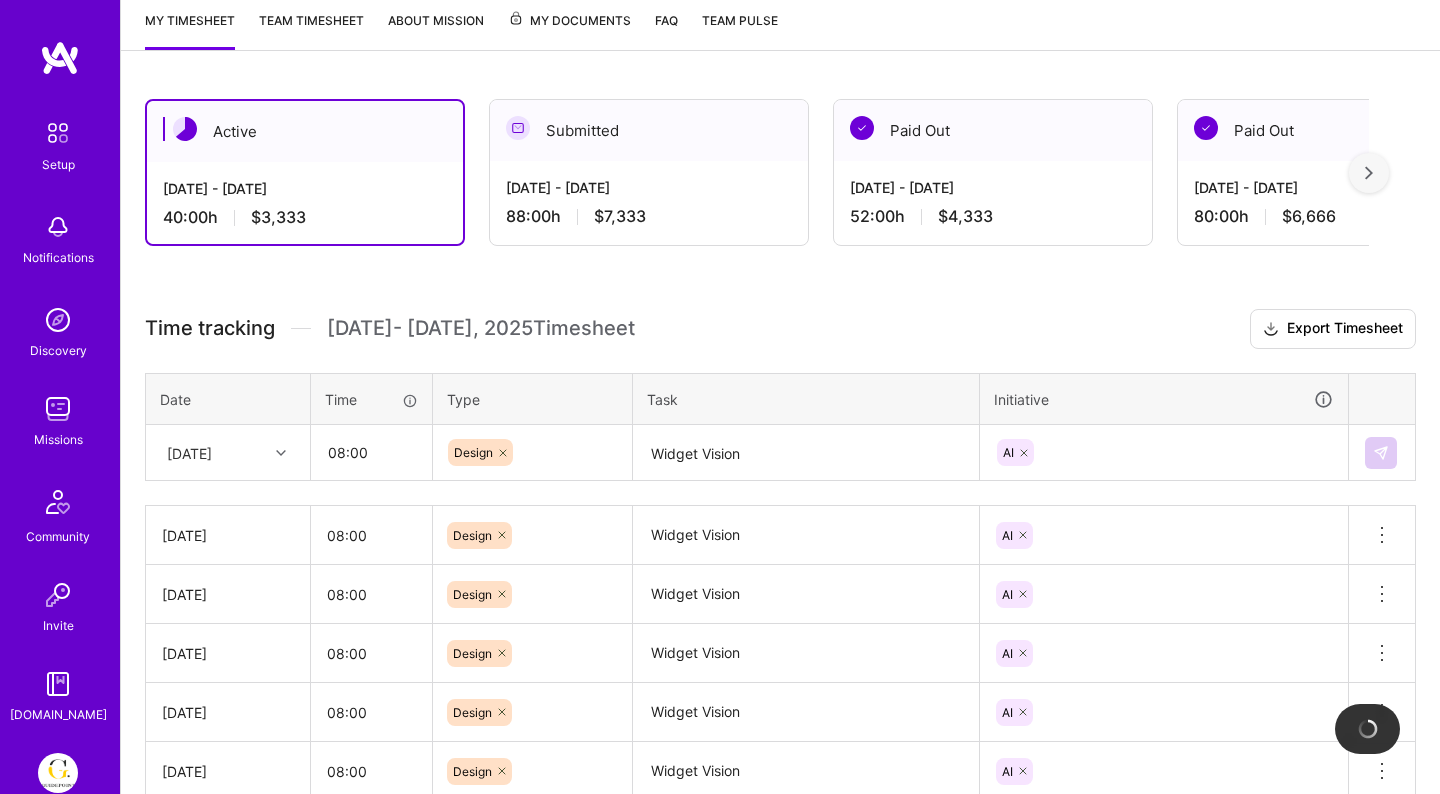 type 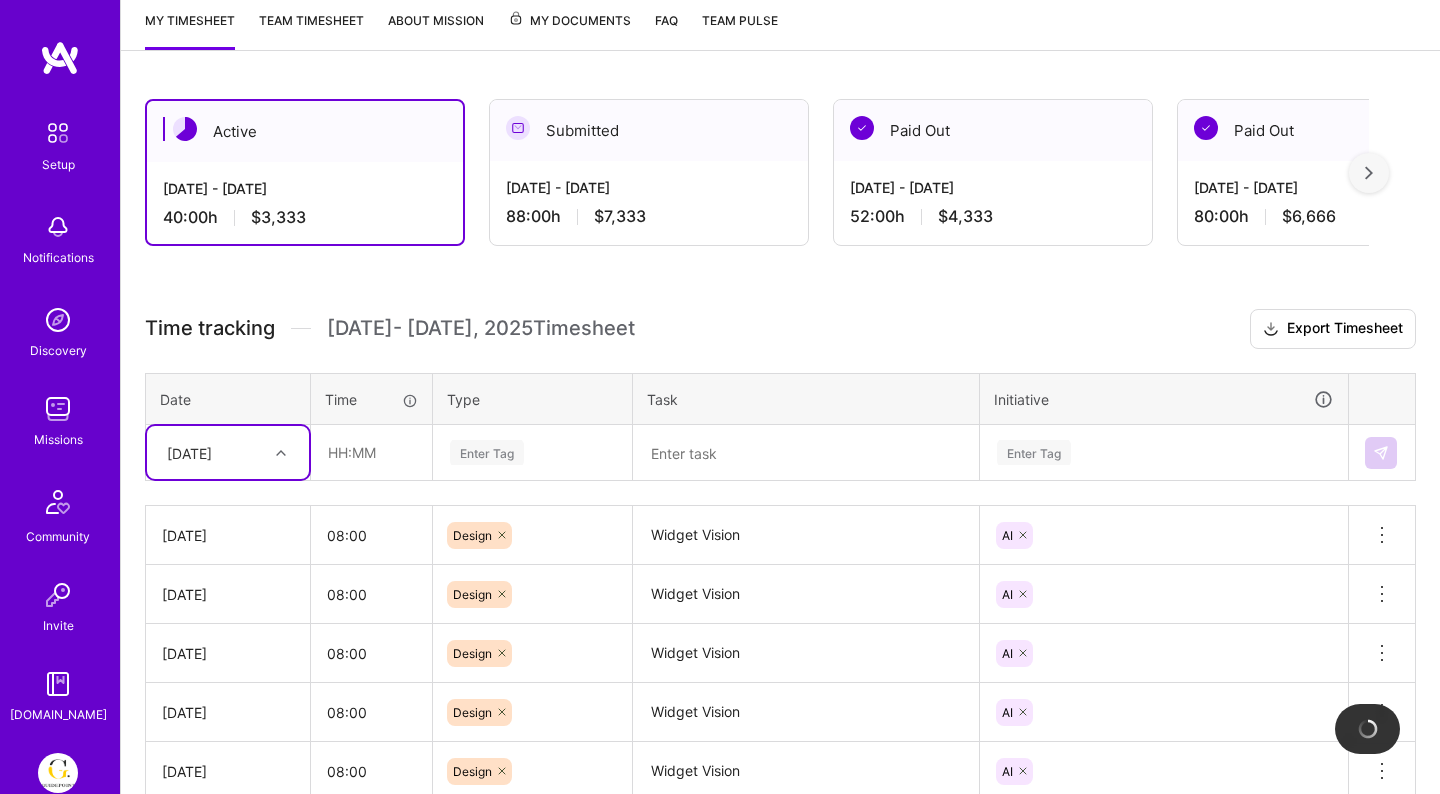 click on "[DATE]" at bounding box center [212, 452] 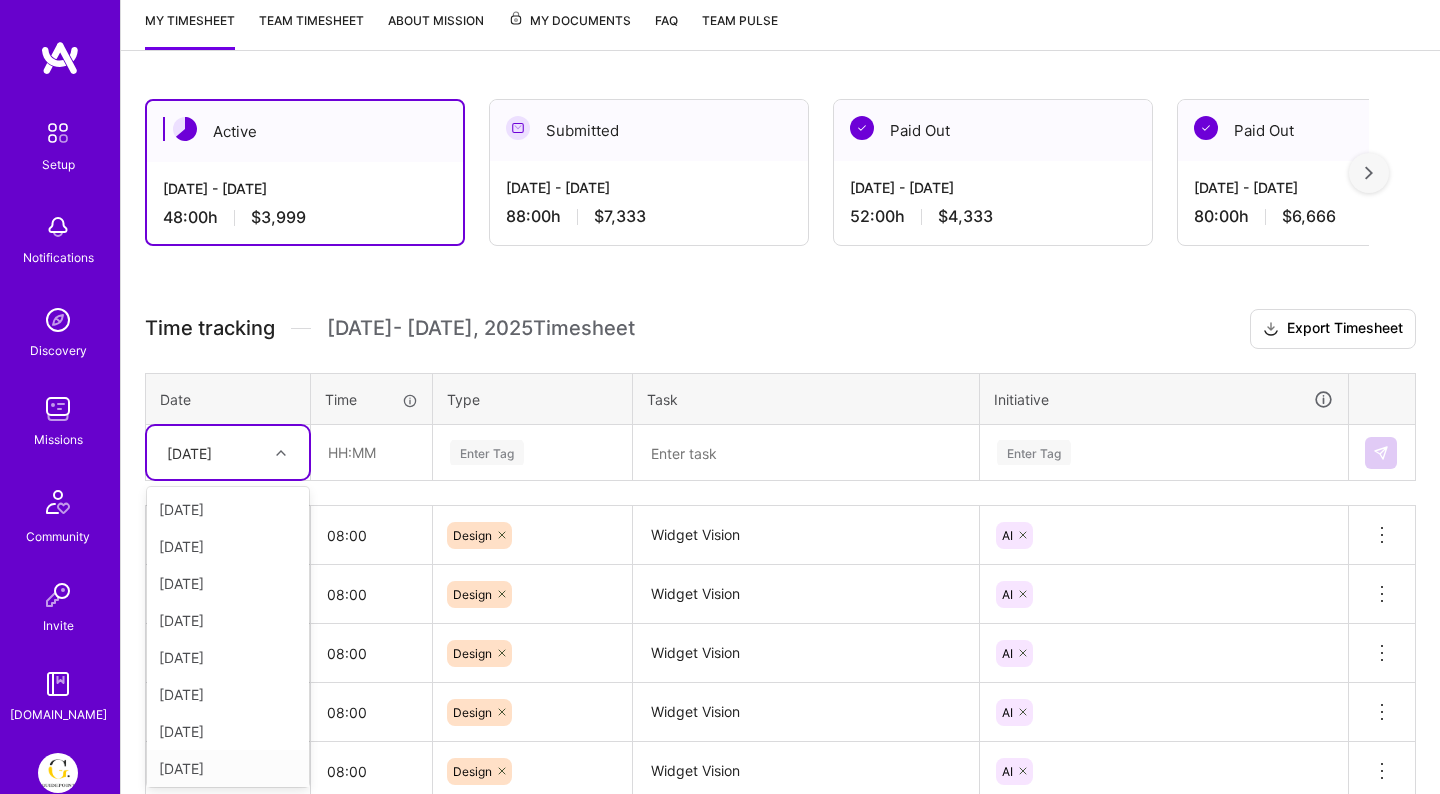click on "[DATE]" at bounding box center (228, 768) 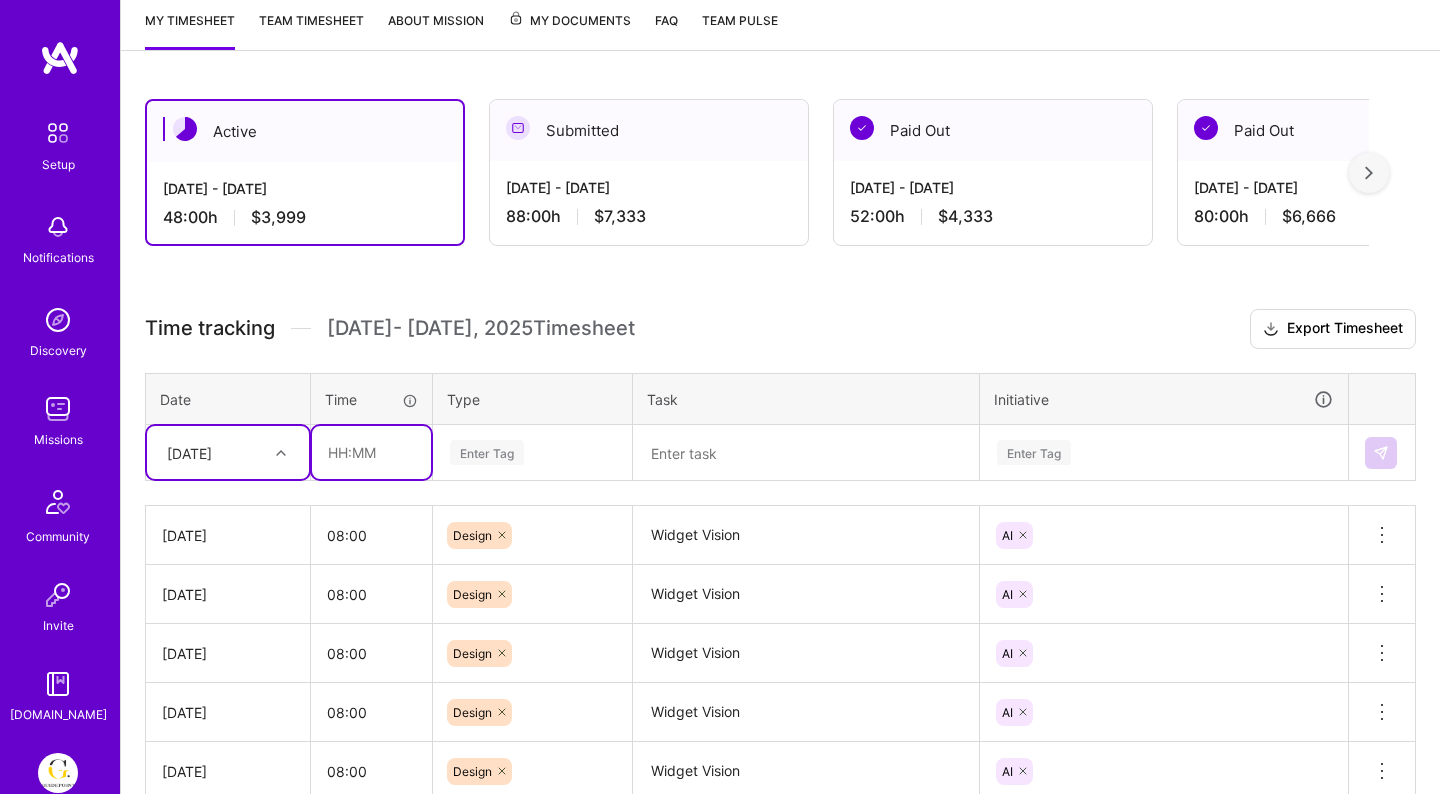 click at bounding box center [371, 452] 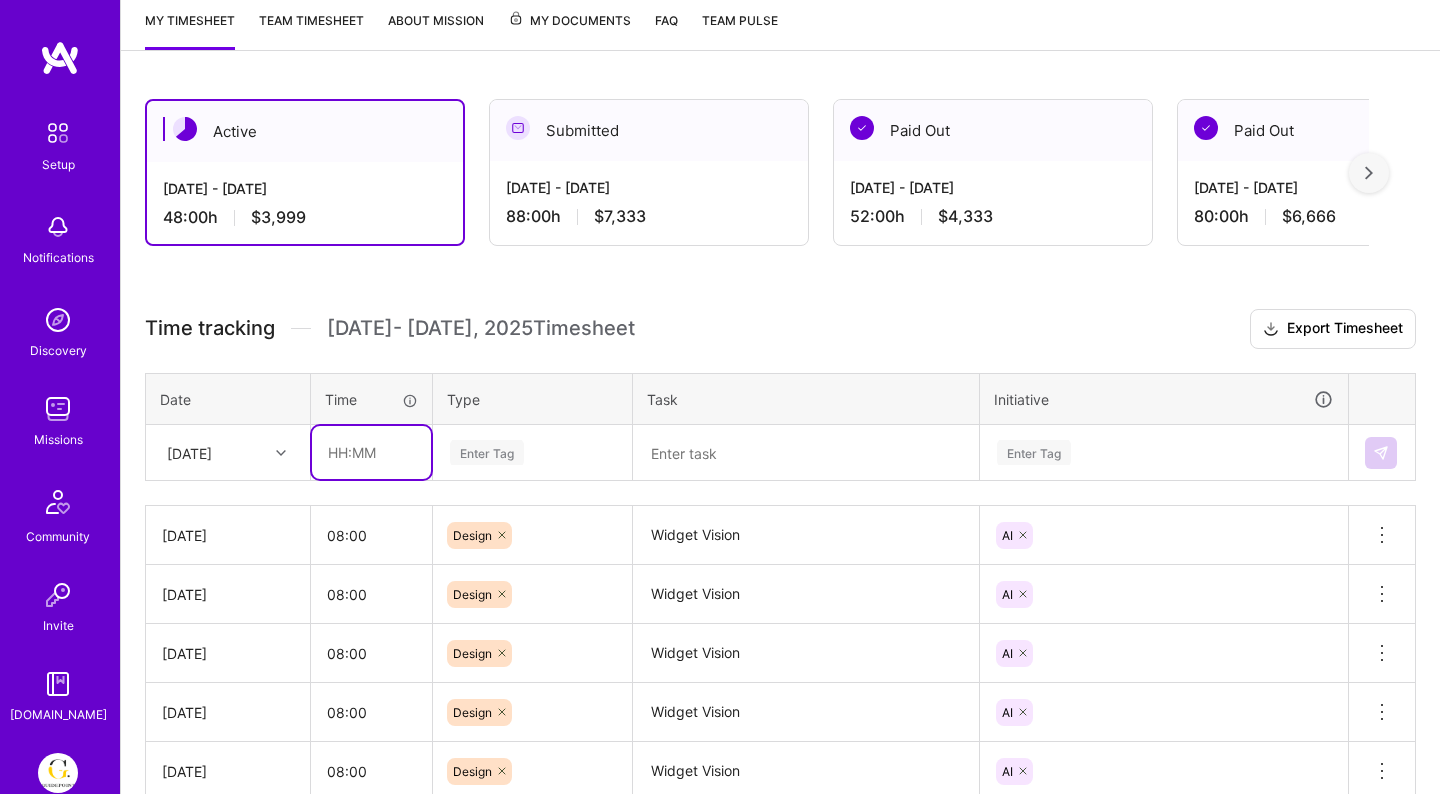 type on "08:00" 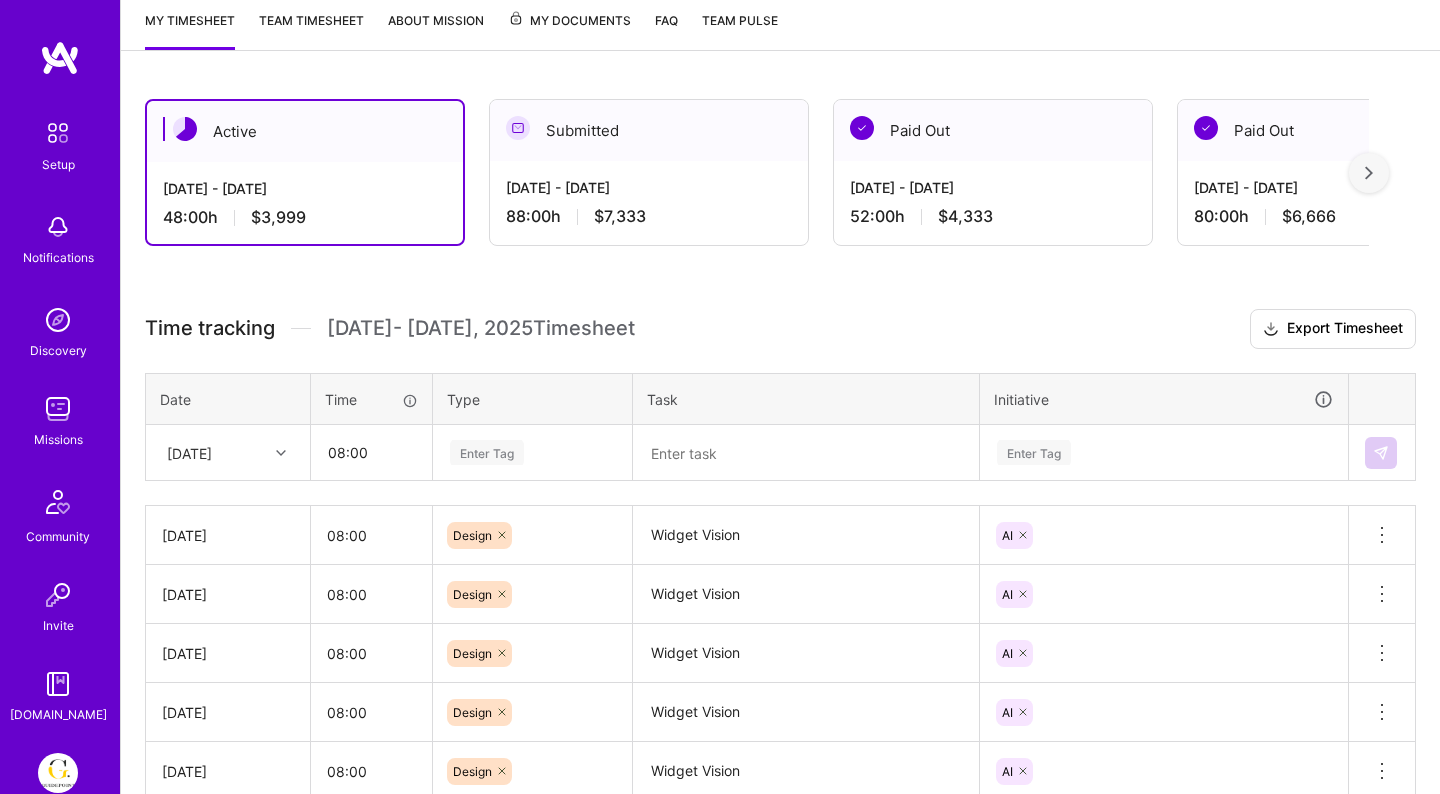click on "Enter Tag" at bounding box center [532, 453] 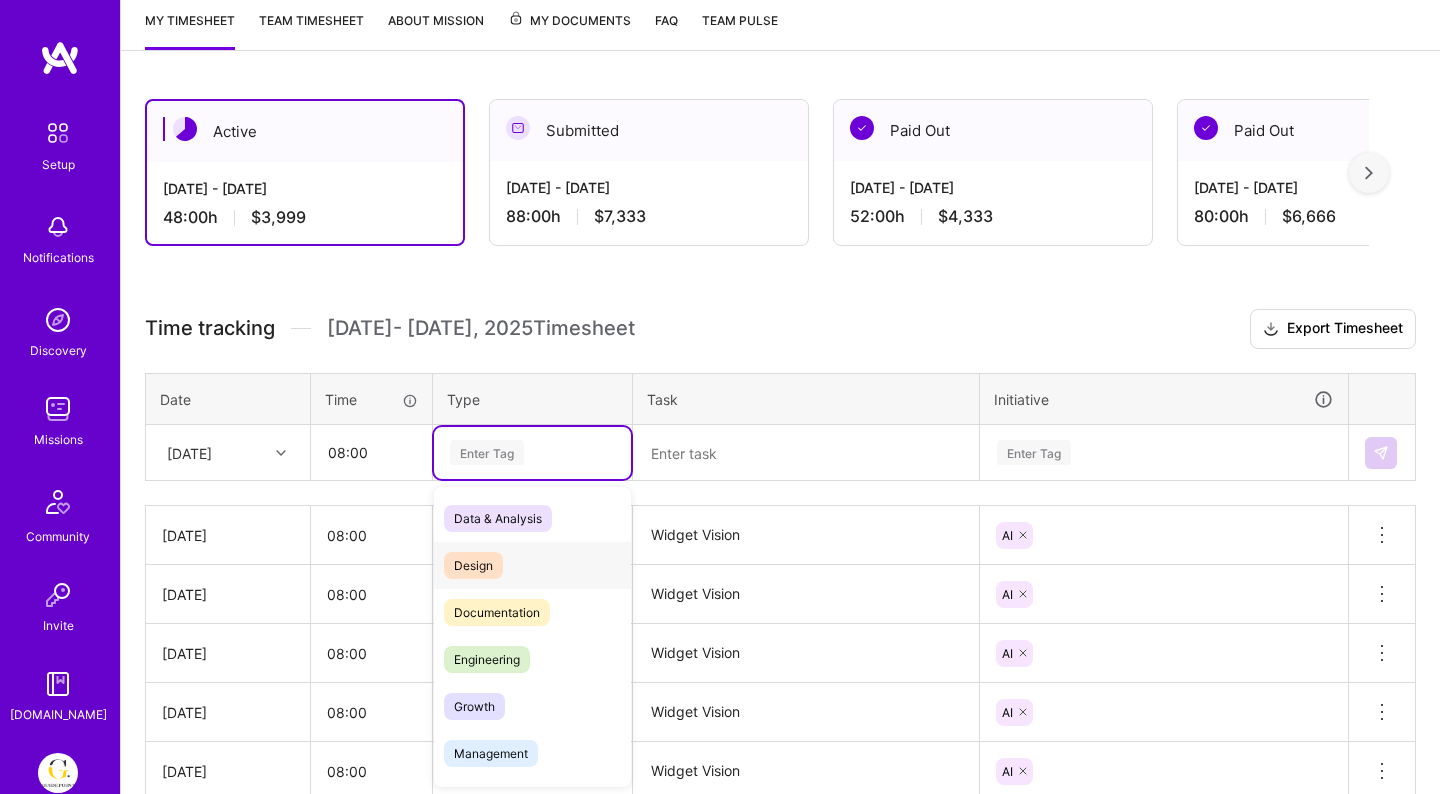 click on "Design" at bounding box center (473, 565) 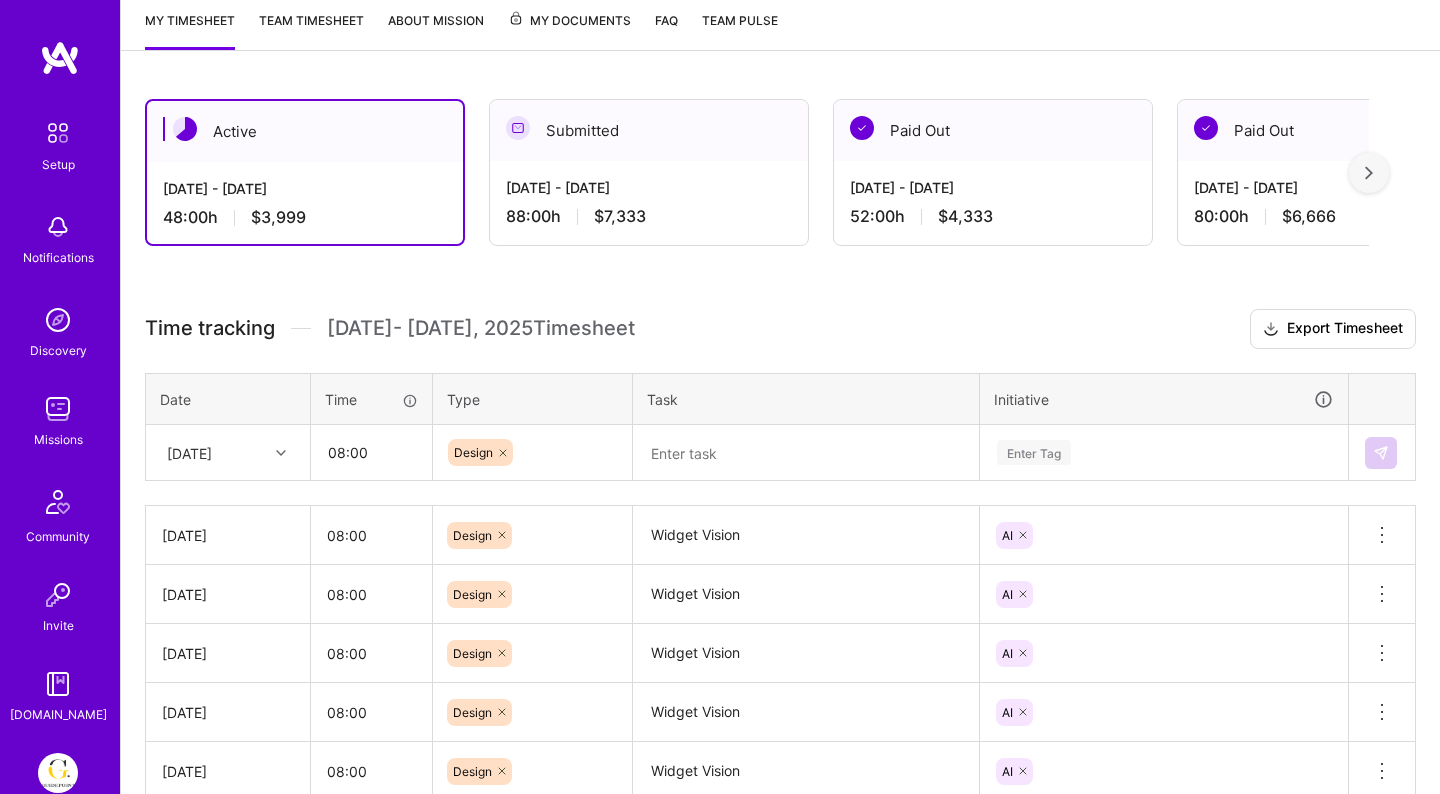 click on "Time tracking [DATE]  -   [DATE]  Timesheet Export Timesheet Date Time Type Task Initiative  [DATE] 08:00 Design
Enter Tag [DATE] 08:00 Design
Widget Vision AI
Delete row [DATE] 08:00 Design
Widget Vision AI
Delete row [DATE] 08:00 Design
Widget Vision AI
Delete row [DATE] 08:00 Design
Widget Vision AI
Delete row [DATE] 08:00 Design
Widget Vision AI
Delete row [DATE] 08:00 Design
Widget Vision AI
Delete row Total 48:00 $ 3,999.84" at bounding box center [780, 611] 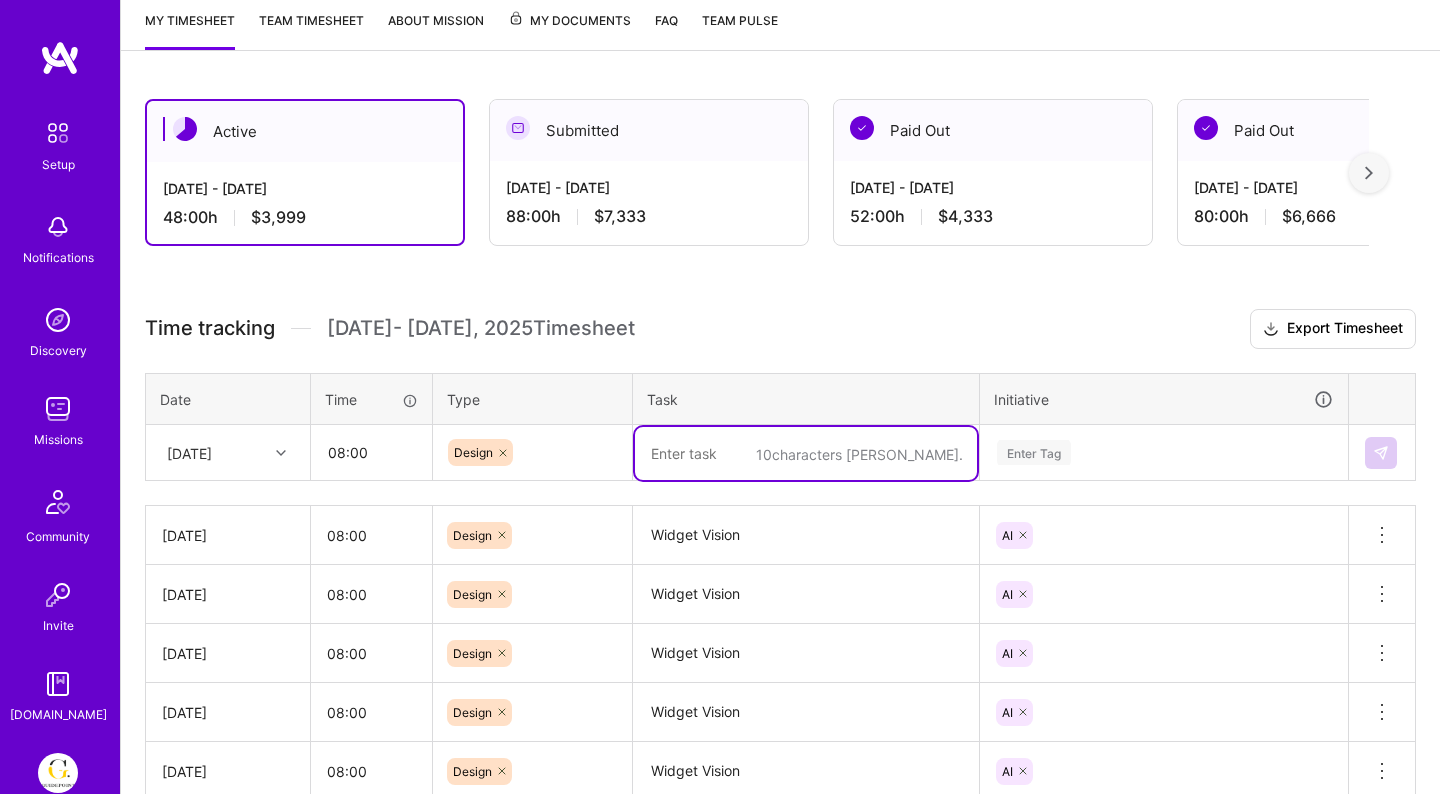 paste on "Widget Vision" 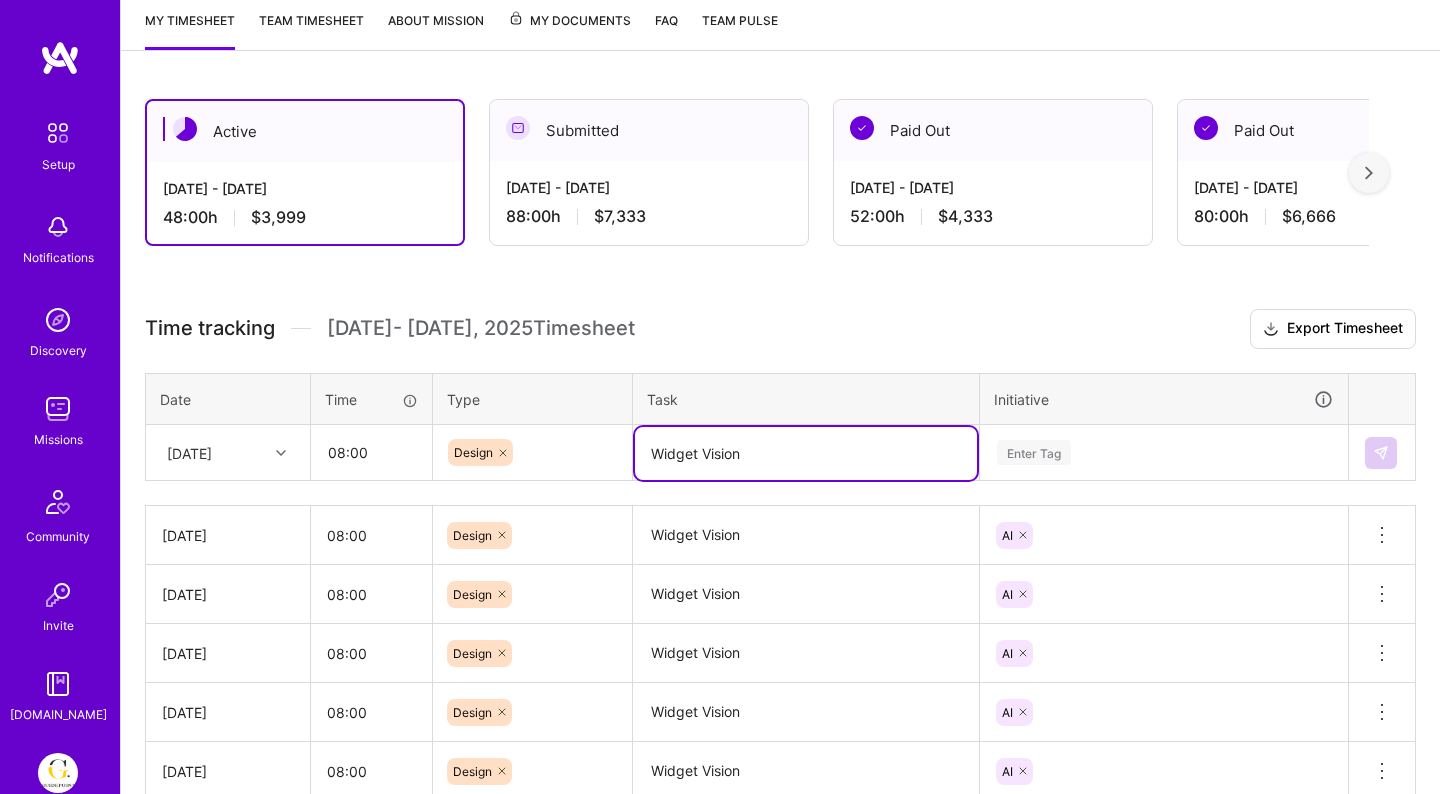 type on "Widget Vision" 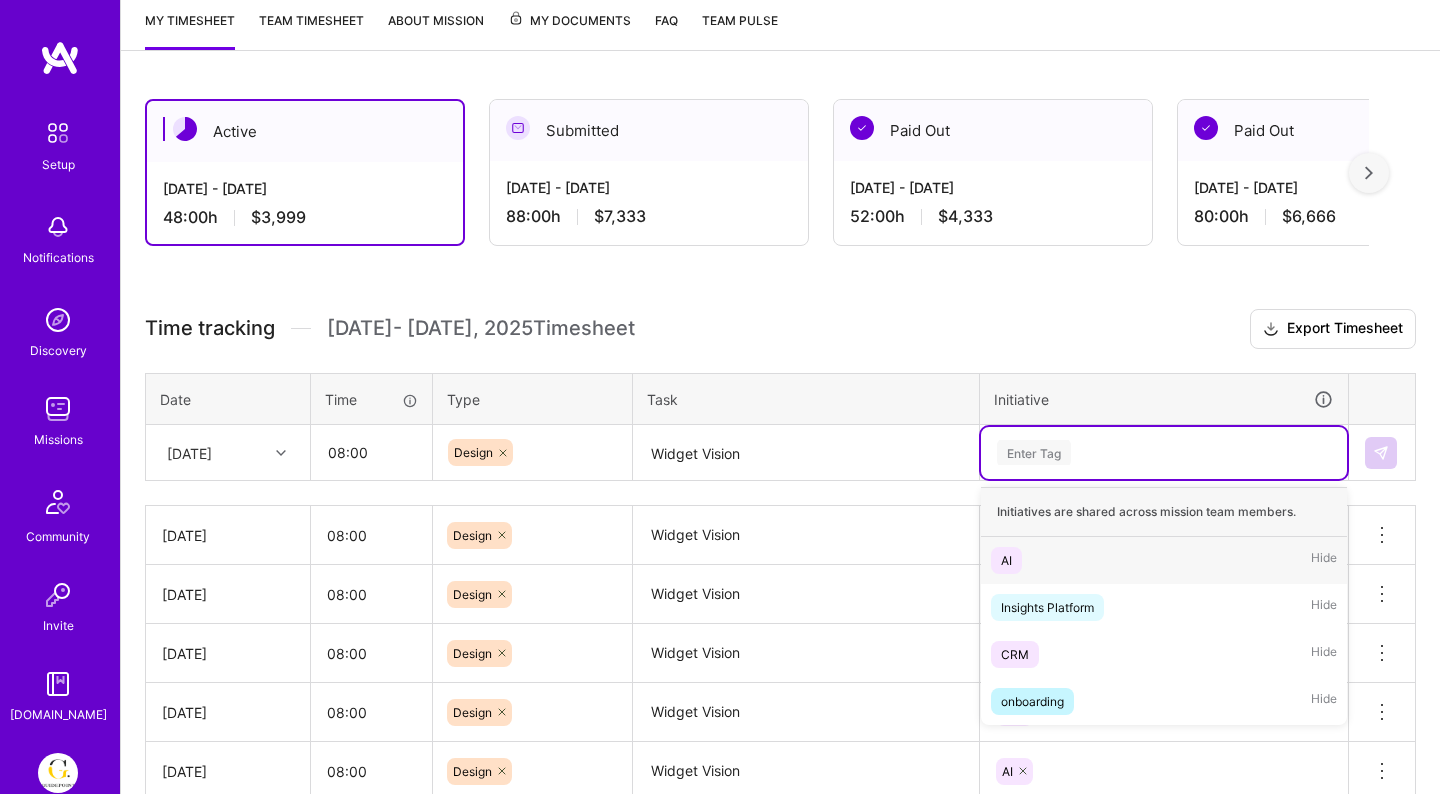 click on "Enter Tag" at bounding box center (1164, 452) 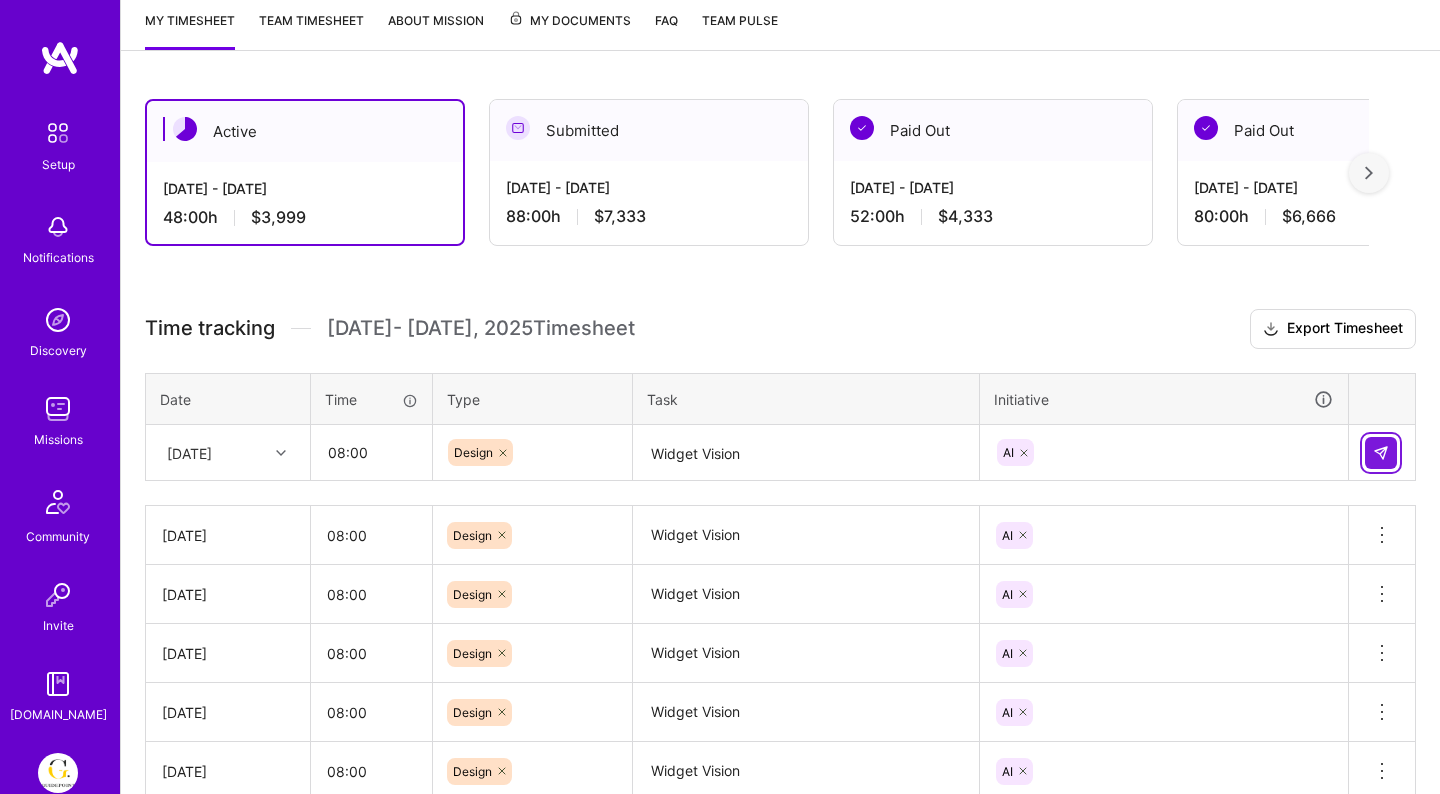 click at bounding box center [1381, 453] 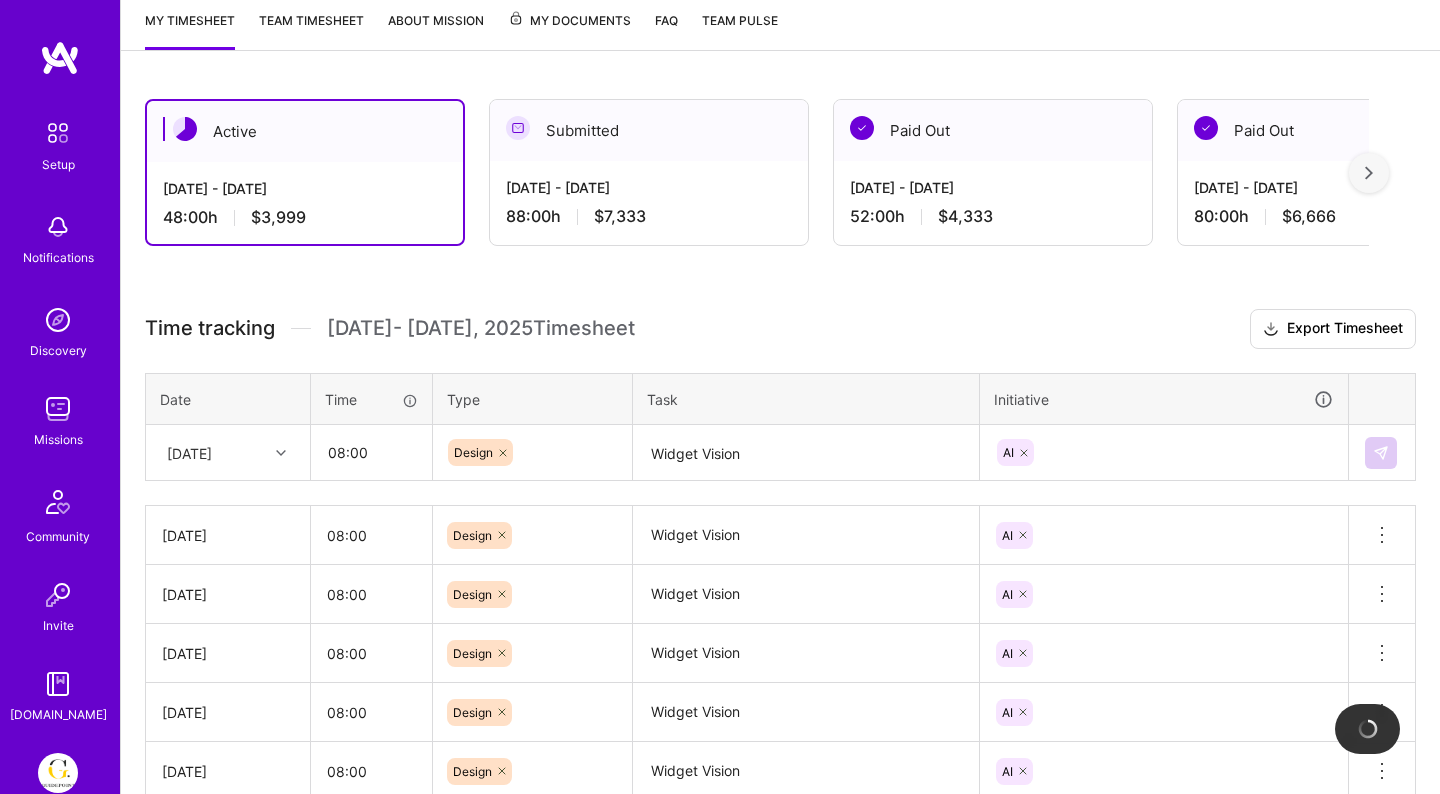 type 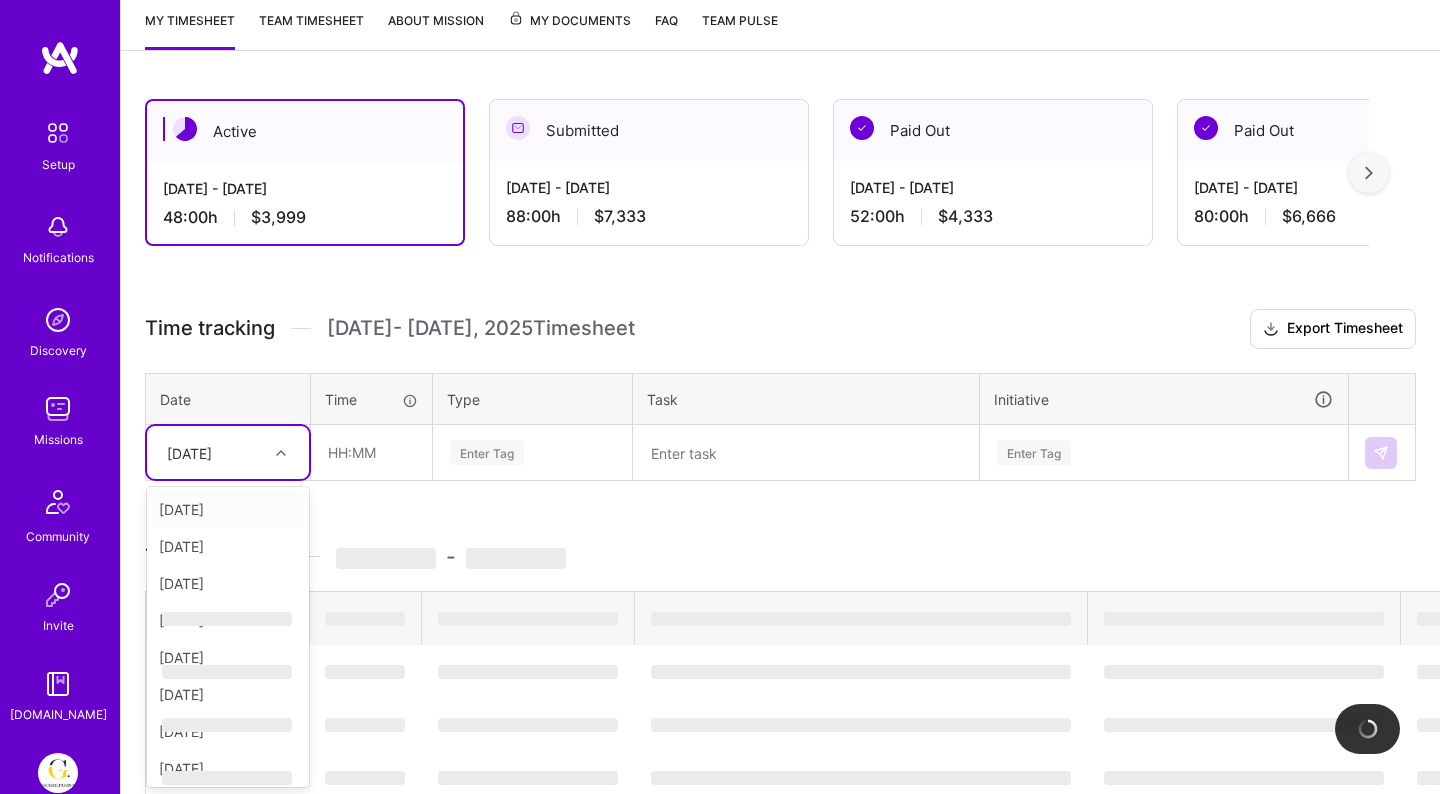 click on "[DATE]" at bounding box center [212, 452] 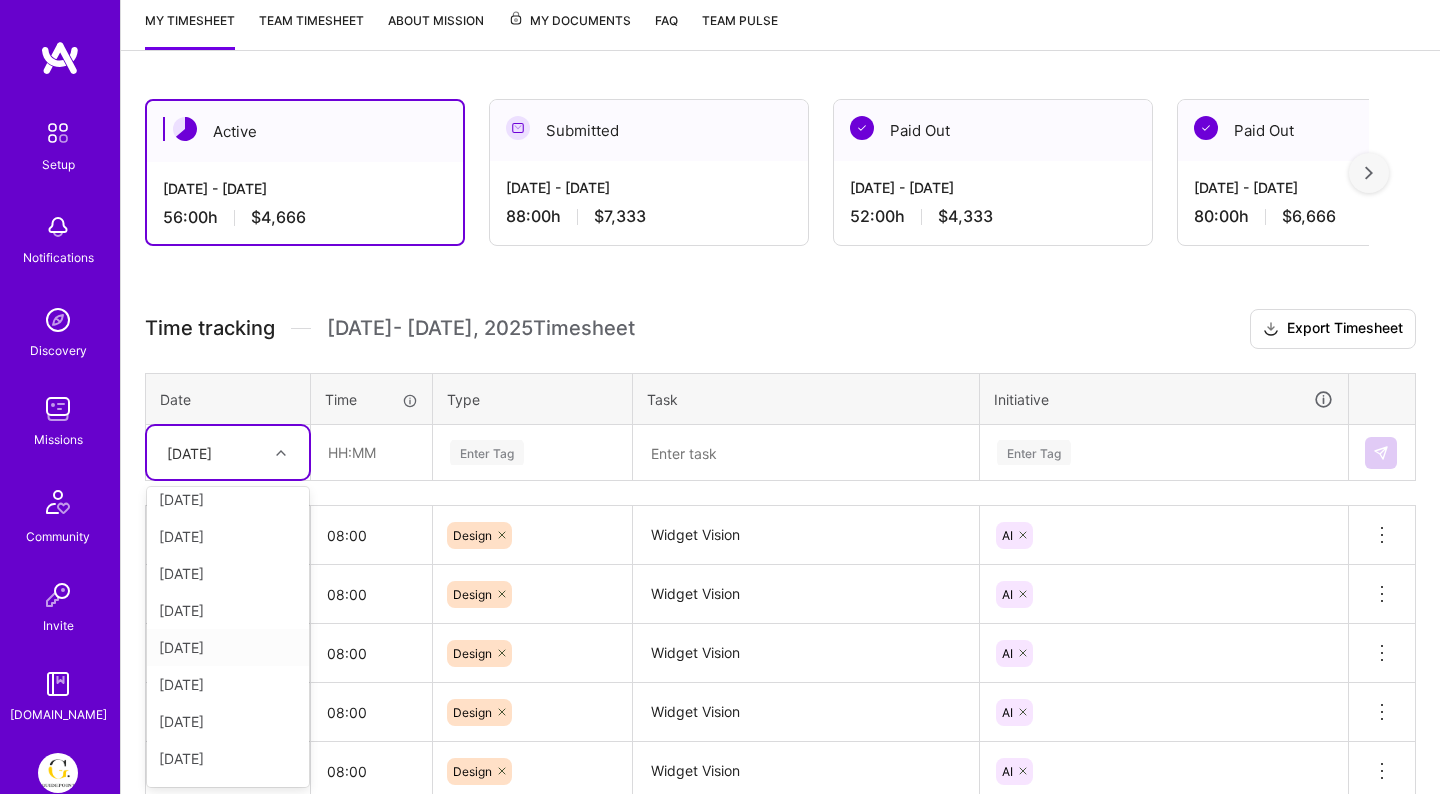 scroll, scrollTop: 115, scrollLeft: 0, axis: vertical 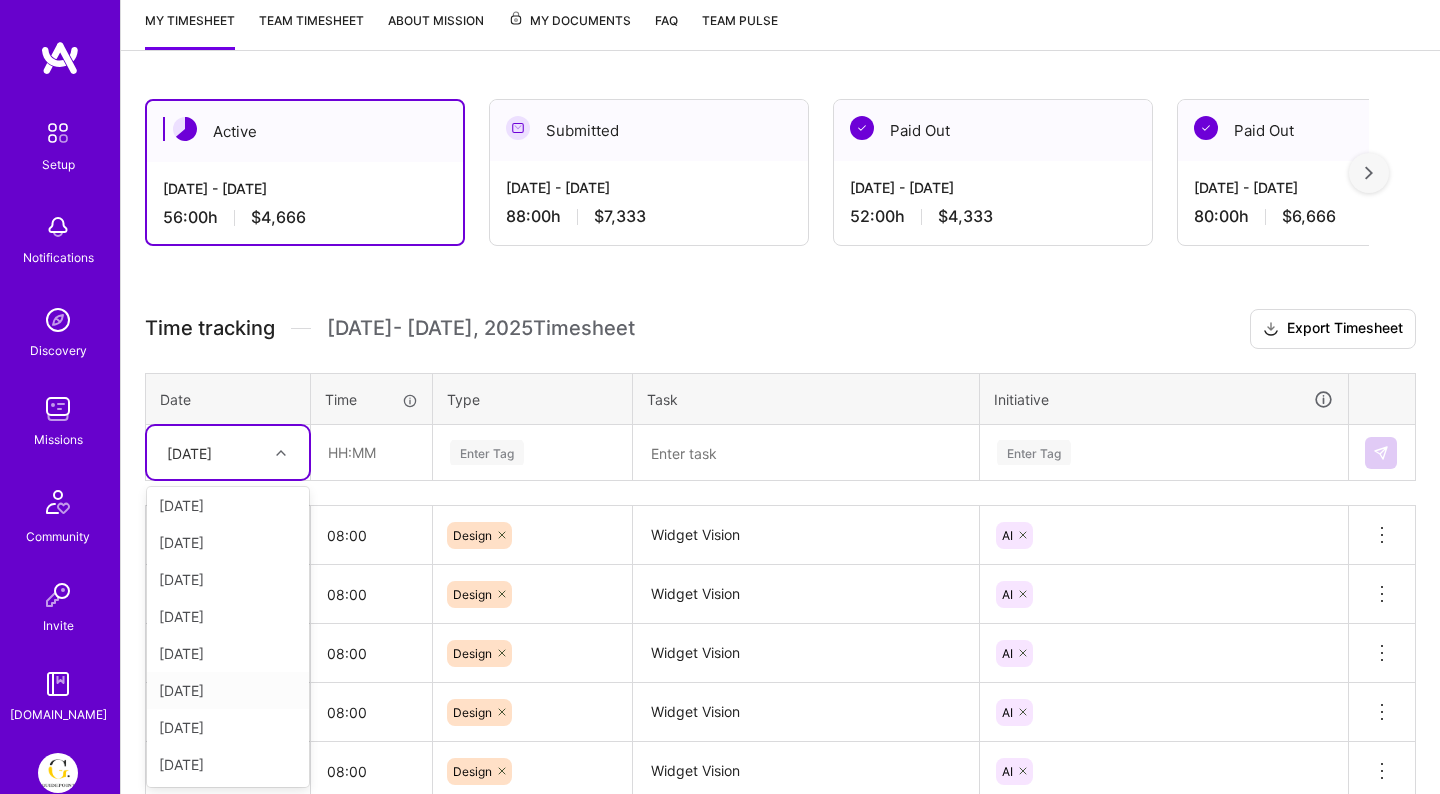 click on "[DATE]" at bounding box center (228, 690) 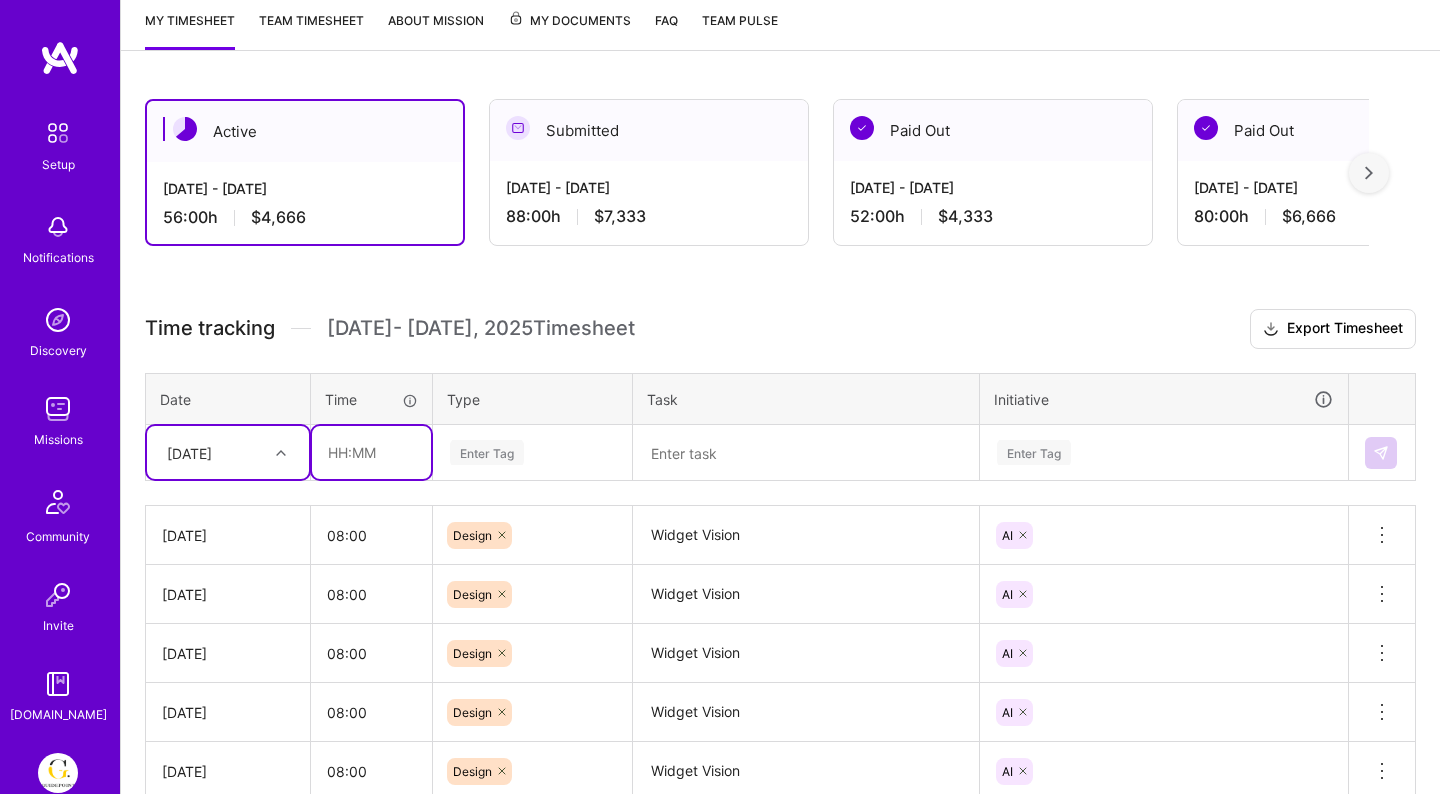 click at bounding box center (371, 452) 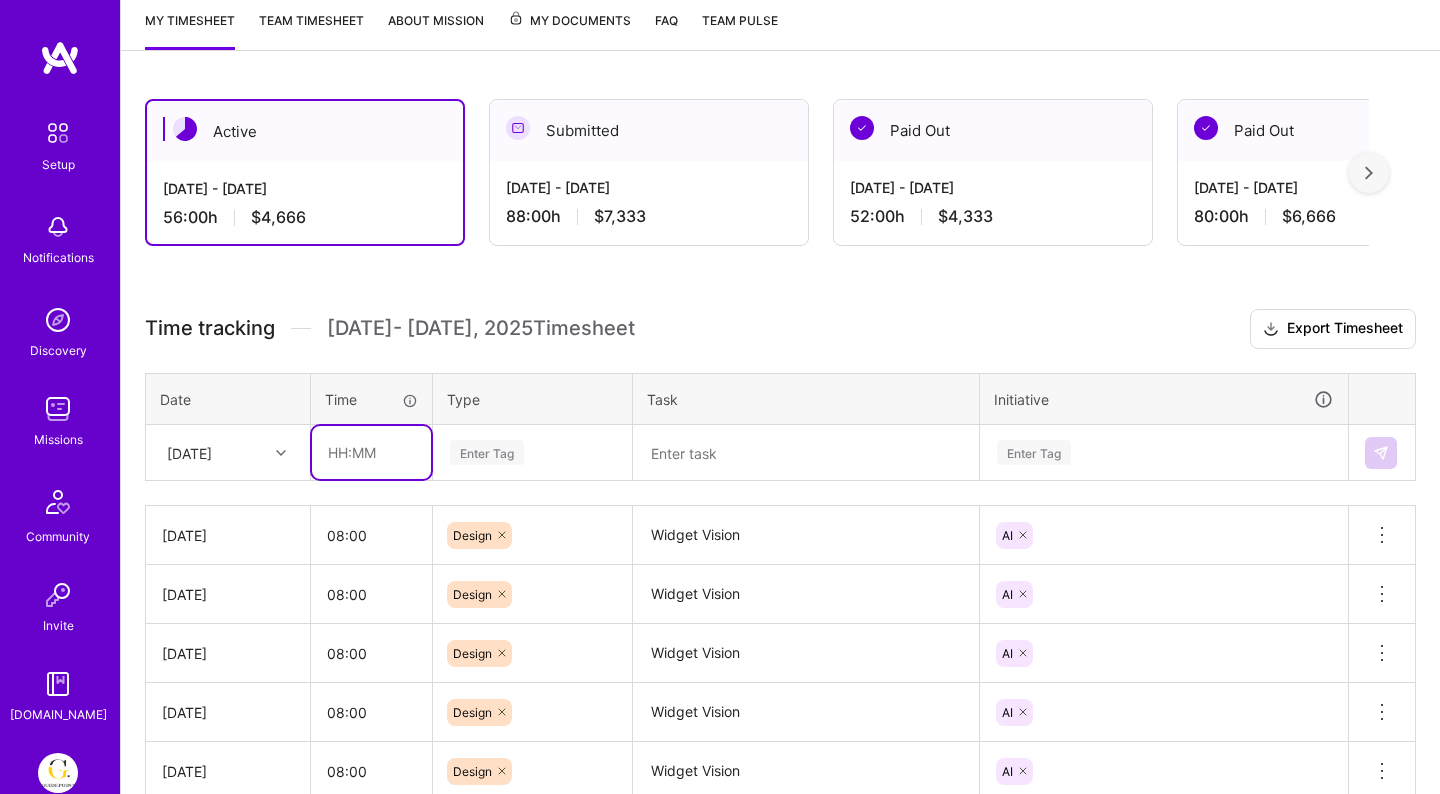 type on "08:00" 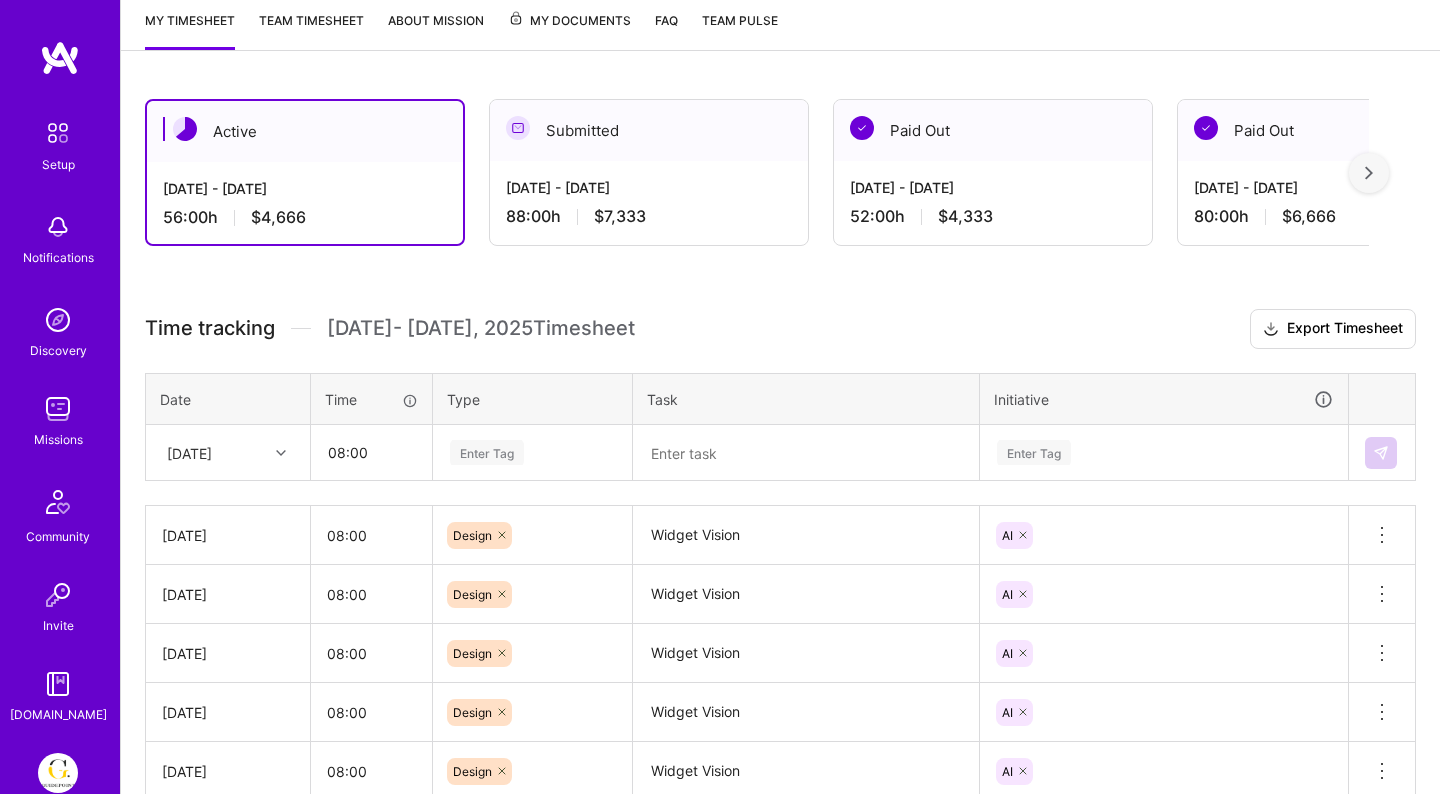 click on "Enter Tag" at bounding box center (487, 452) 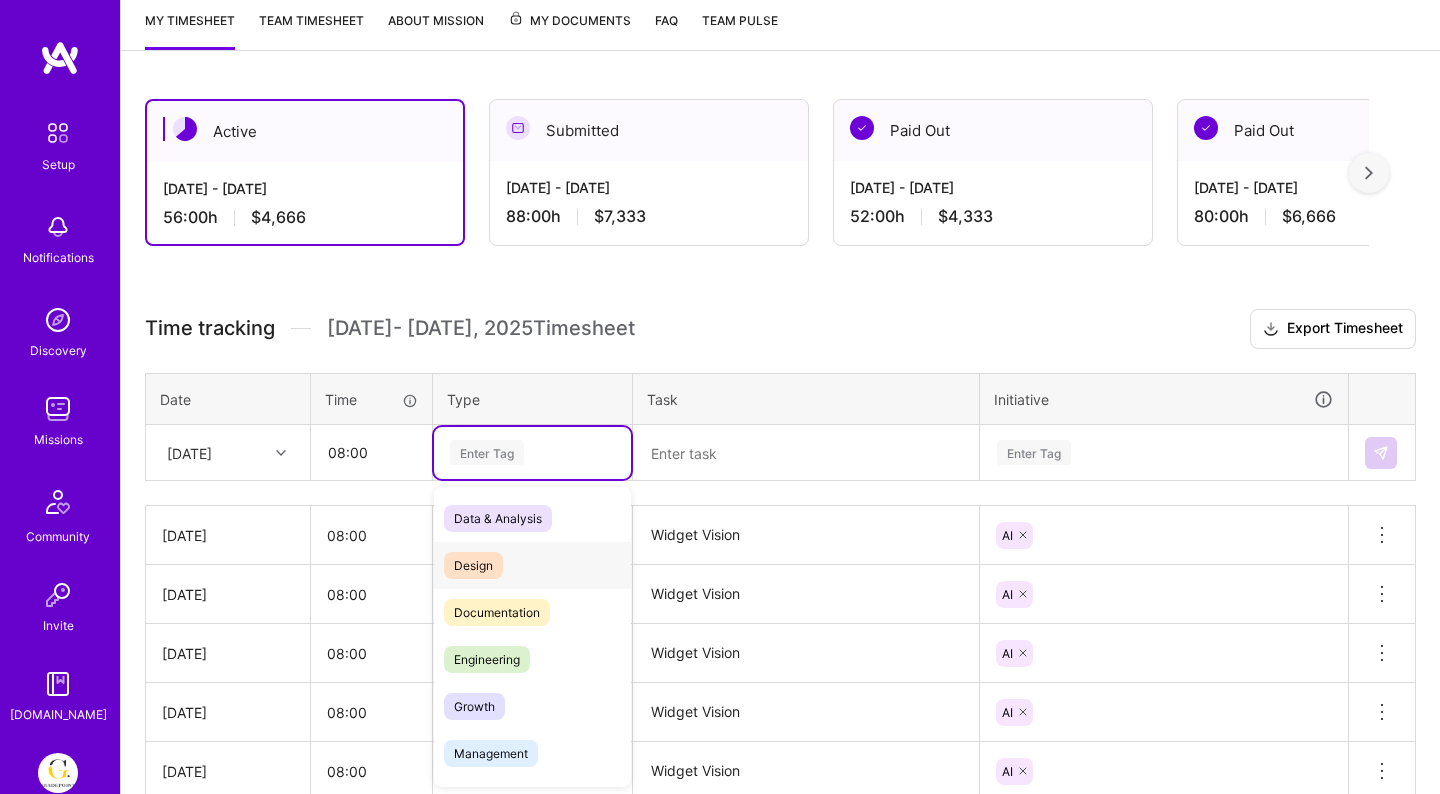 click on "Design" at bounding box center [473, 565] 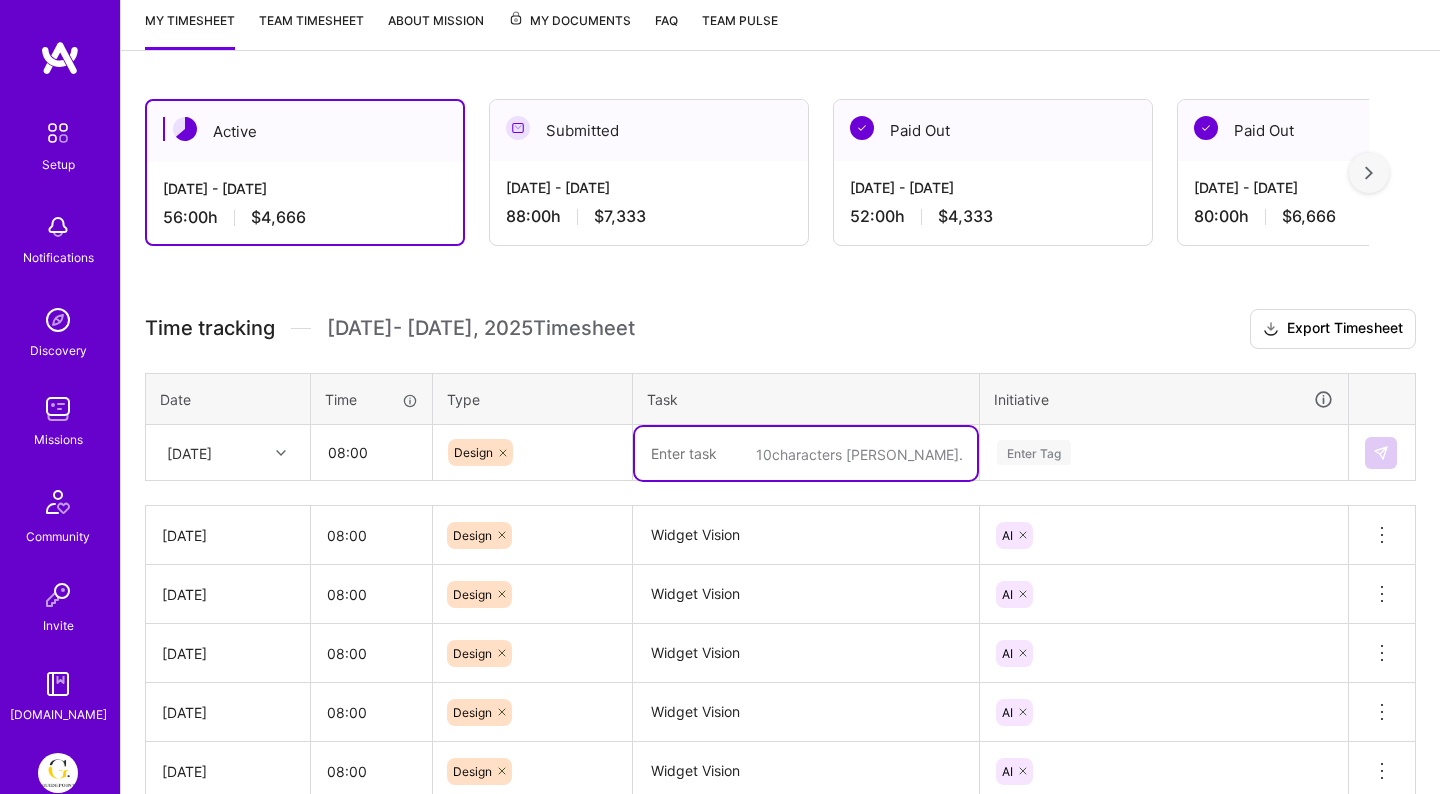 click at bounding box center [806, 453] 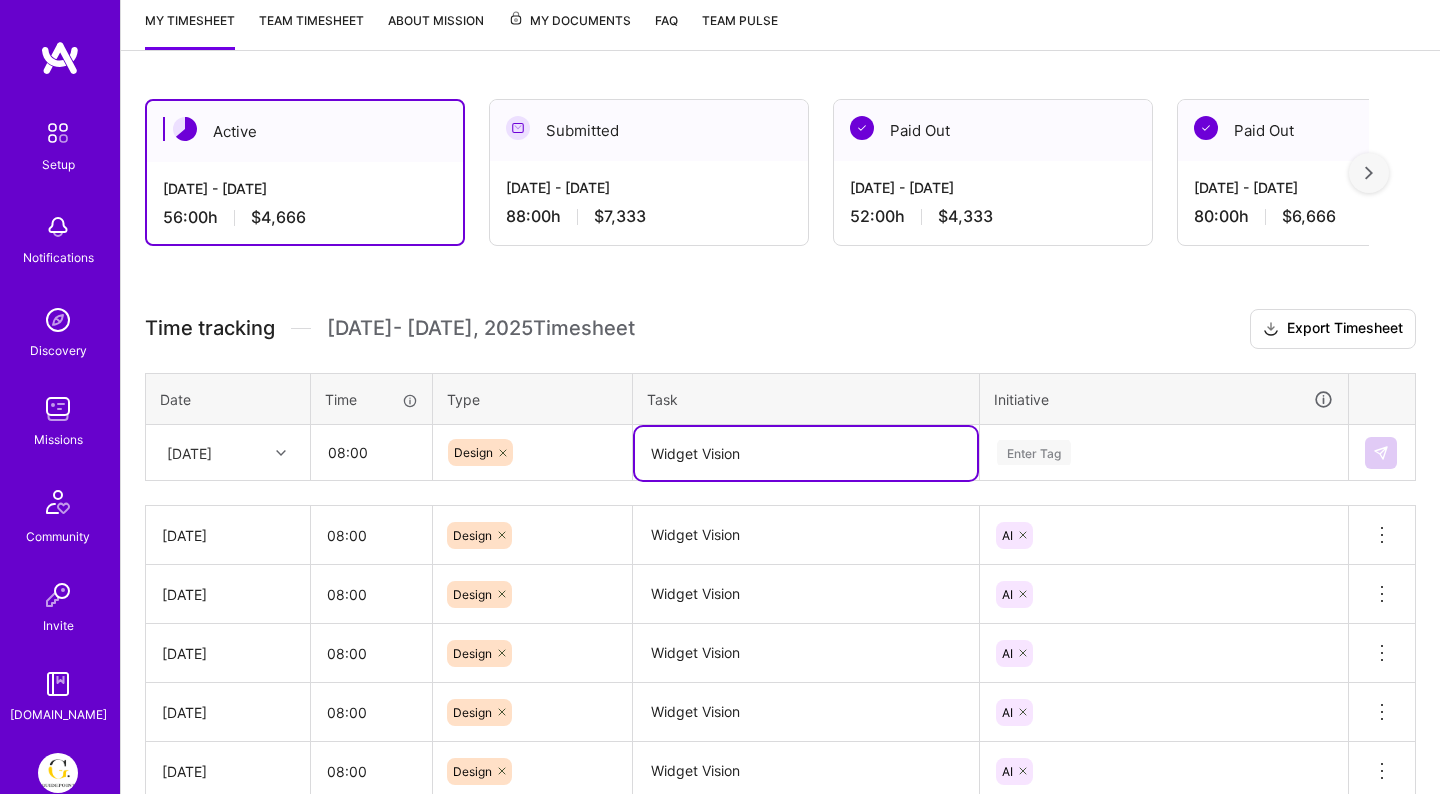 type on "Widget Vision" 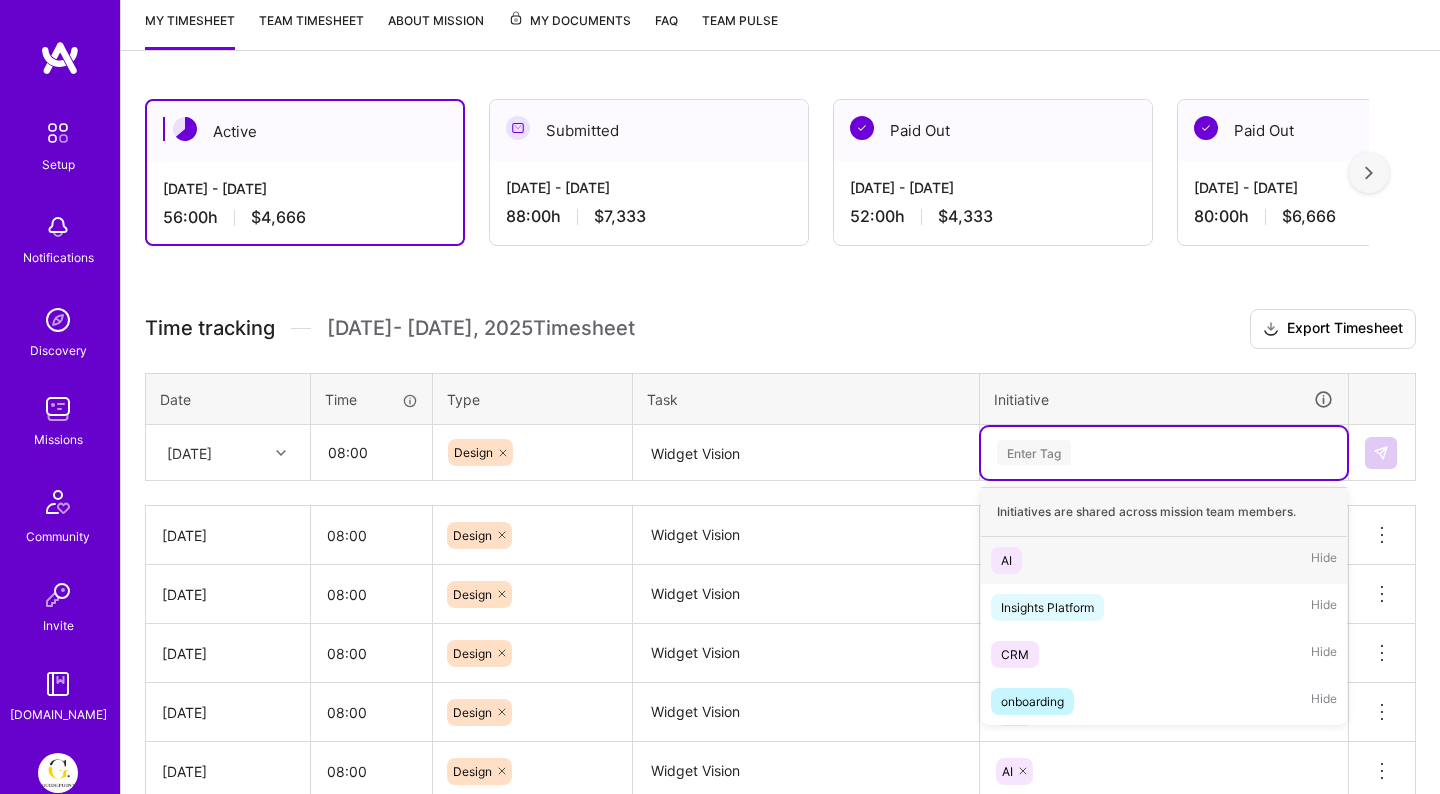click on "Enter Tag" at bounding box center [1164, 453] 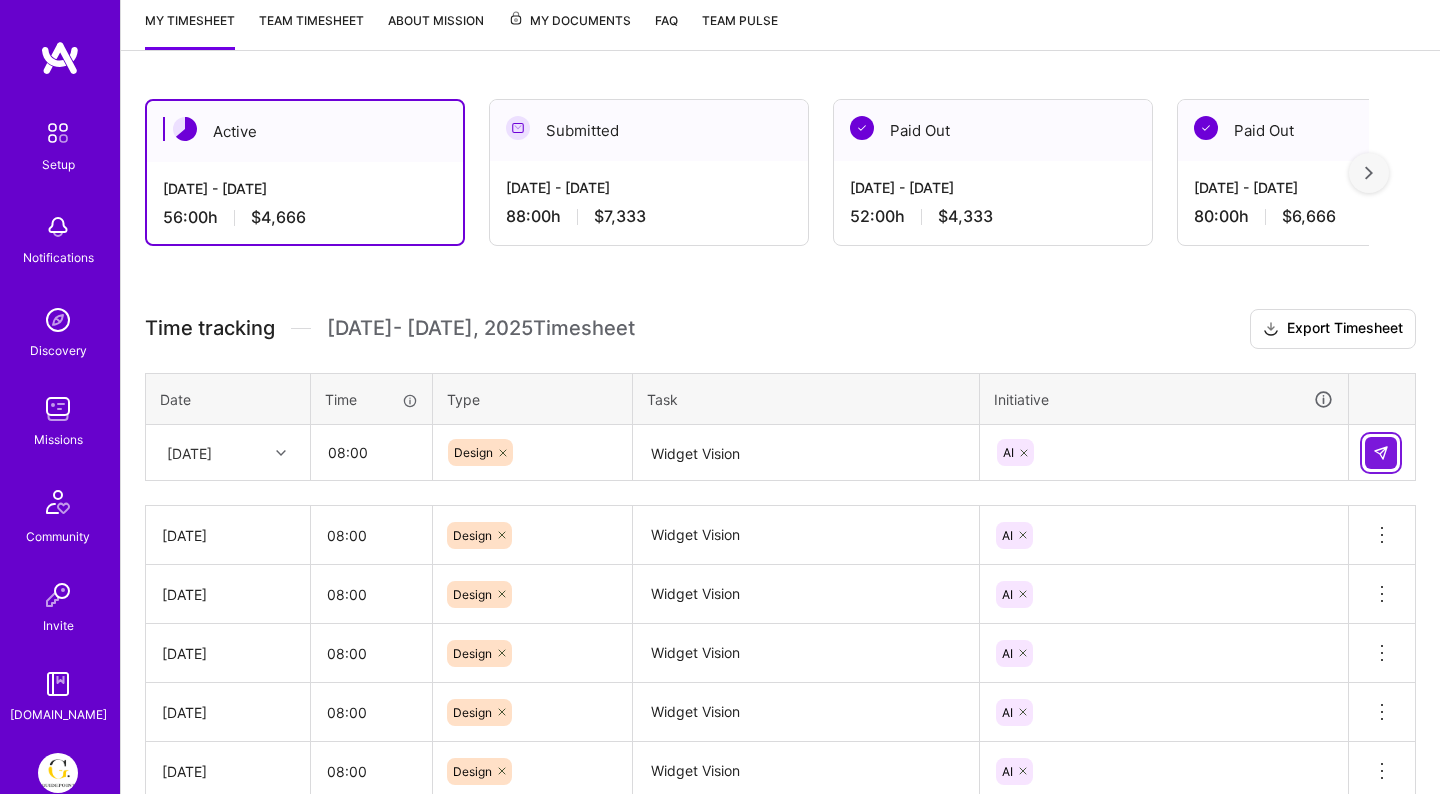 click at bounding box center [1381, 453] 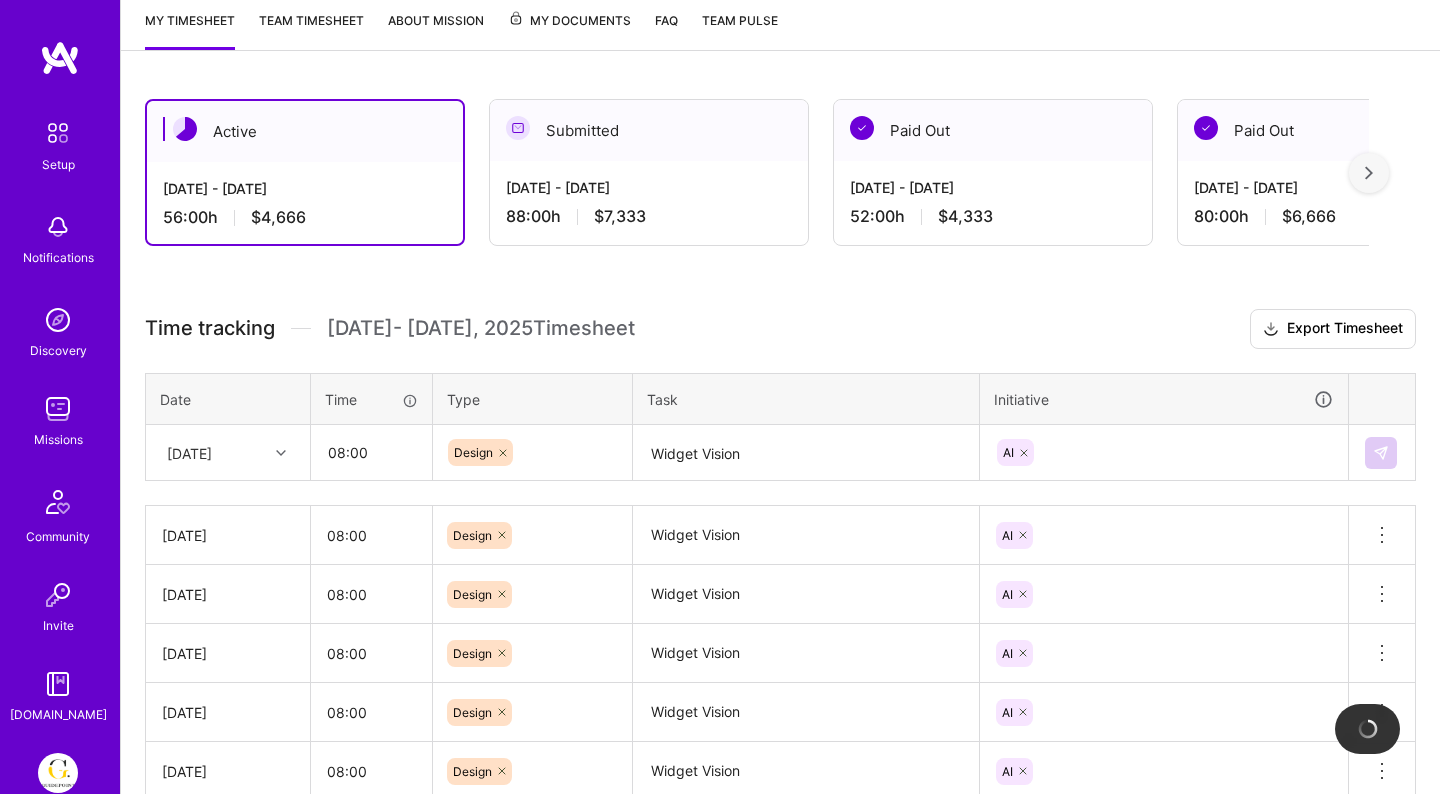type 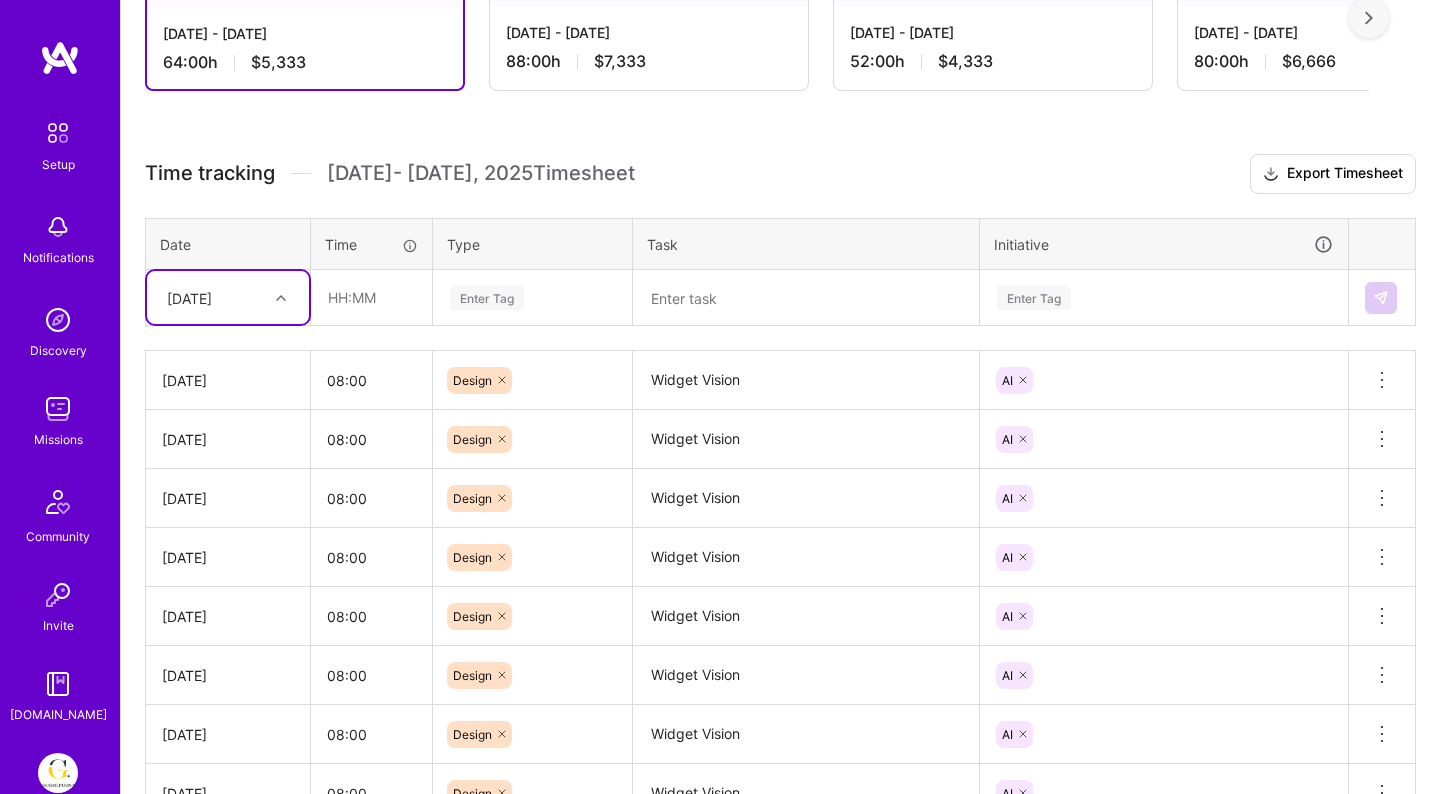 scroll, scrollTop: 391, scrollLeft: 0, axis: vertical 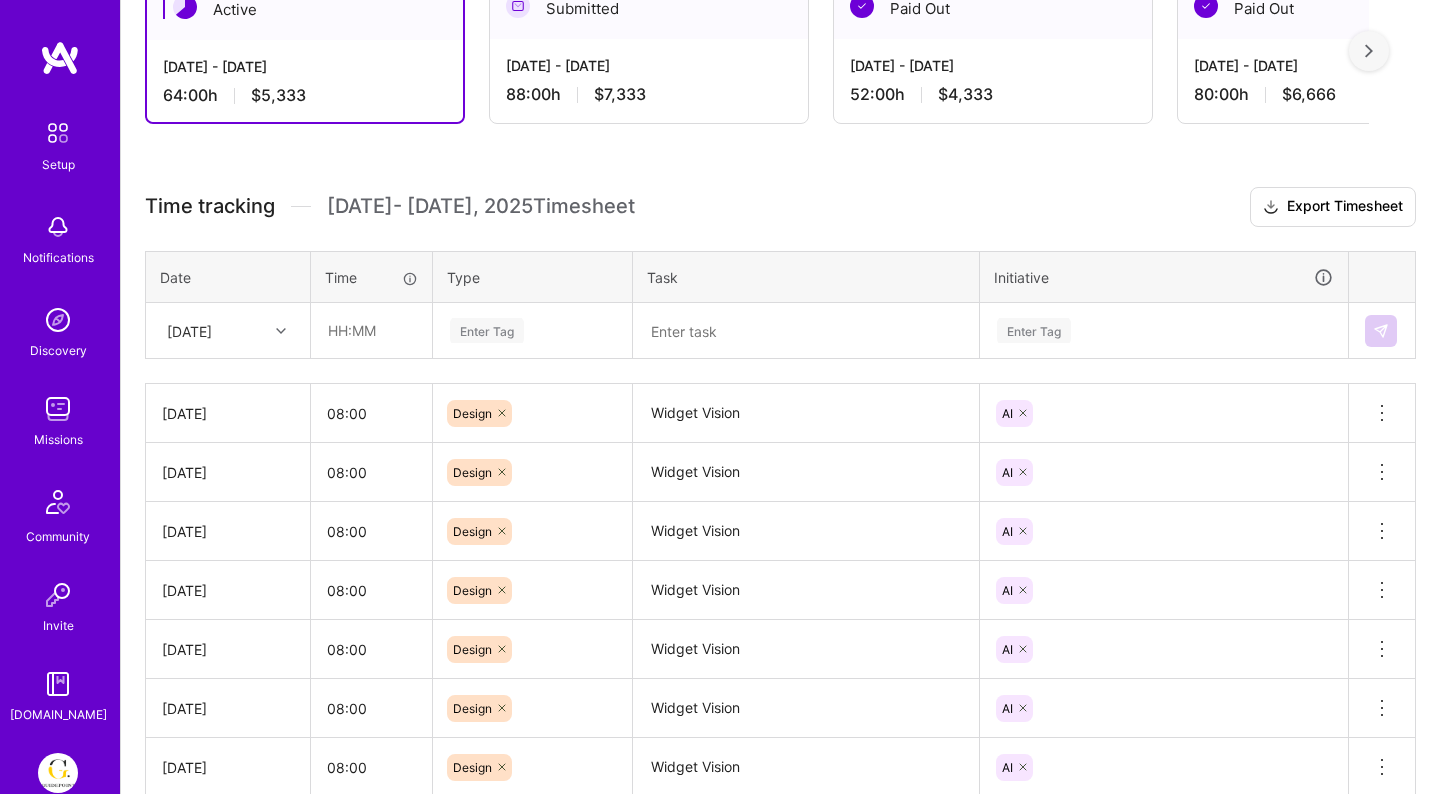 click on "[DATE]" at bounding box center (212, 330) 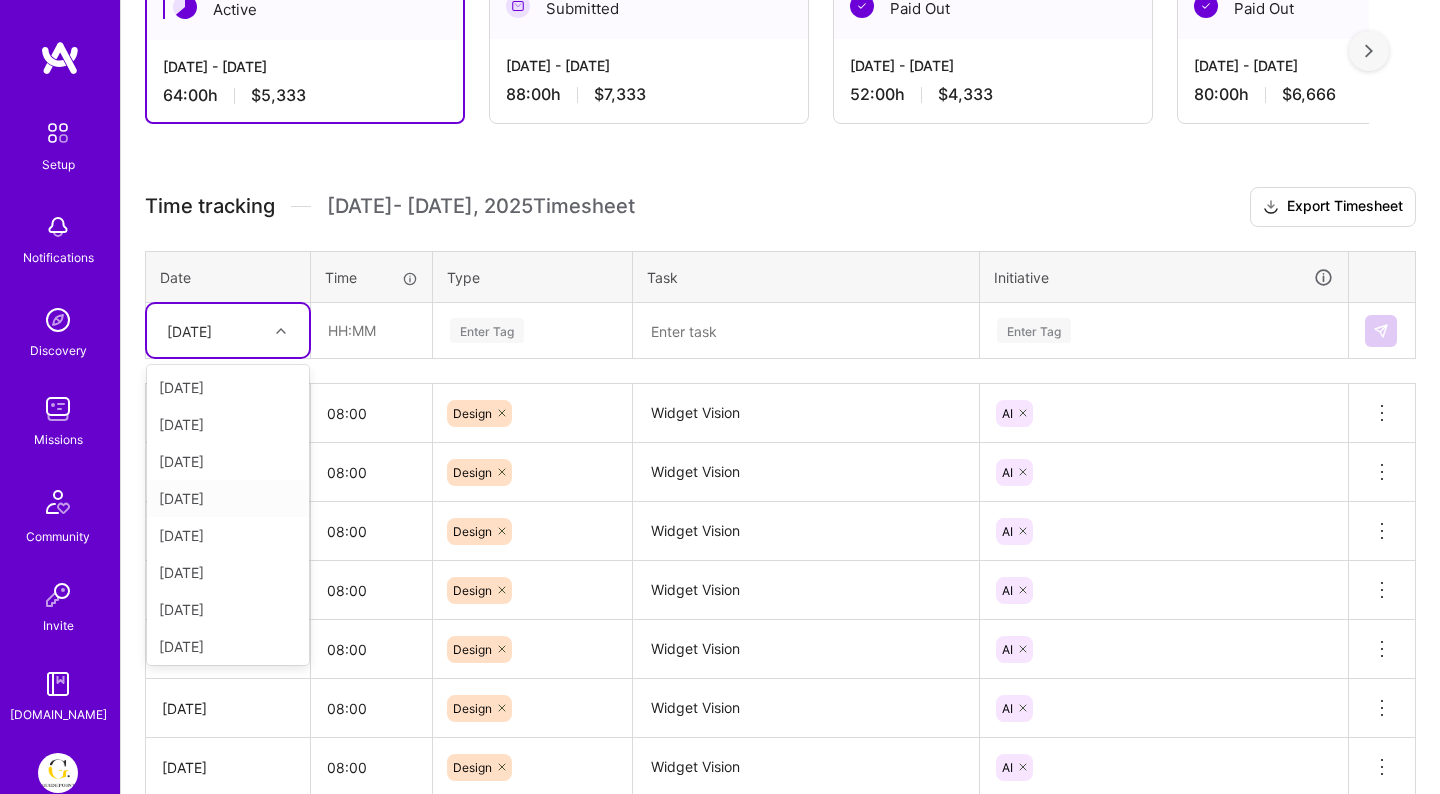 click on "[DATE]" at bounding box center (228, 498) 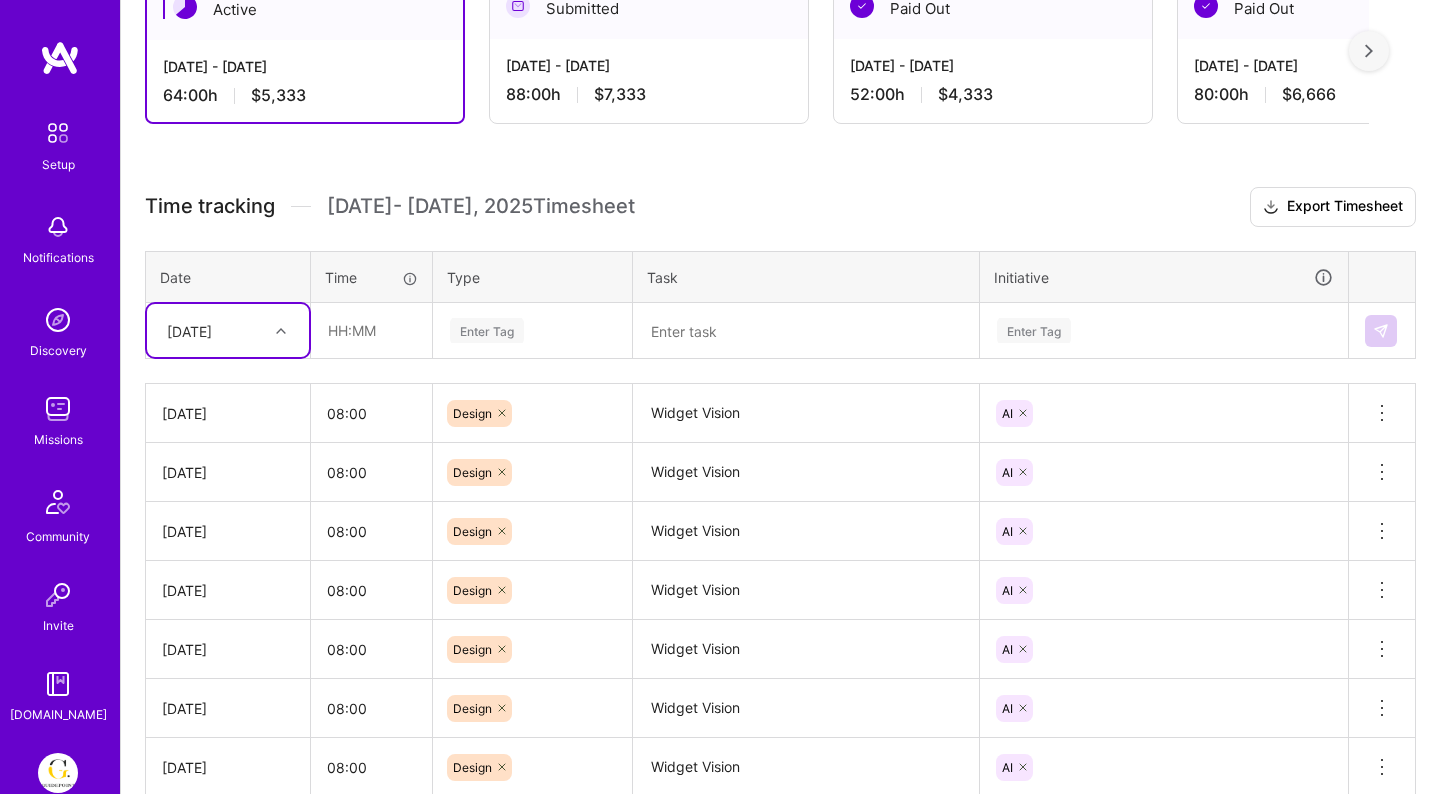 click at bounding box center (283, 331) 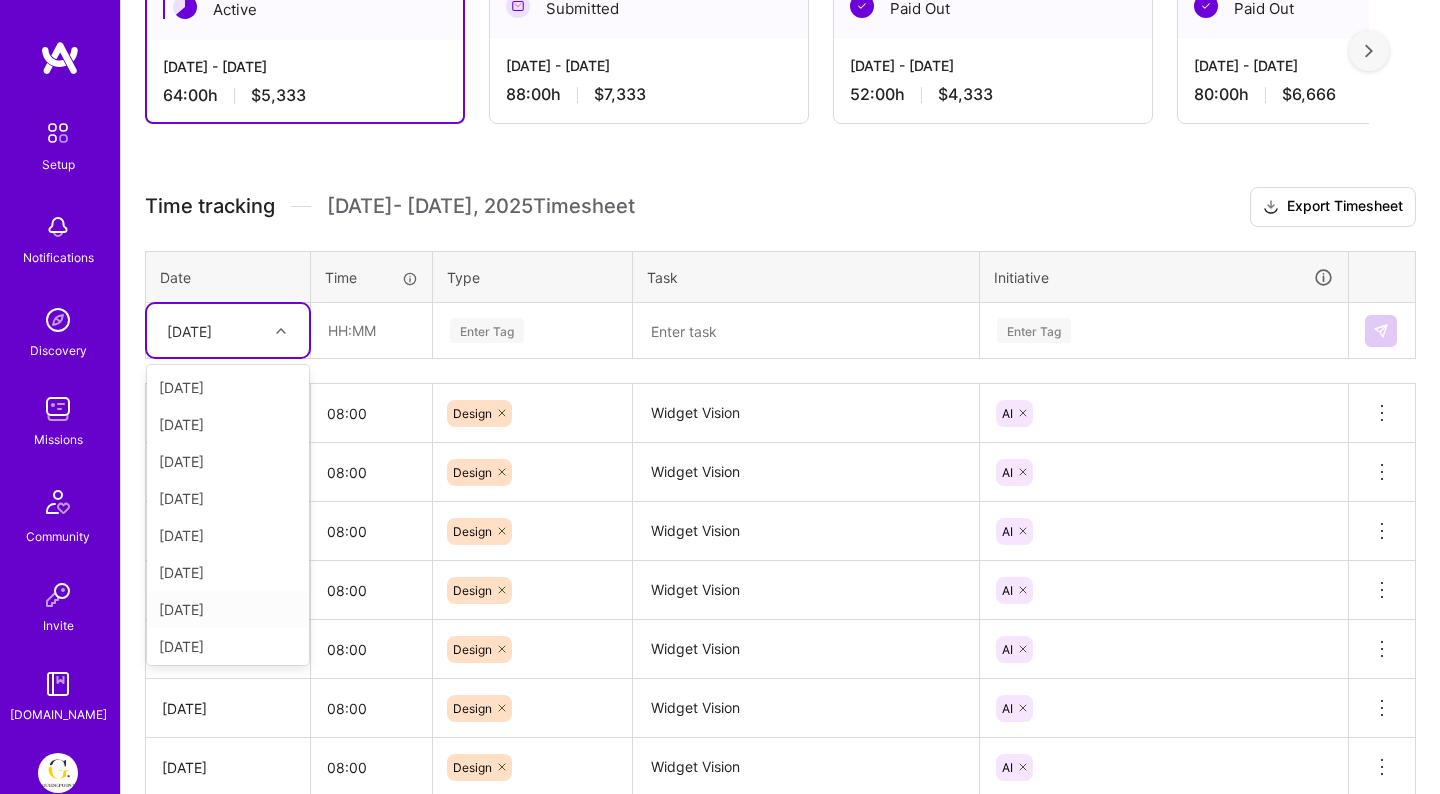 scroll, scrollTop: 115, scrollLeft: 0, axis: vertical 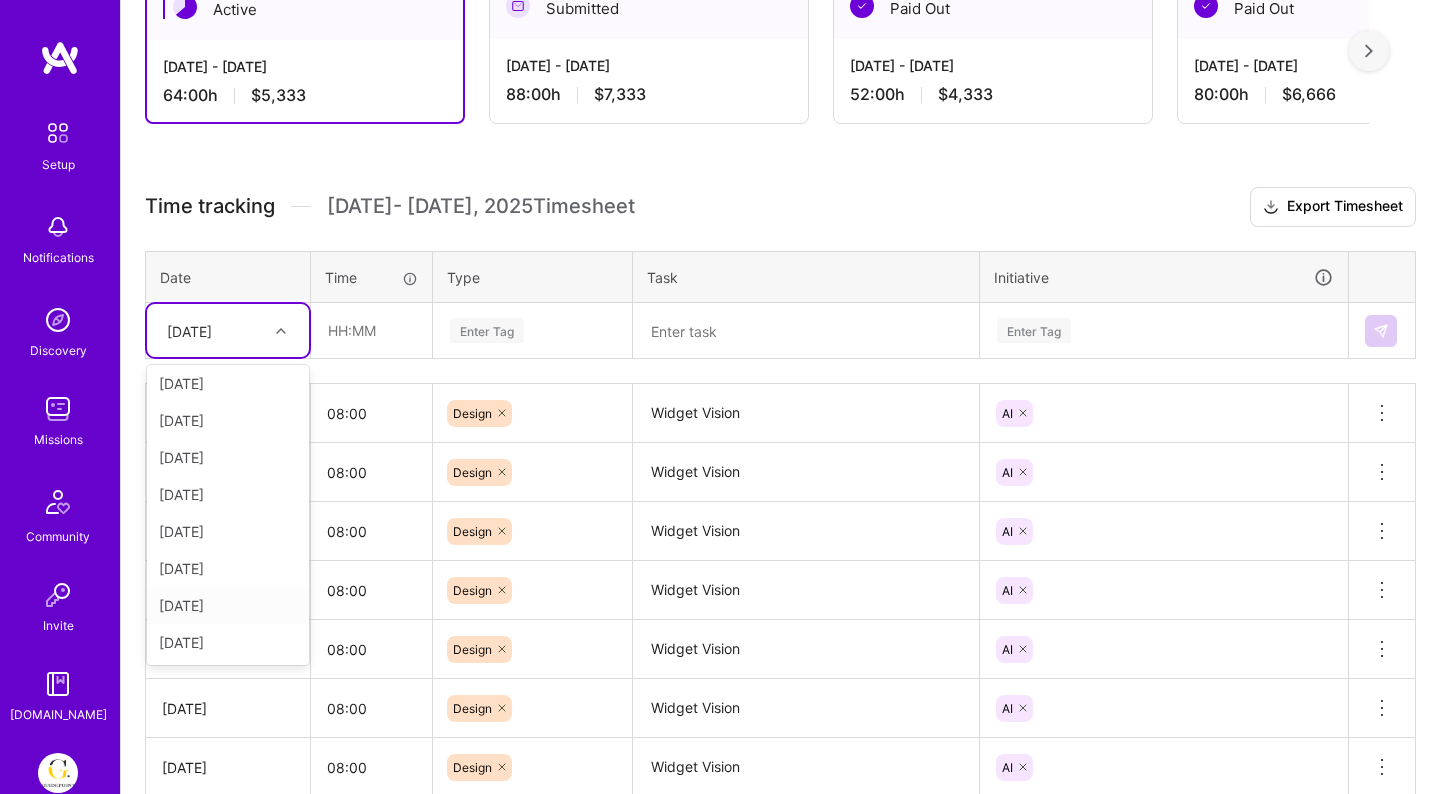 click on "[DATE]" at bounding box center [228, 605] 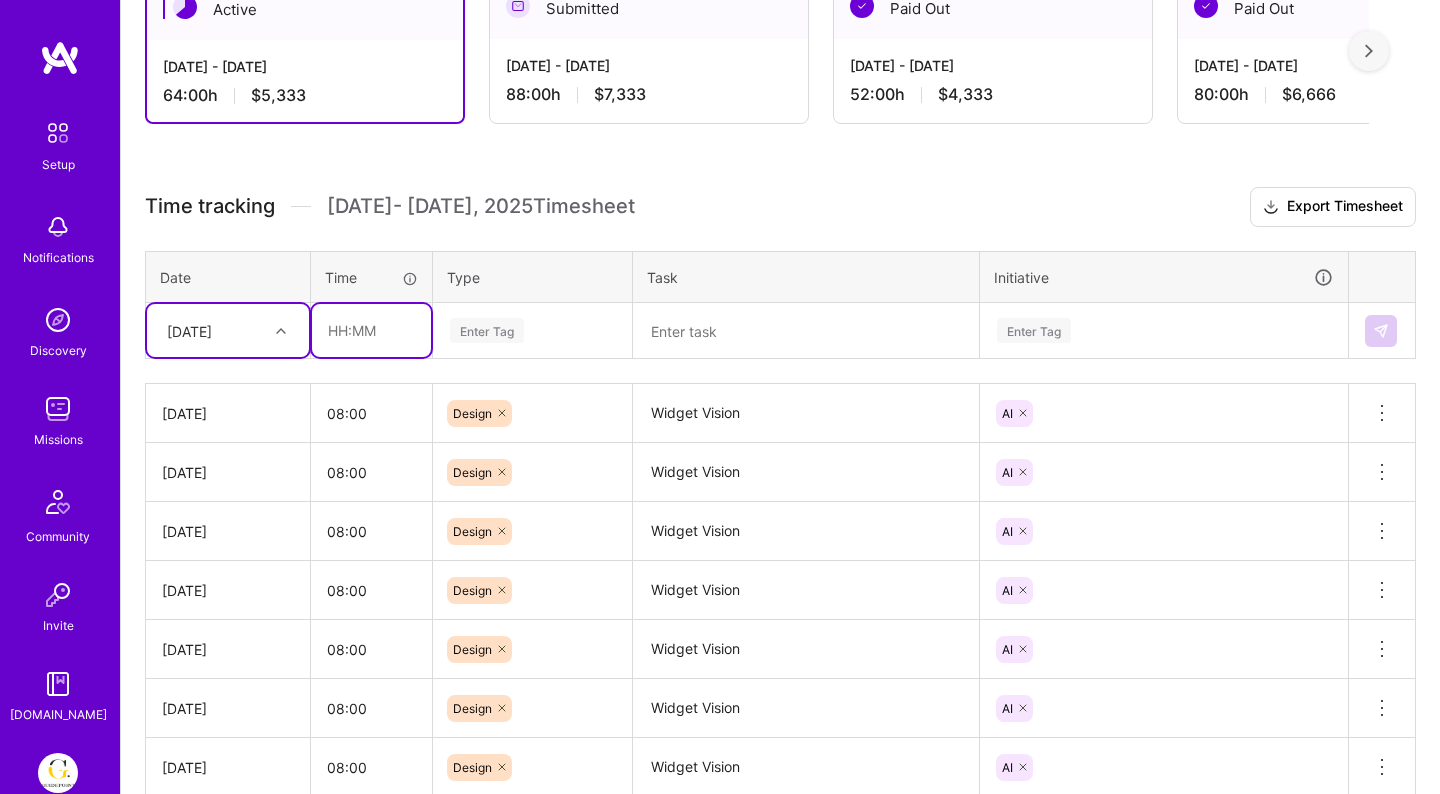 click at bounding box center (371, 330) 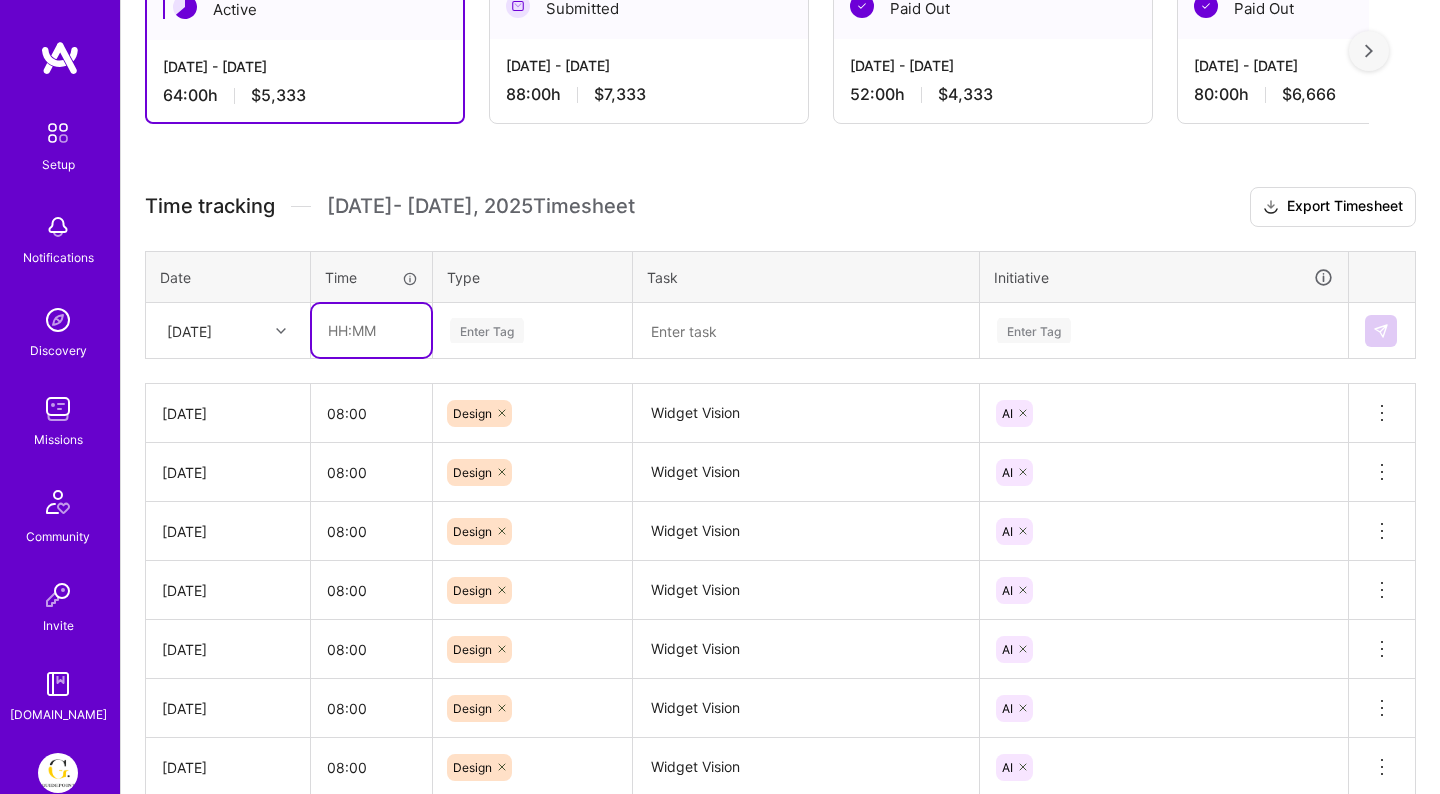 type on "08:00" 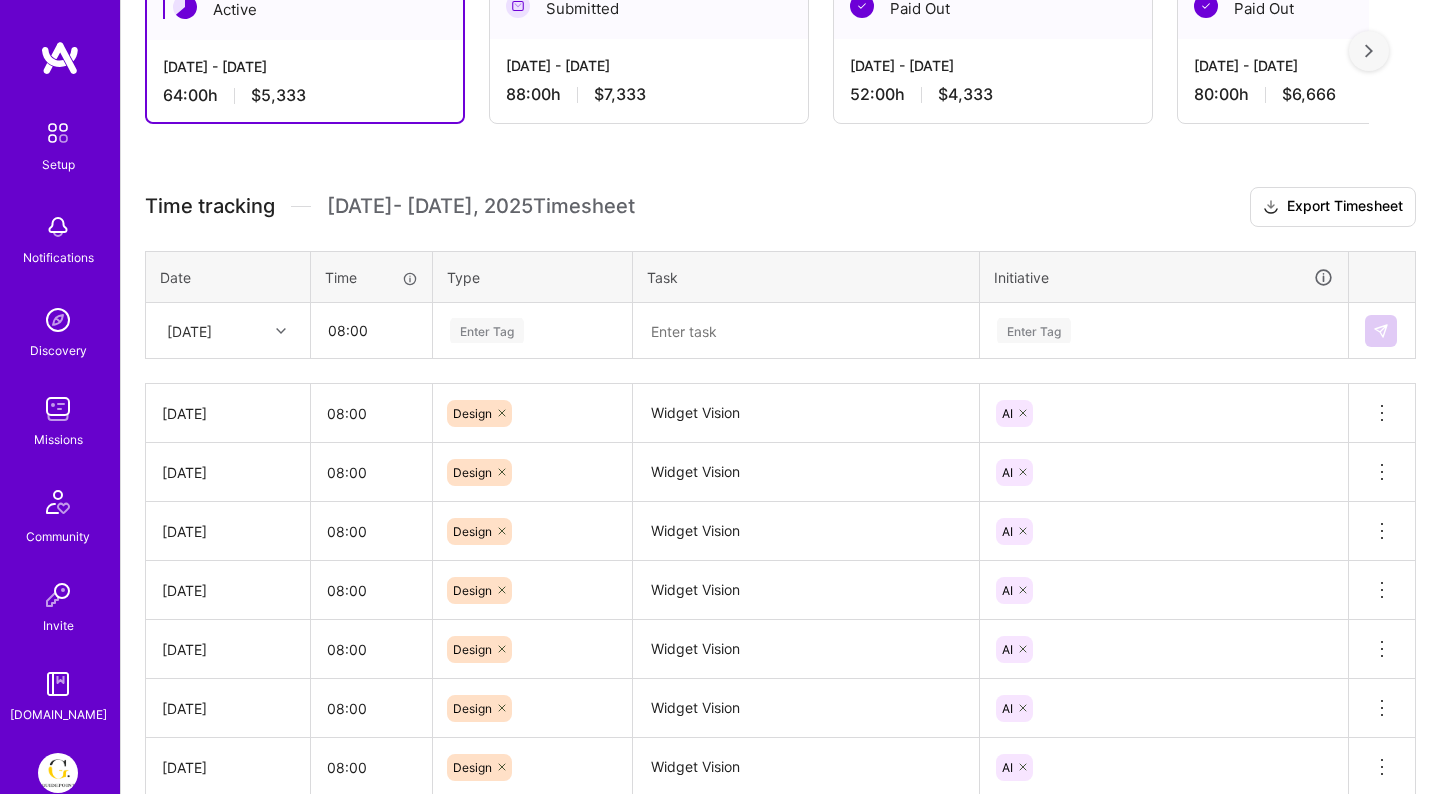 click on "Enter Tag" at bounding box center [487, 330] 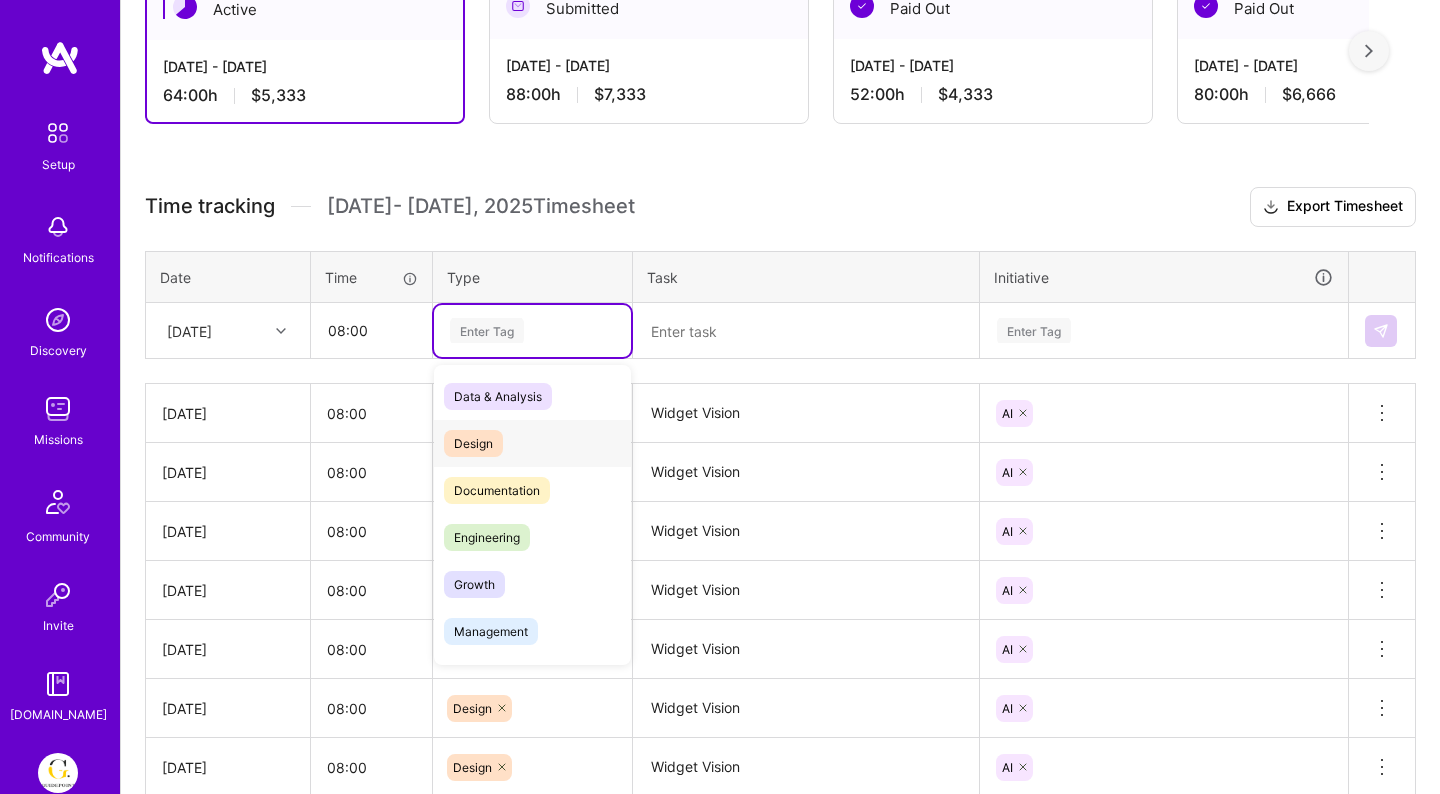 click on "Design" at bounding box center [473, 443] 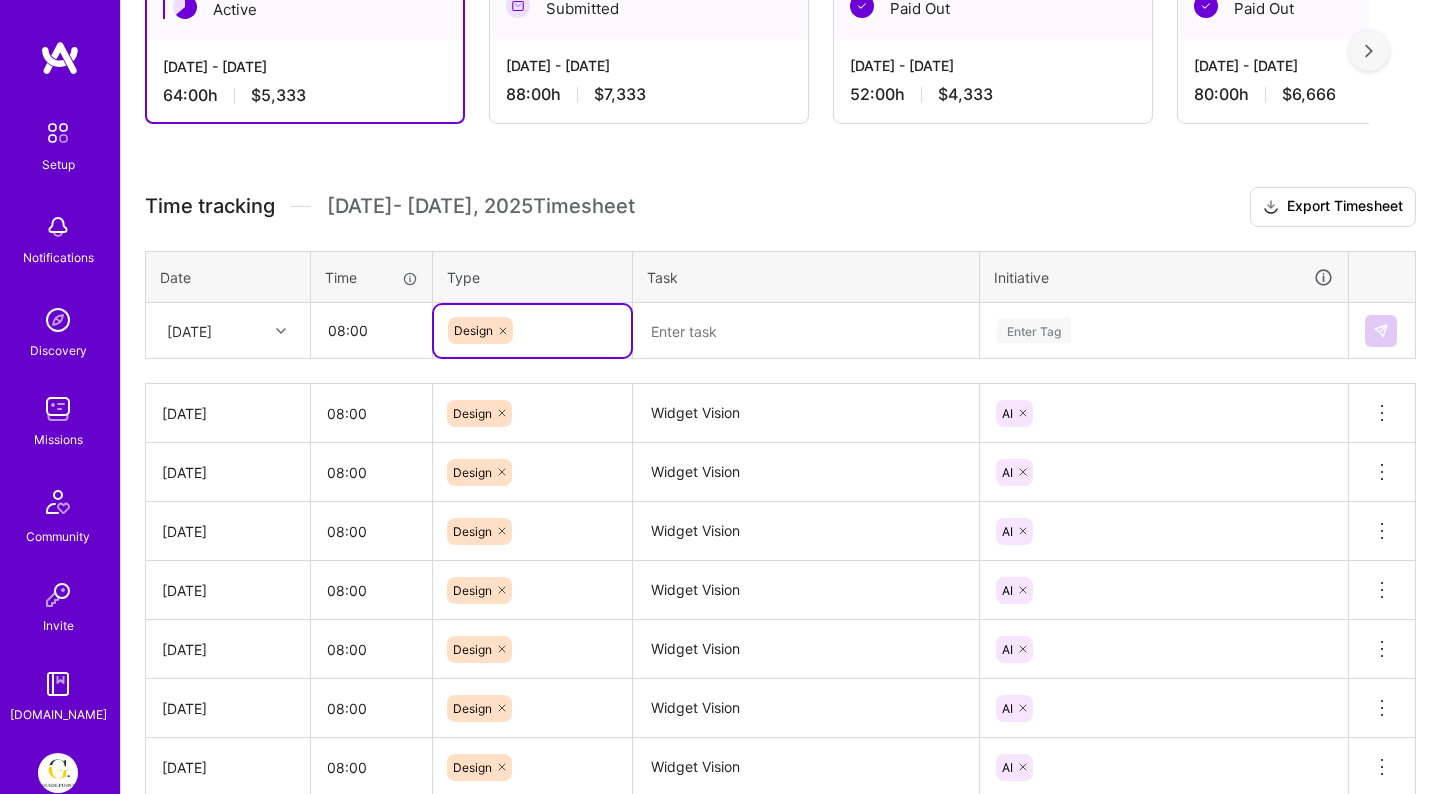 click at bounding box center (806, 331) 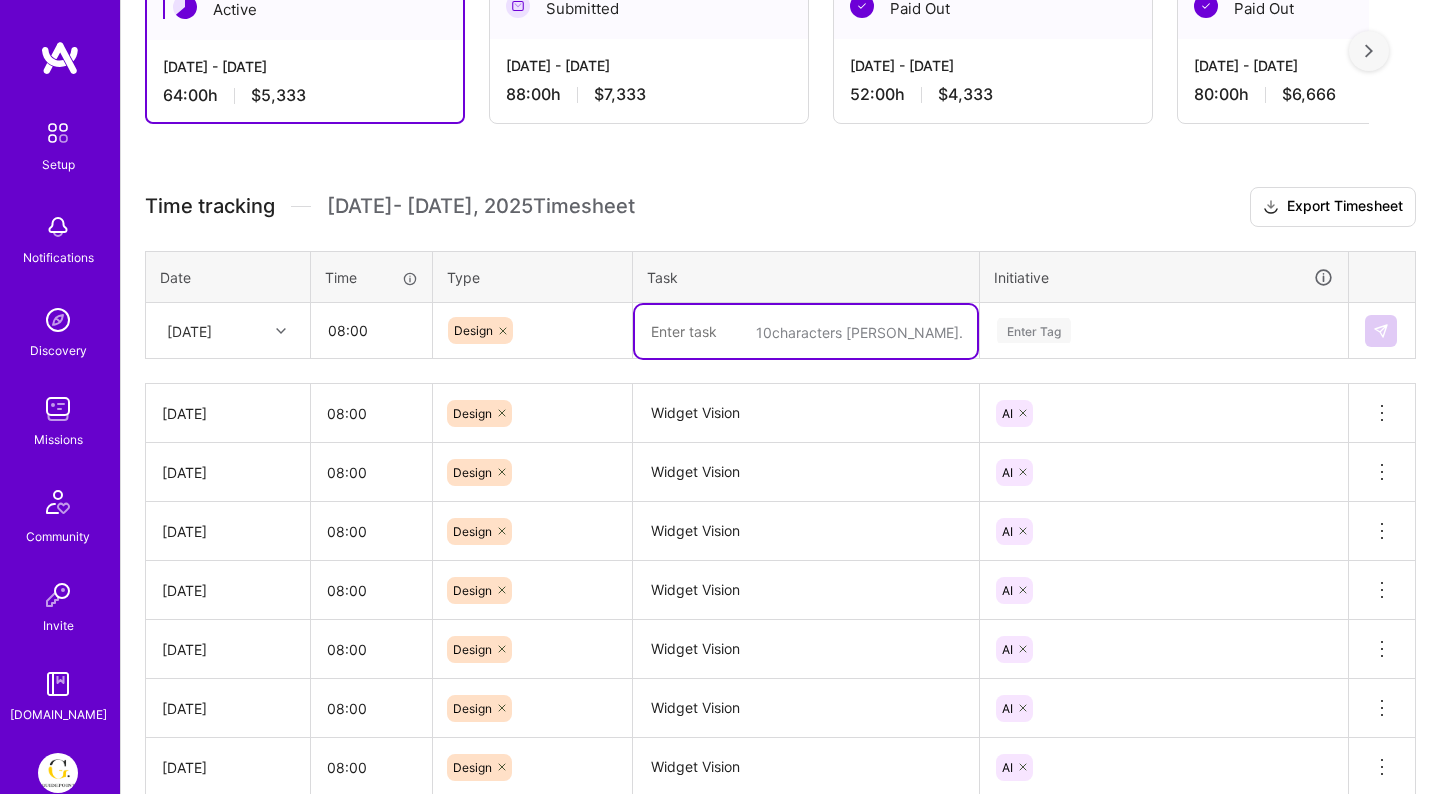 paste on "Widget Vision" 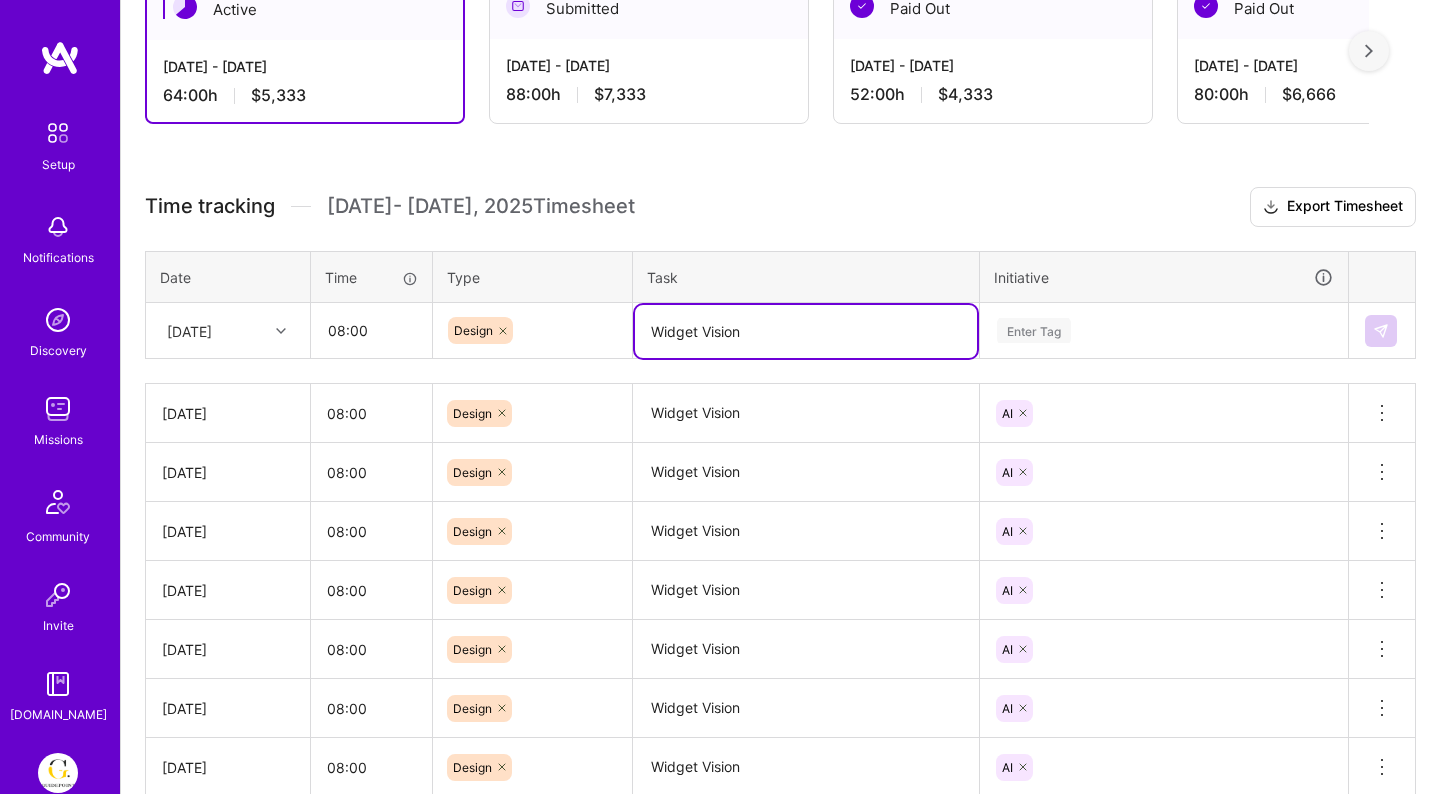 type on "Widget Vision" 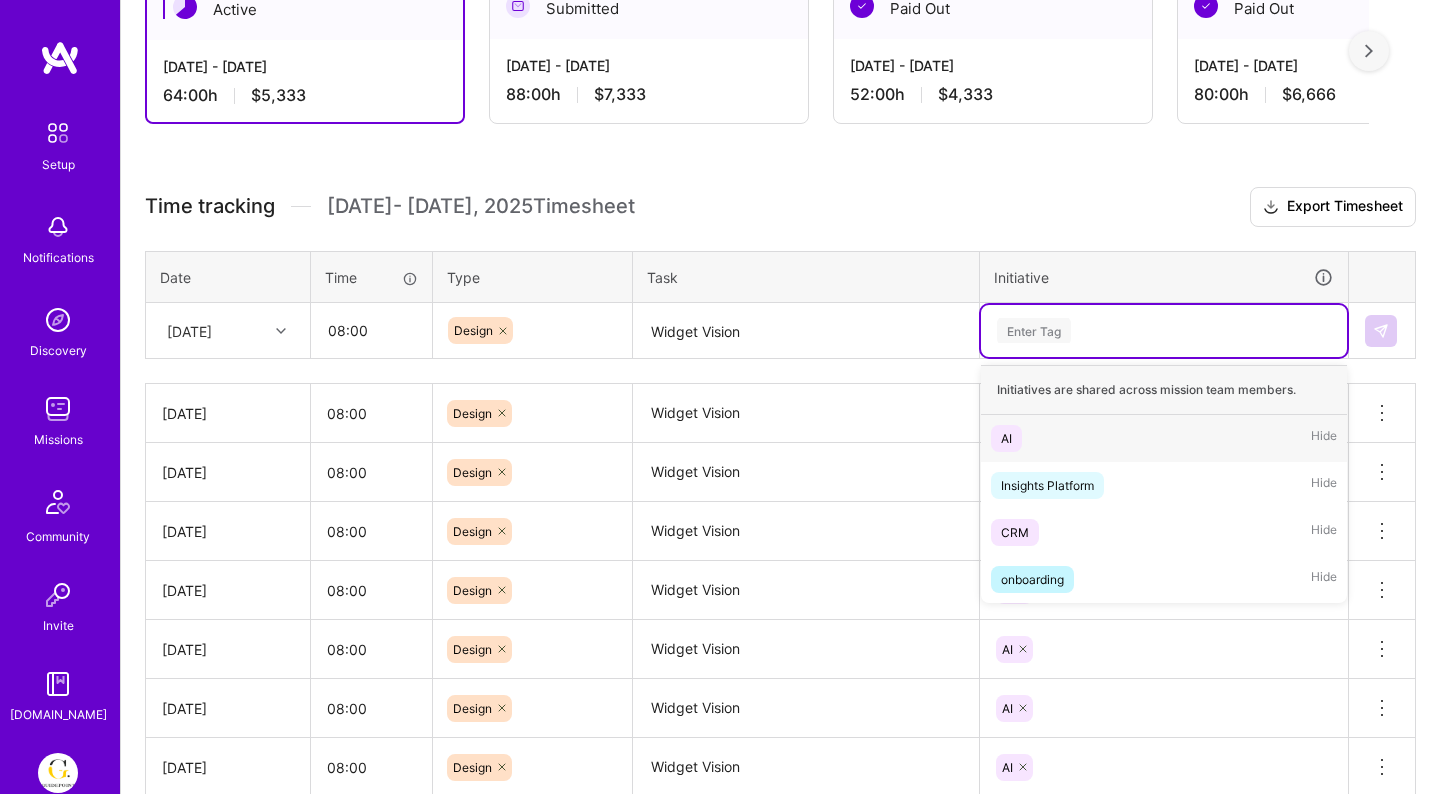 click on "AI Hide" at bounding box center [1164, 438] 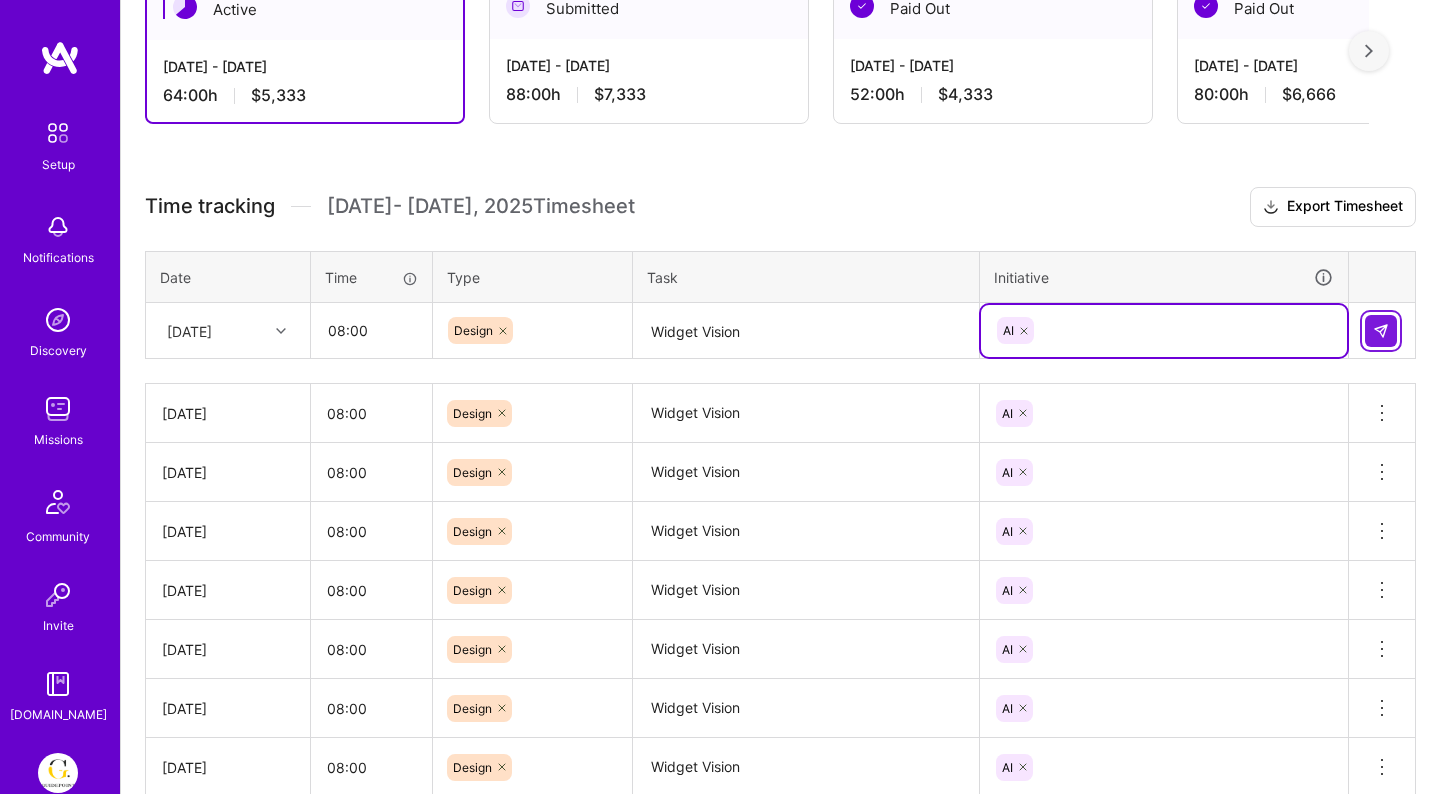 click at bounding box center (1381, 331) 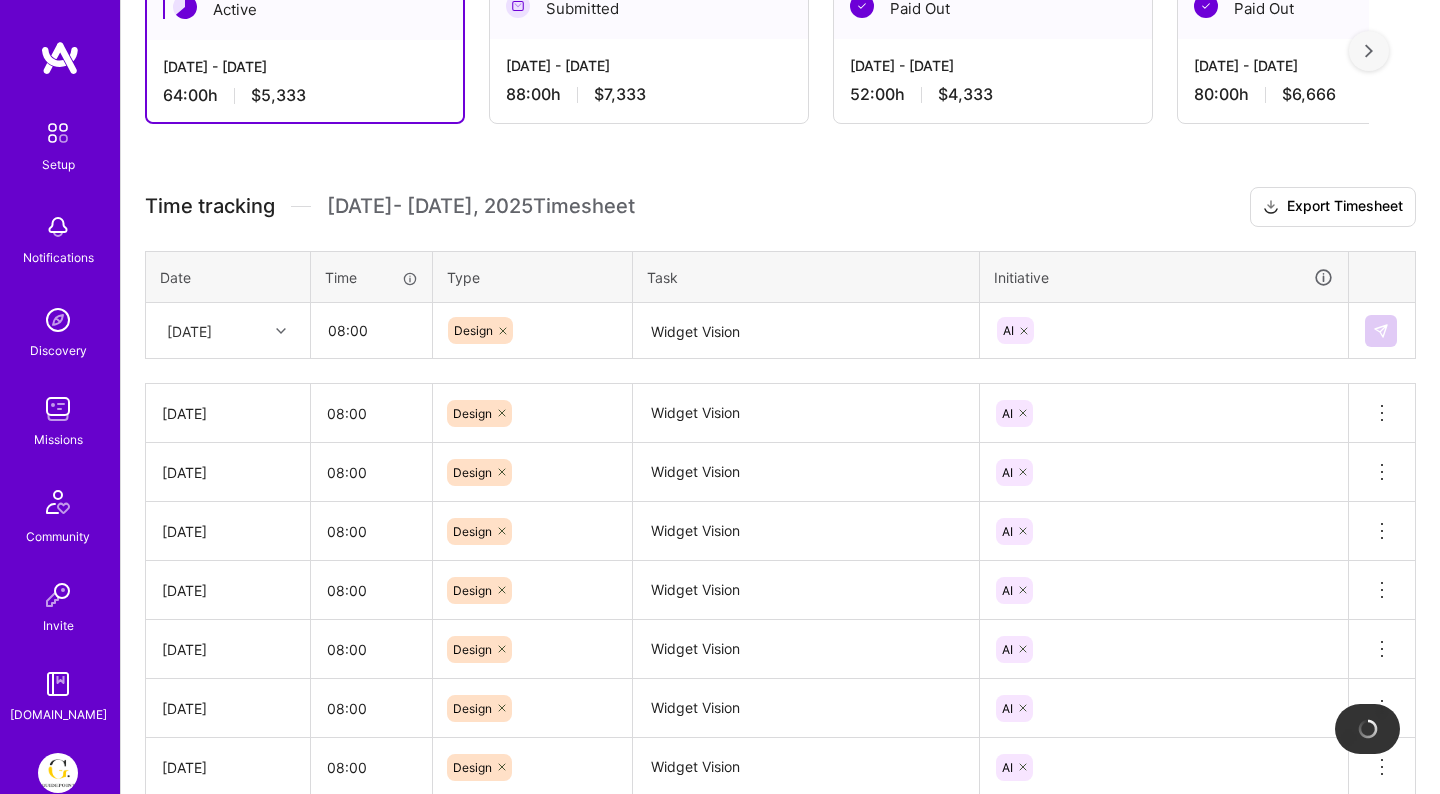 type 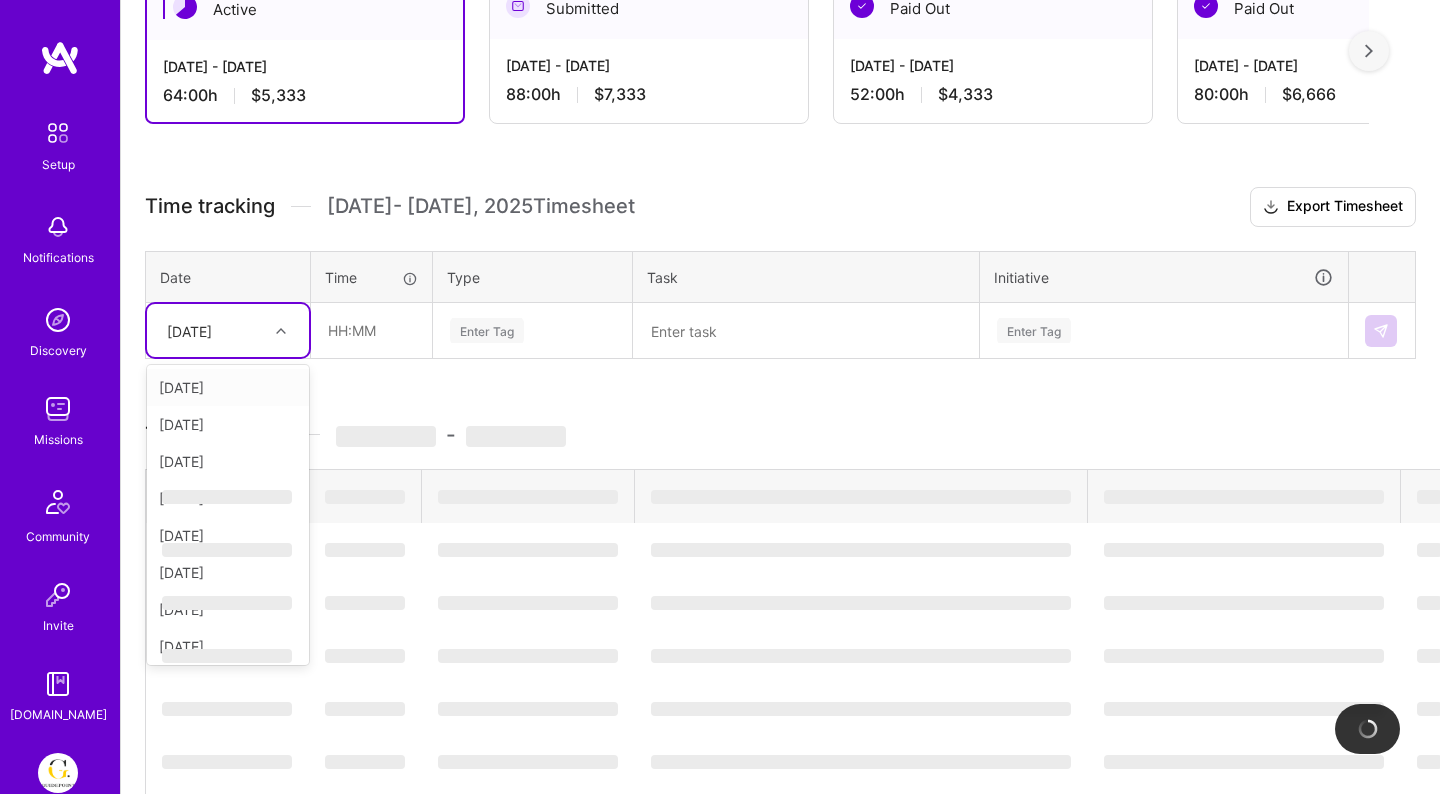 click on "[DATE]" at bounding box center [212, 330] 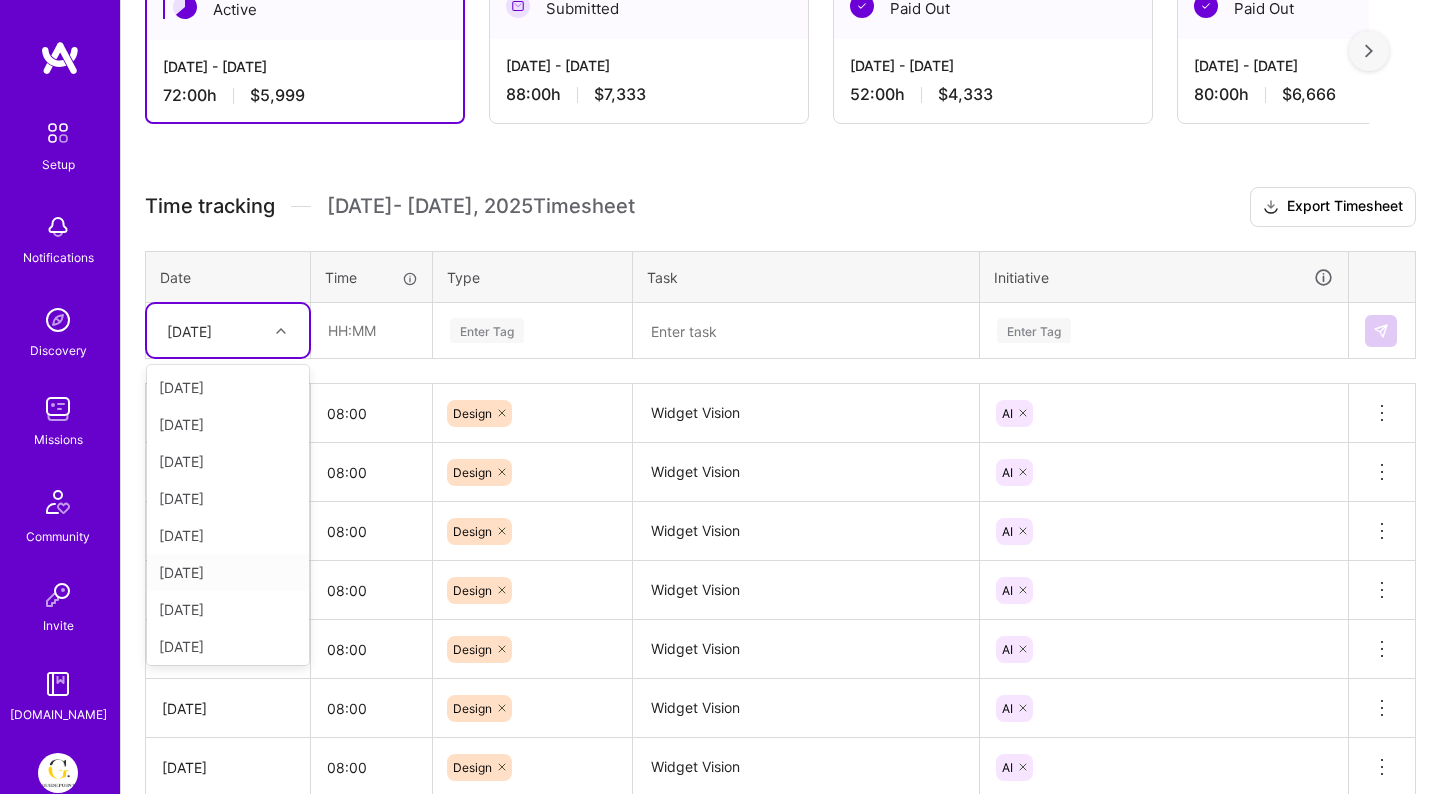 scroll, scrollTop: 115, scrollLeft: 0, axis: vertical 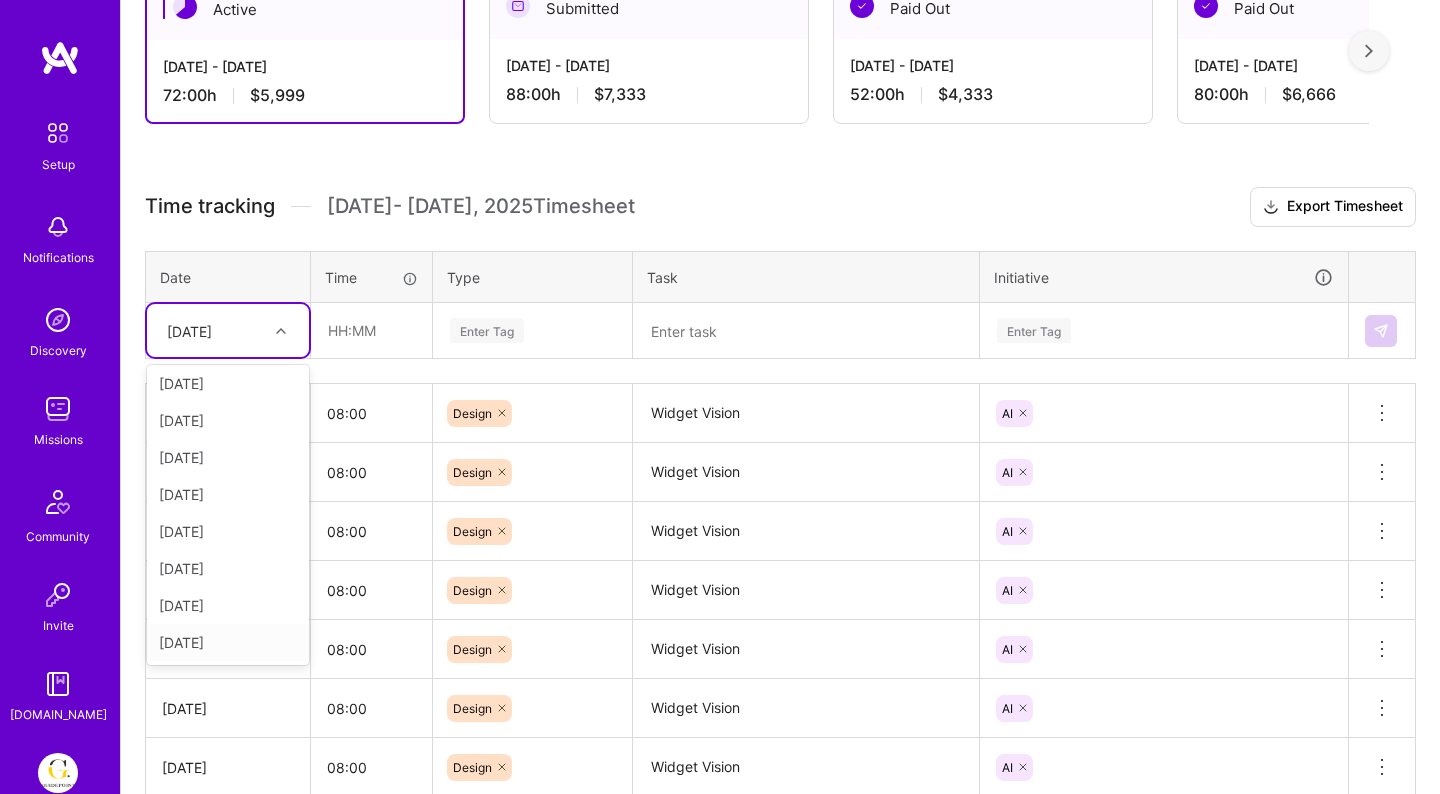 click on "[DATE]" at bounding box center (228, 642) 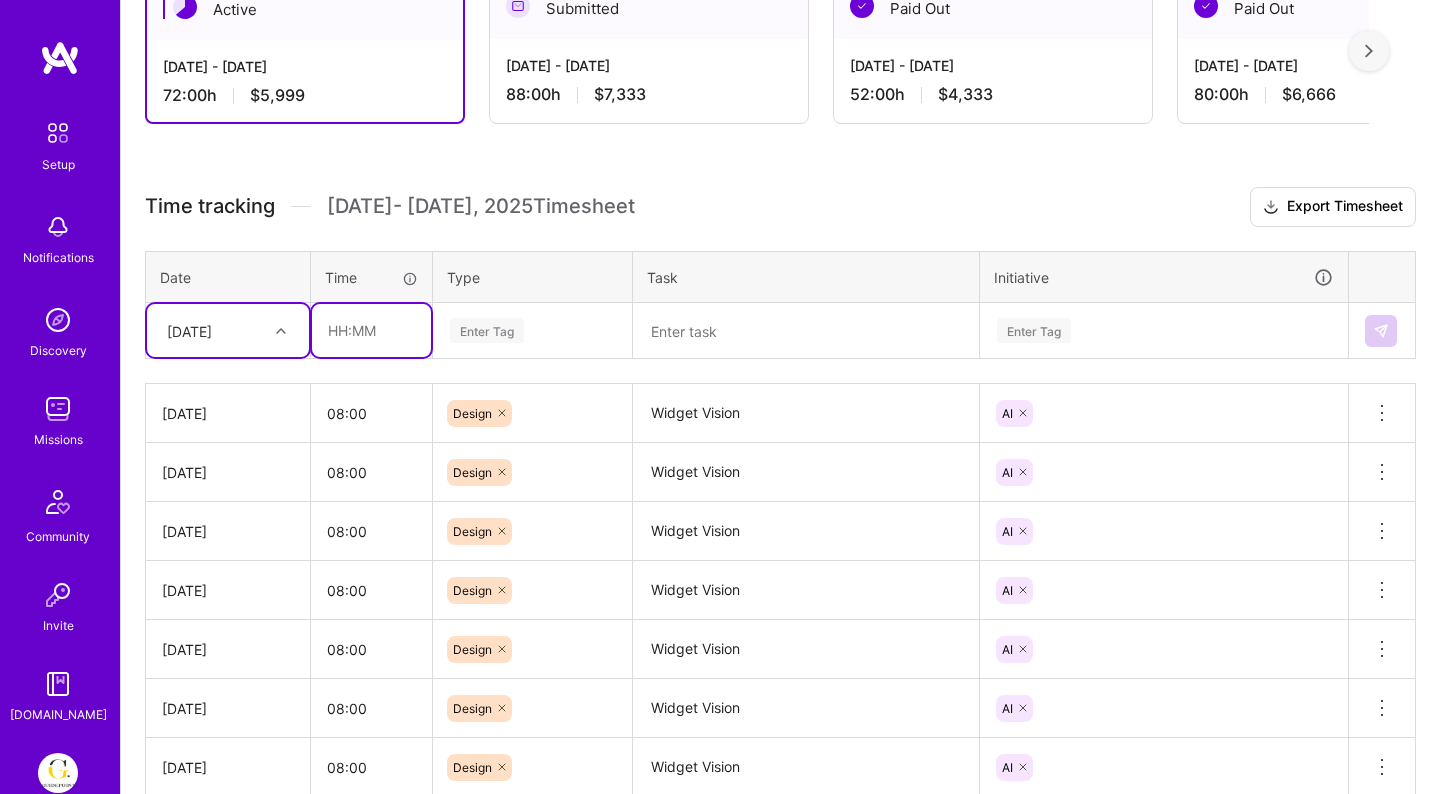 click at bounding box center [371, 330] 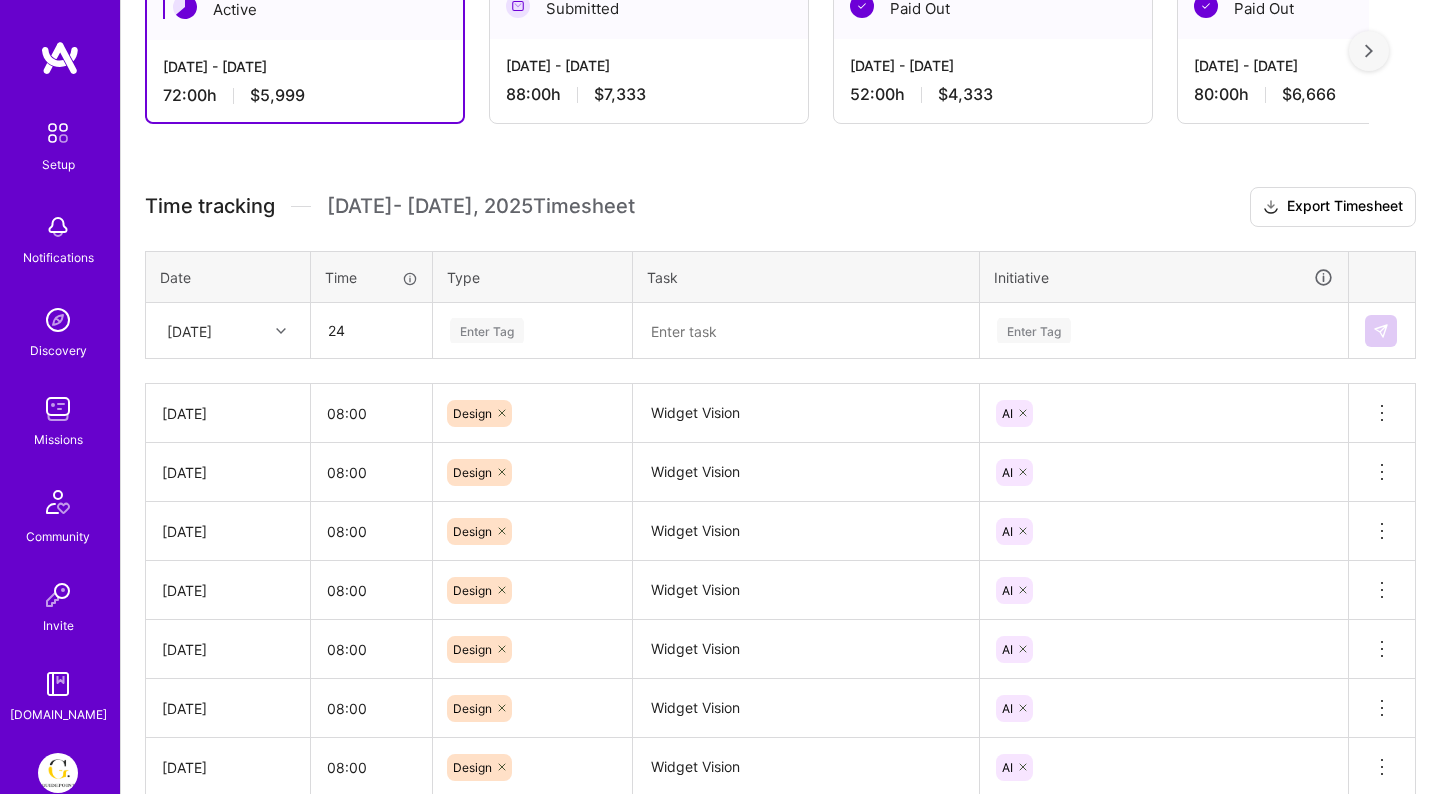 type on "24:00" 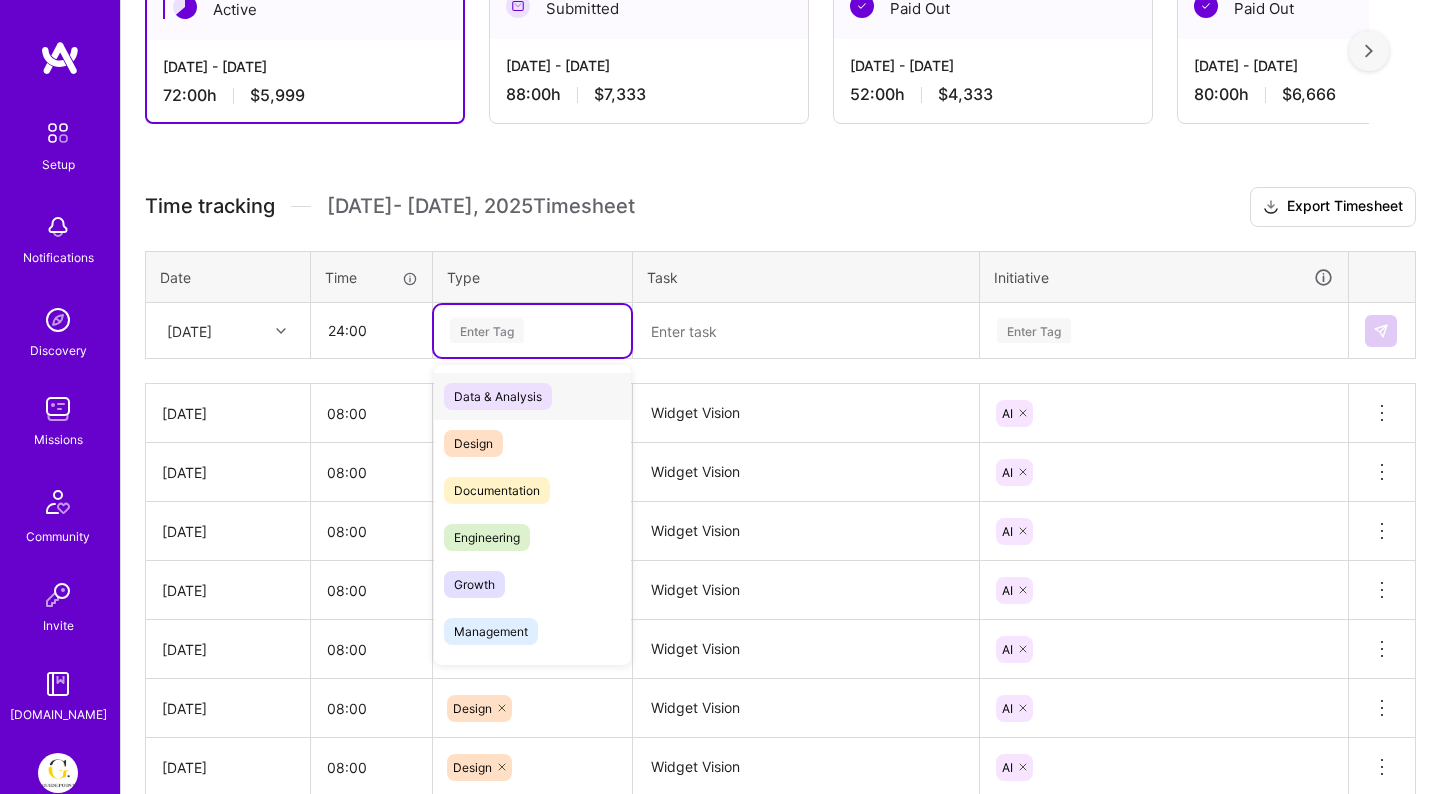 click on "Enter Tag" at bounding box center [487, 330] 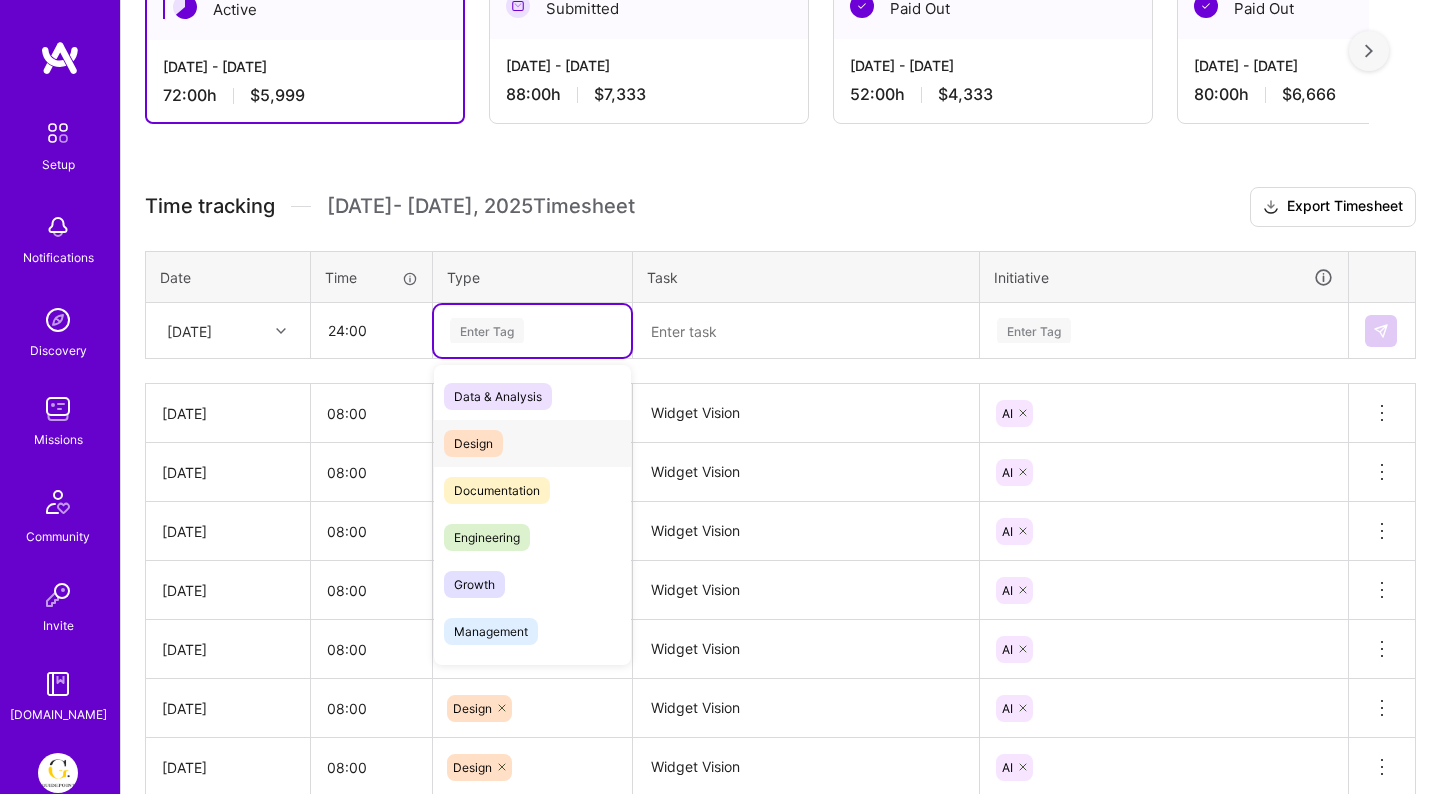 click on "Design" at bounding box center (473, 443) 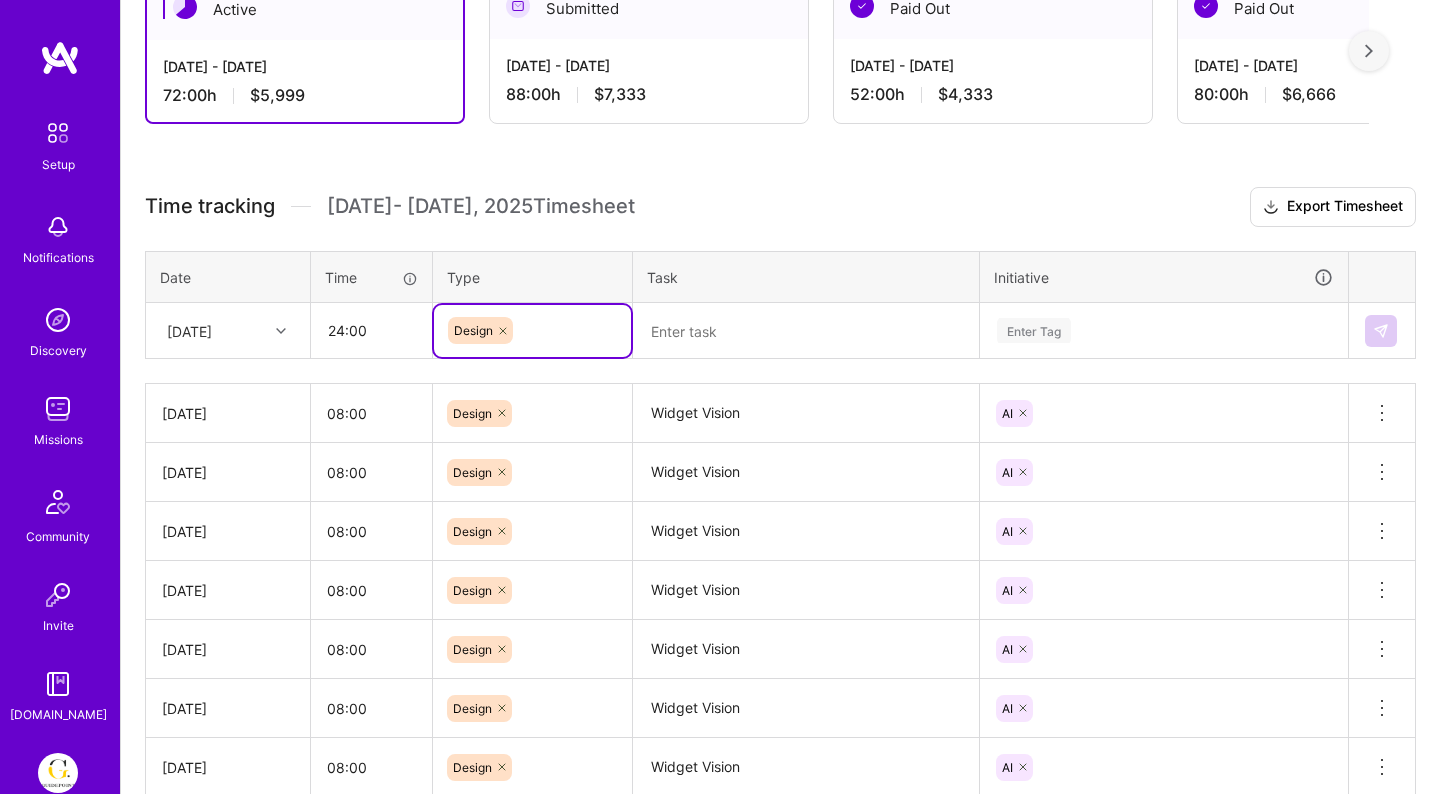 click at bounding box center [806, 331] 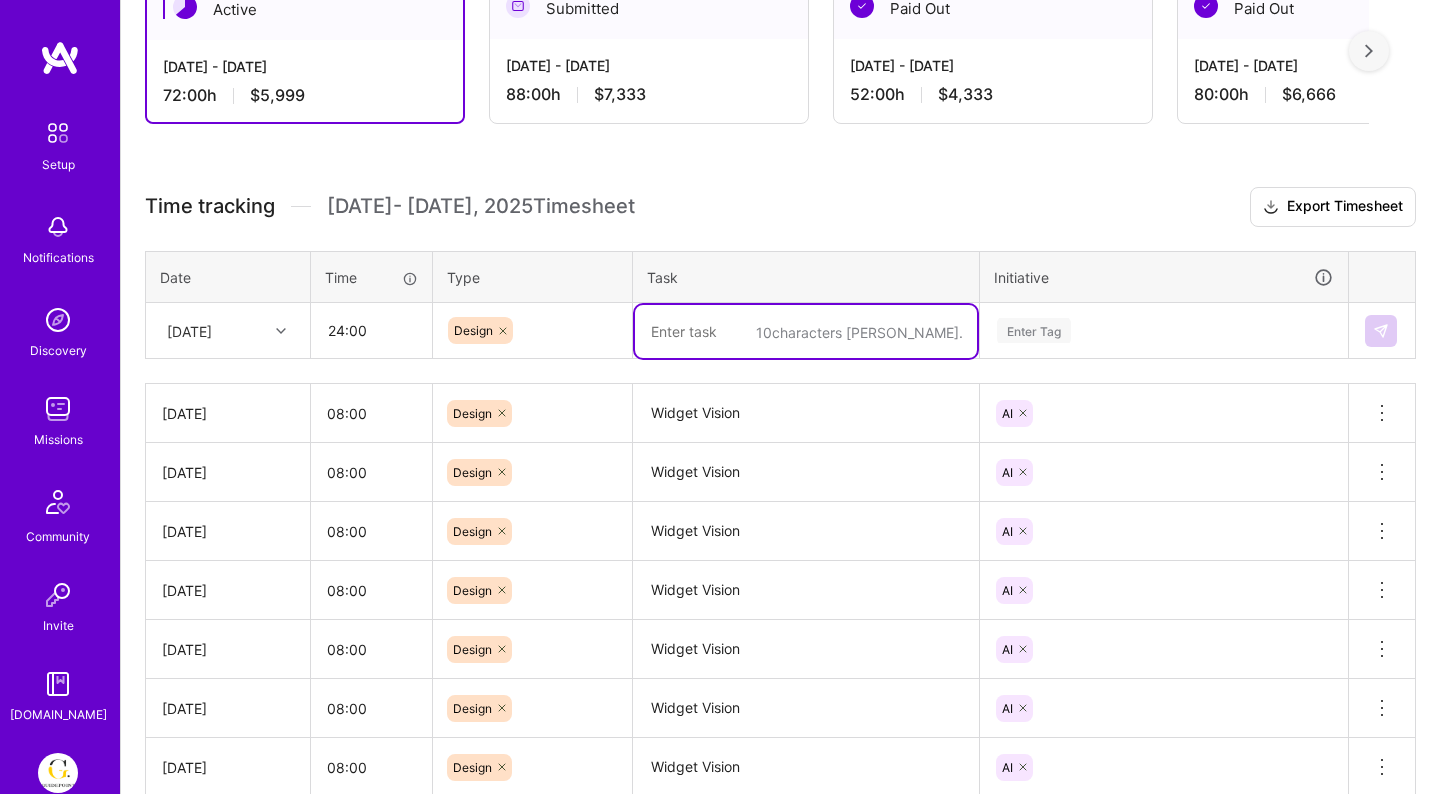 paste on "Widget Vision" 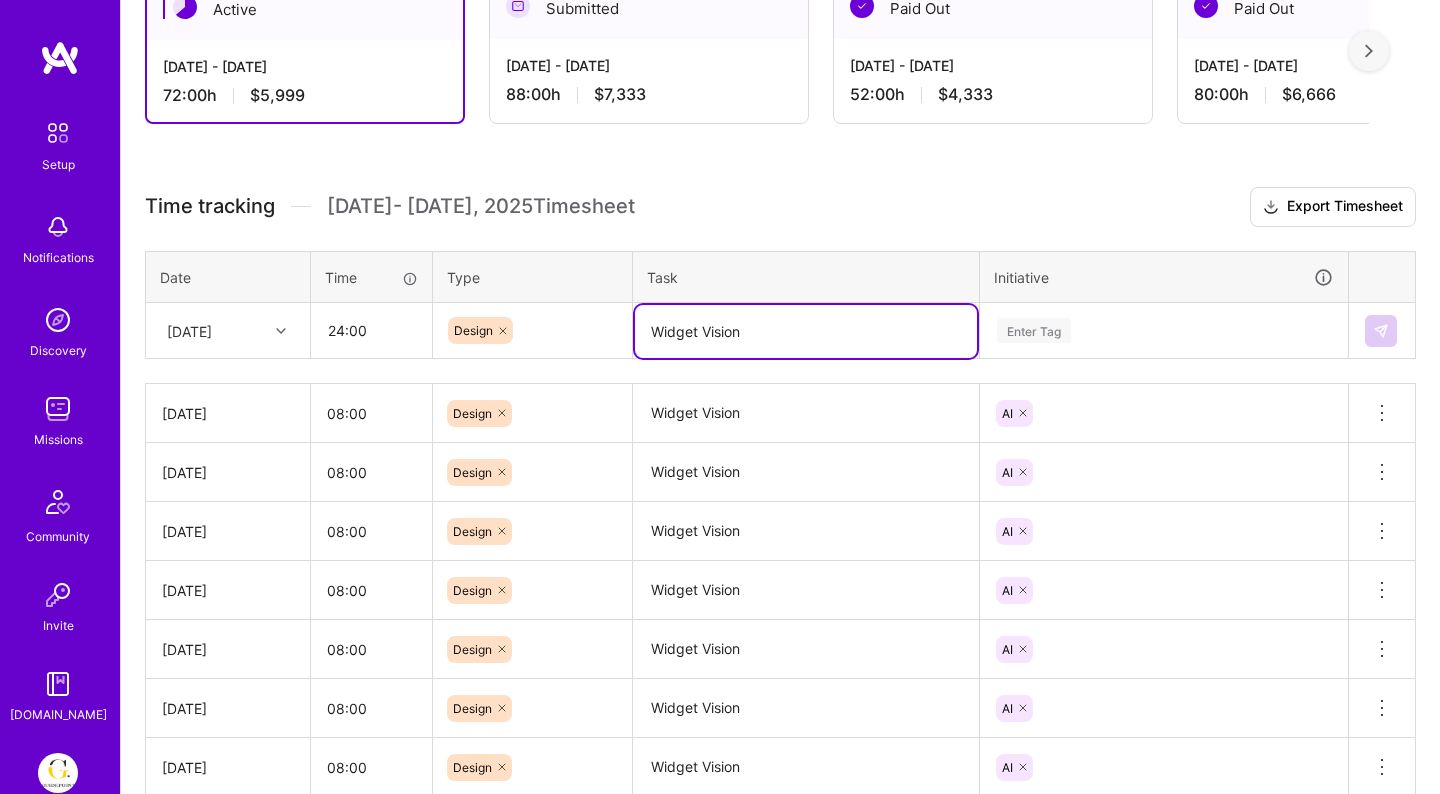 type on "Widget Vision" 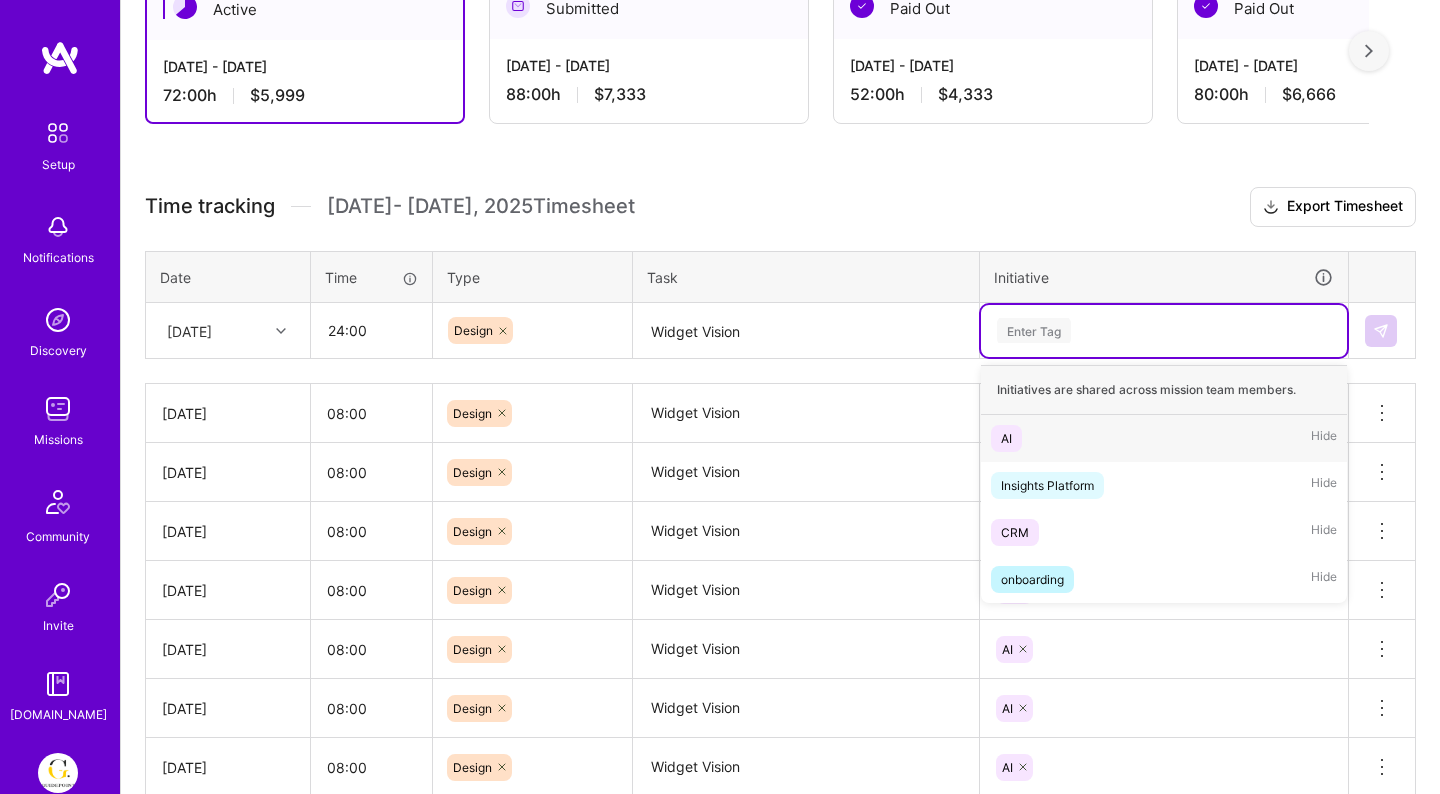 click on "Enter Tag" at bounding box center (1034, 330) 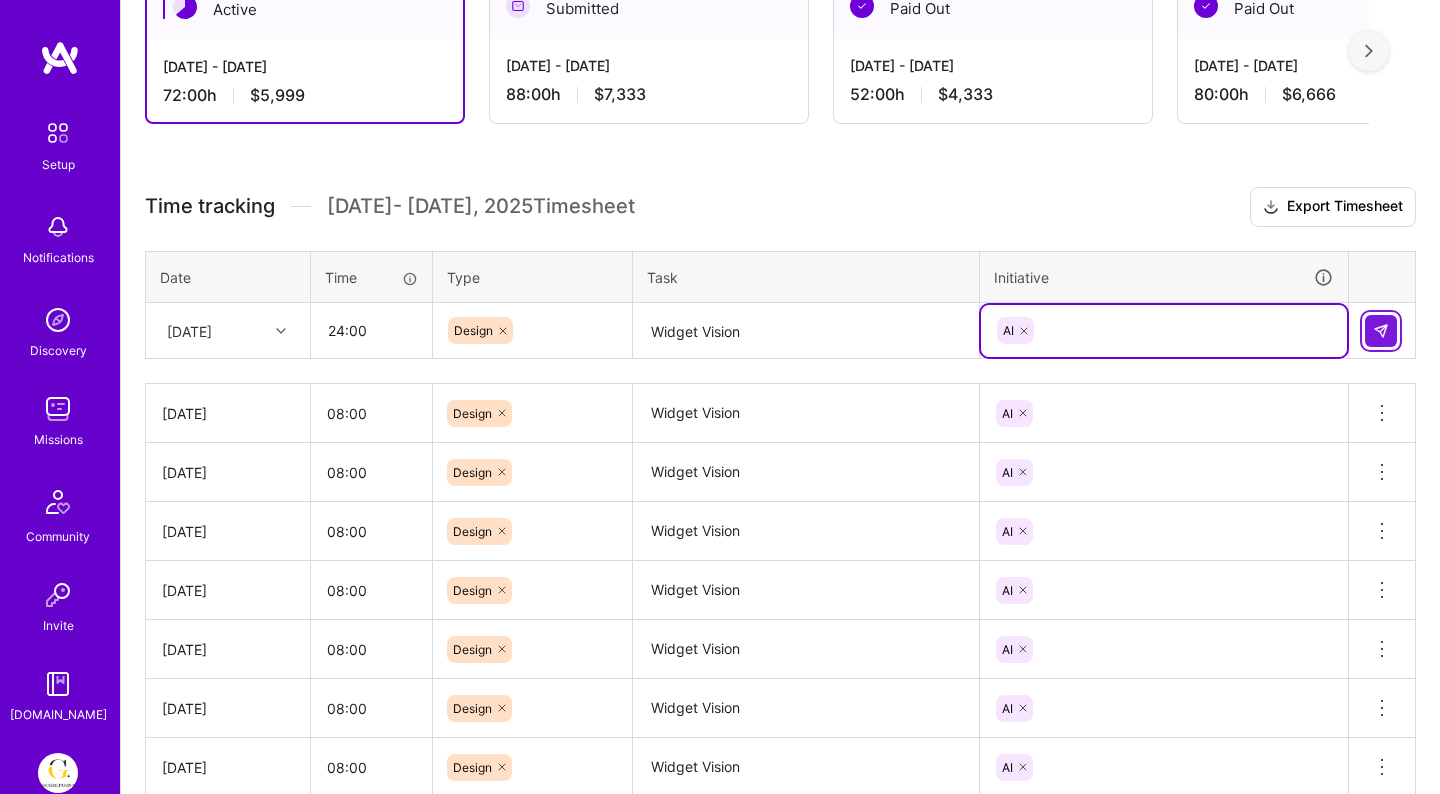 click at bounding box center [1381, 331] 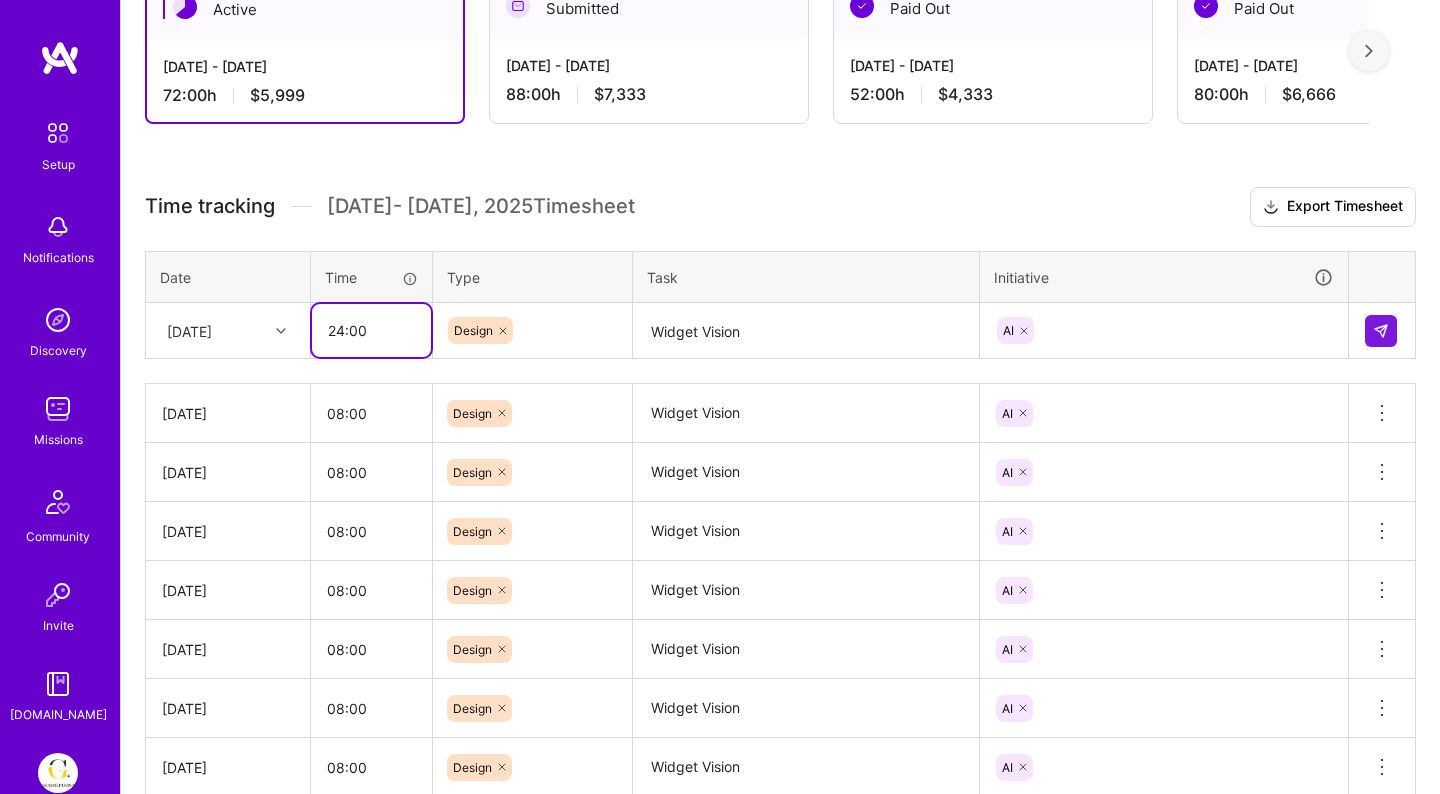 click on "24:00" at bounding box center (371, 330) 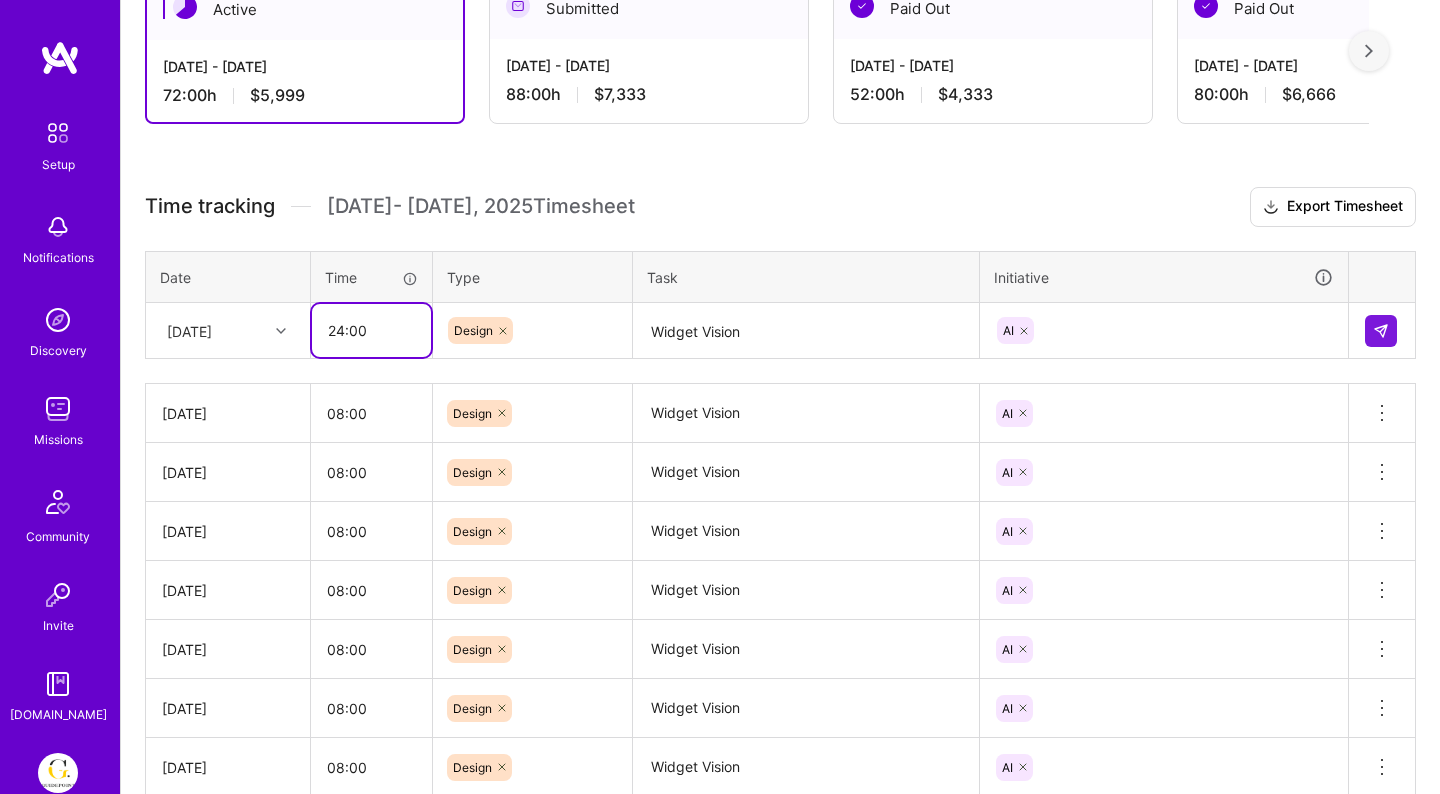 click on "24:00" at bounding box center (371, 330) 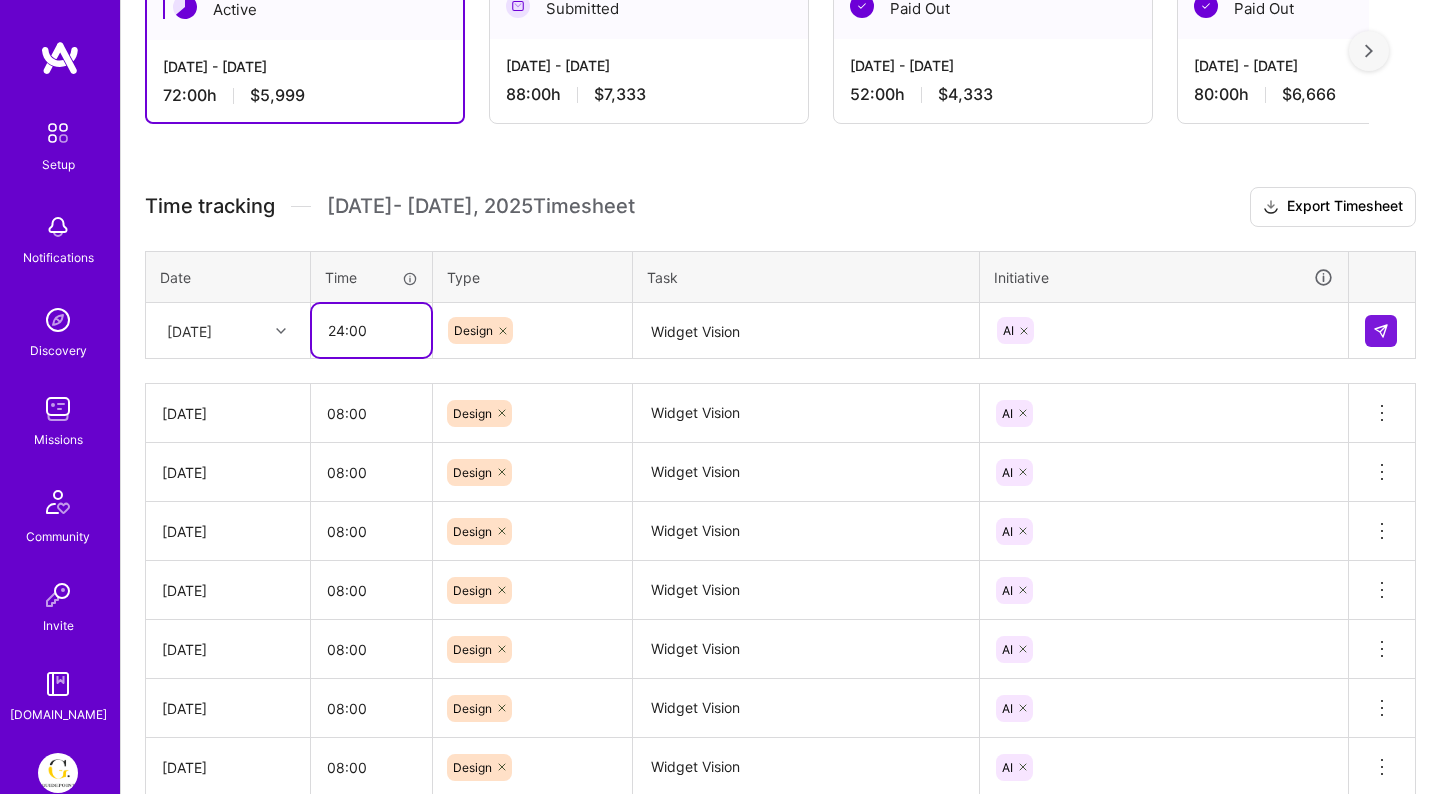 drag, startPoint x: 343, startPoint y: 329, endPoint x: 296, endPoint y: 329, distance: 47 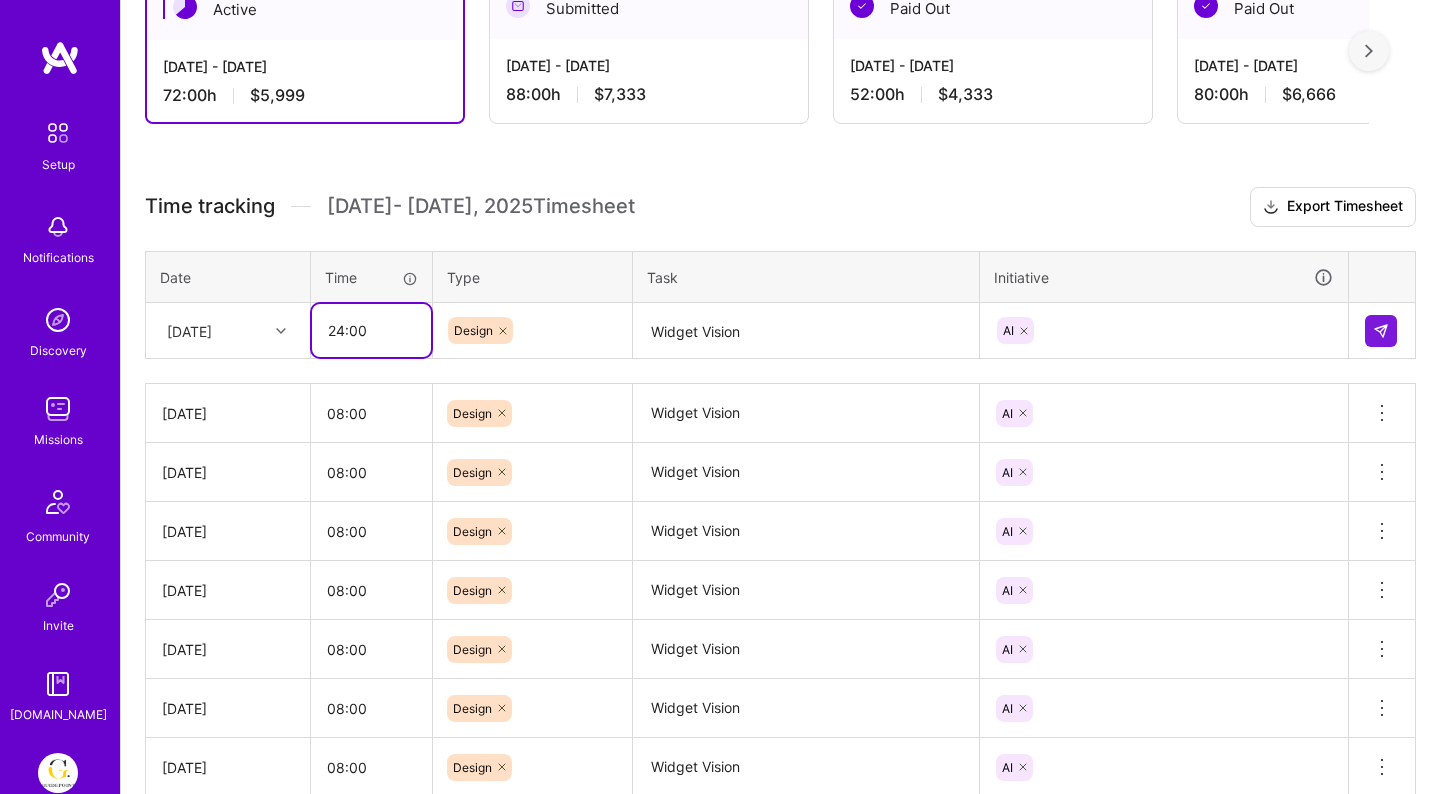 click on "[DATE] 24:00 Design
Widget Vision AI" at bounding box center (781, 331) 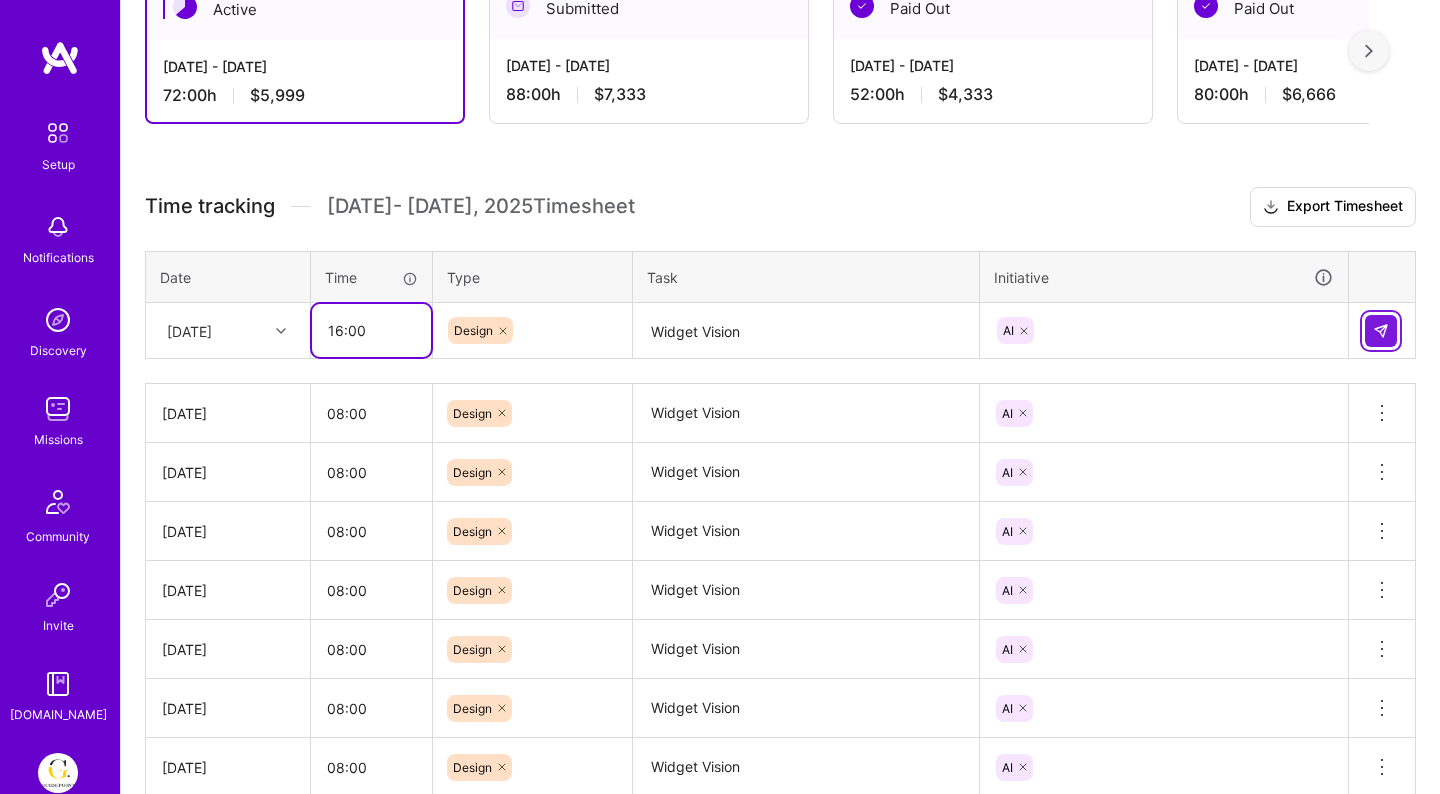 type on "16:00" 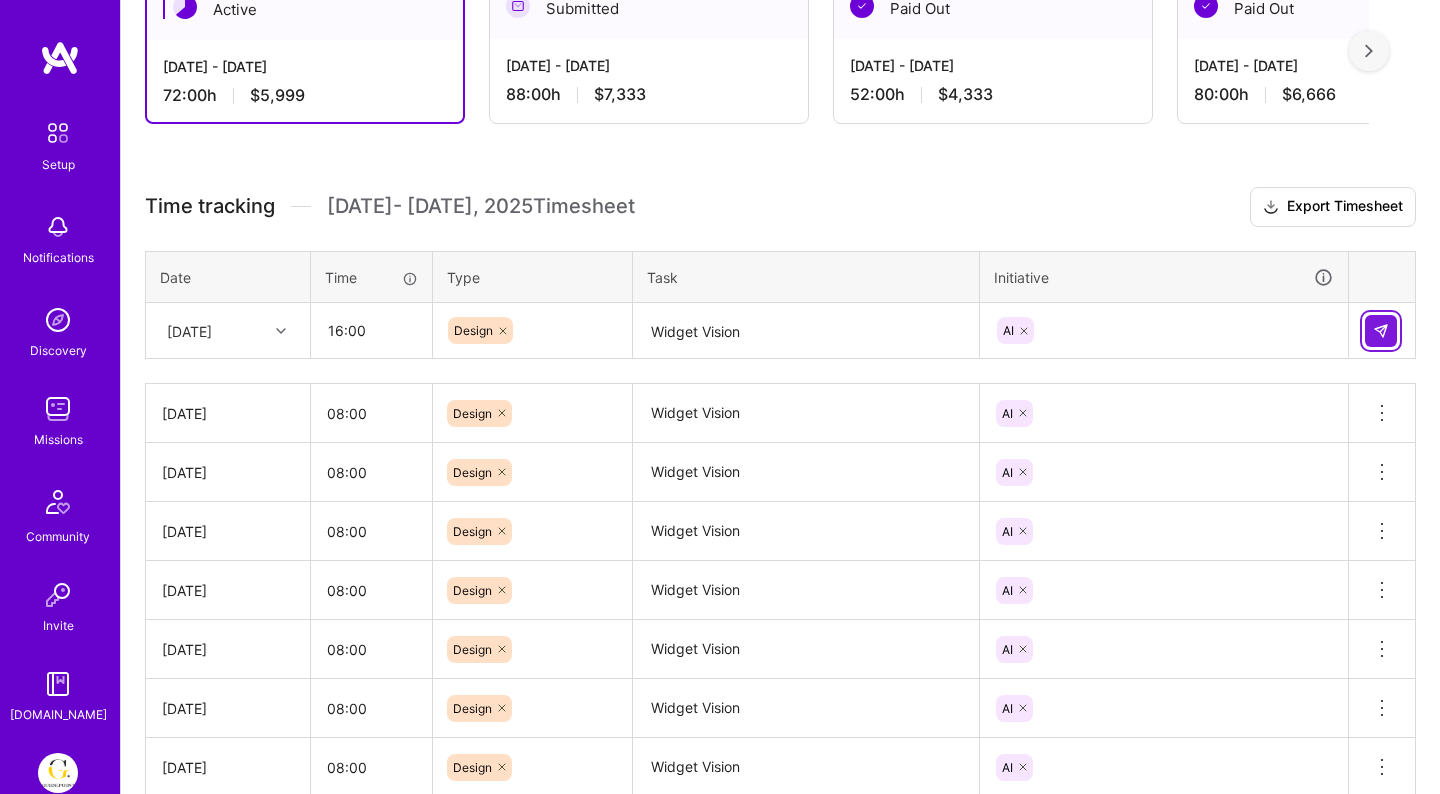 click at bounding box center [1381, 331] 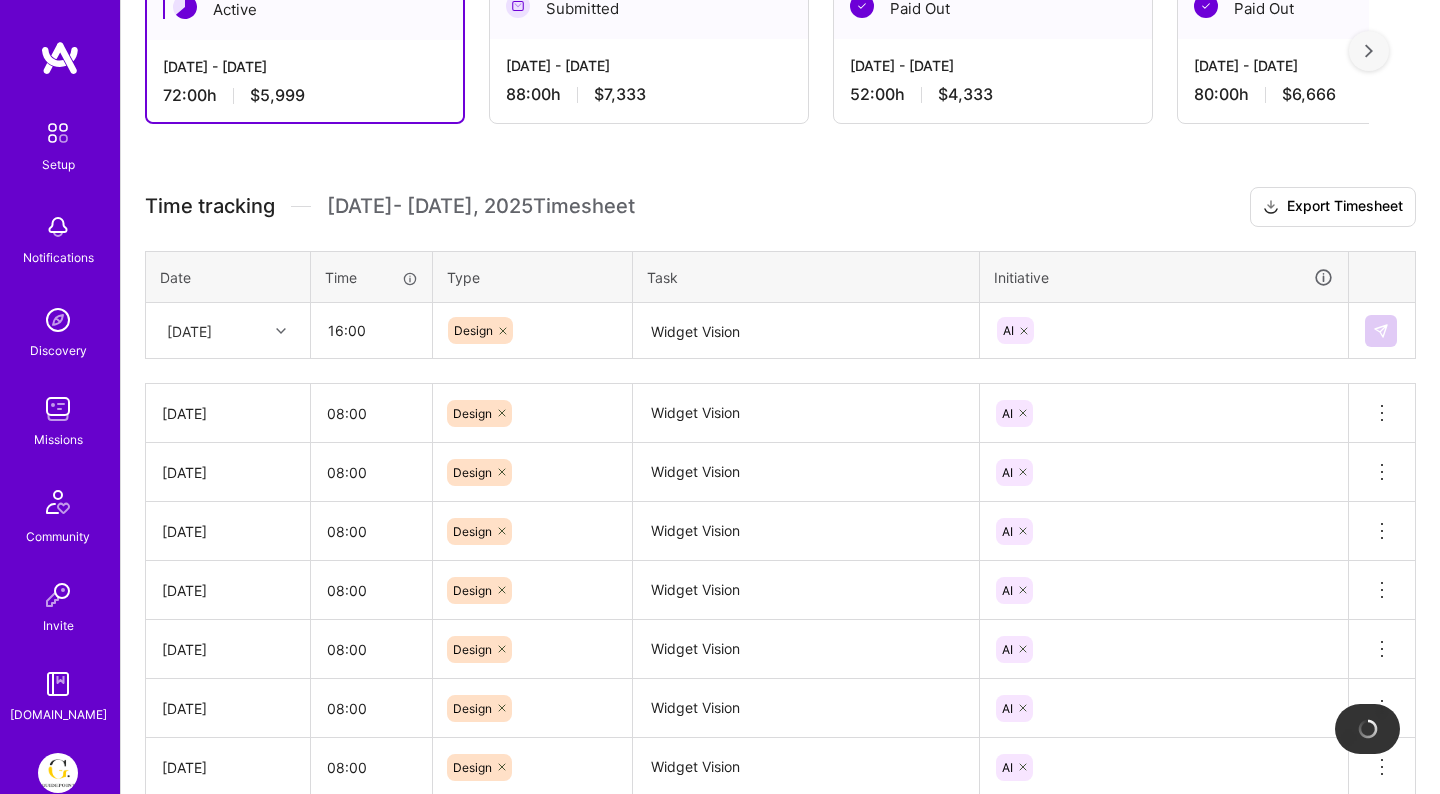type 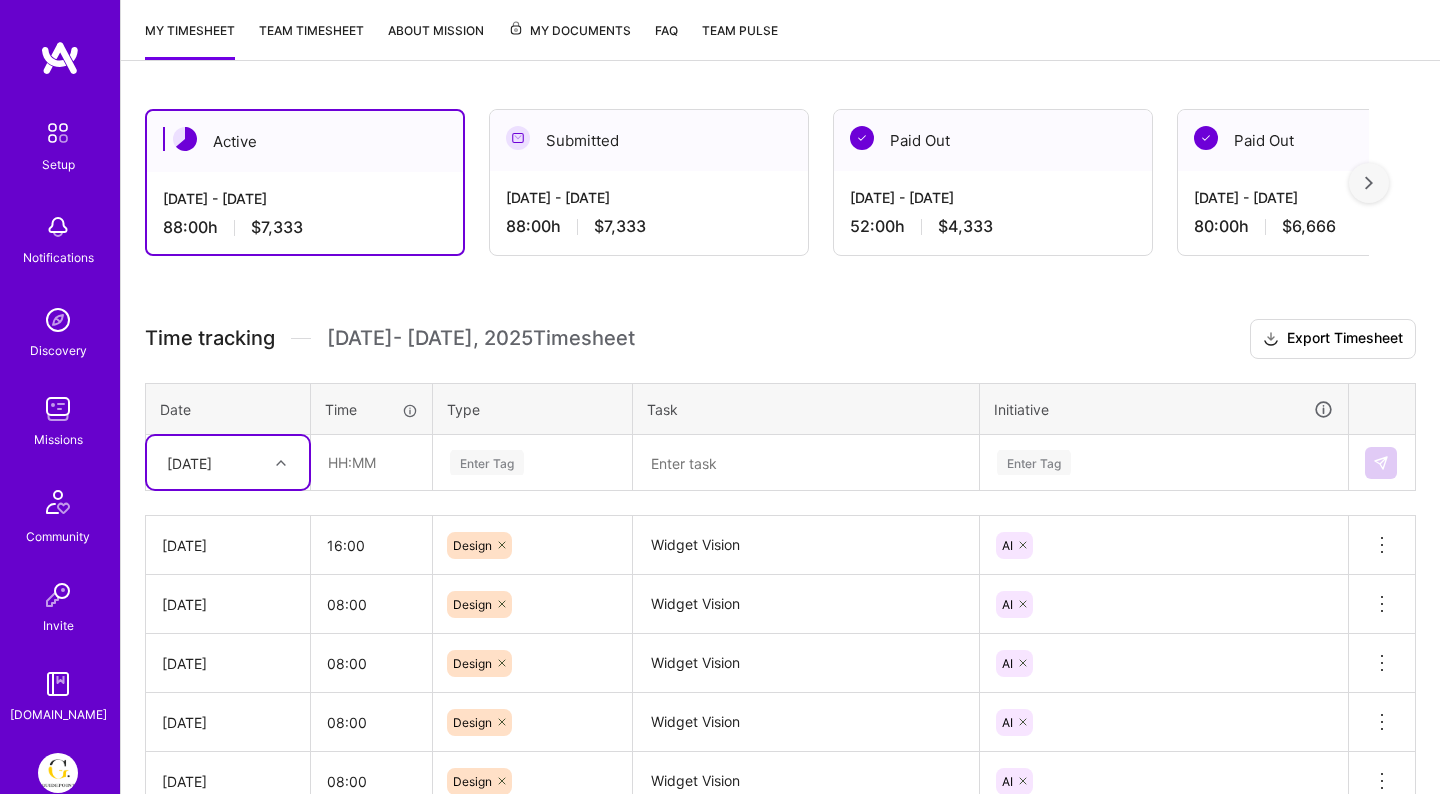 scroll, scrollTop: 392, scrollLeft: 0, axis: vertical 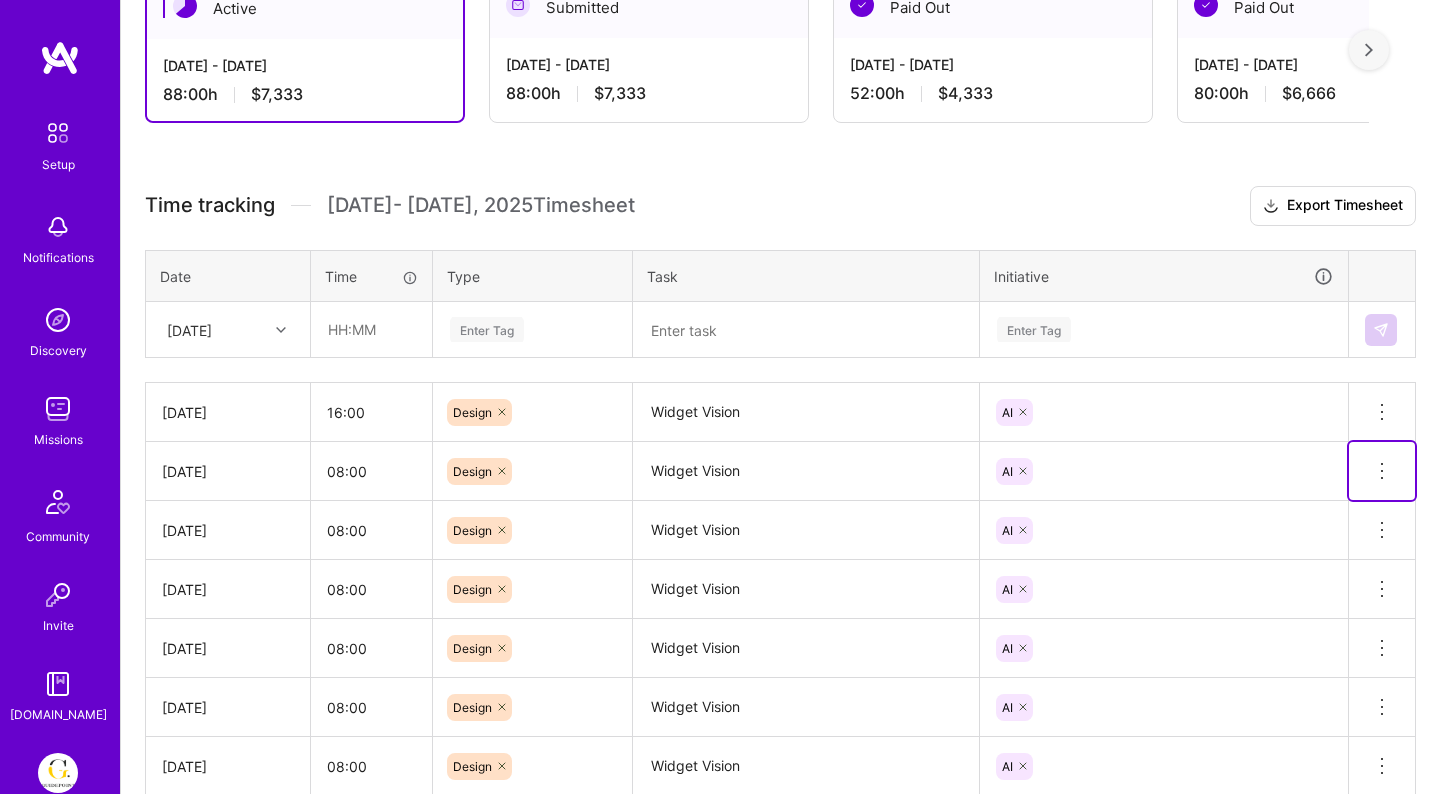 click at bounding box center (1382, 471) 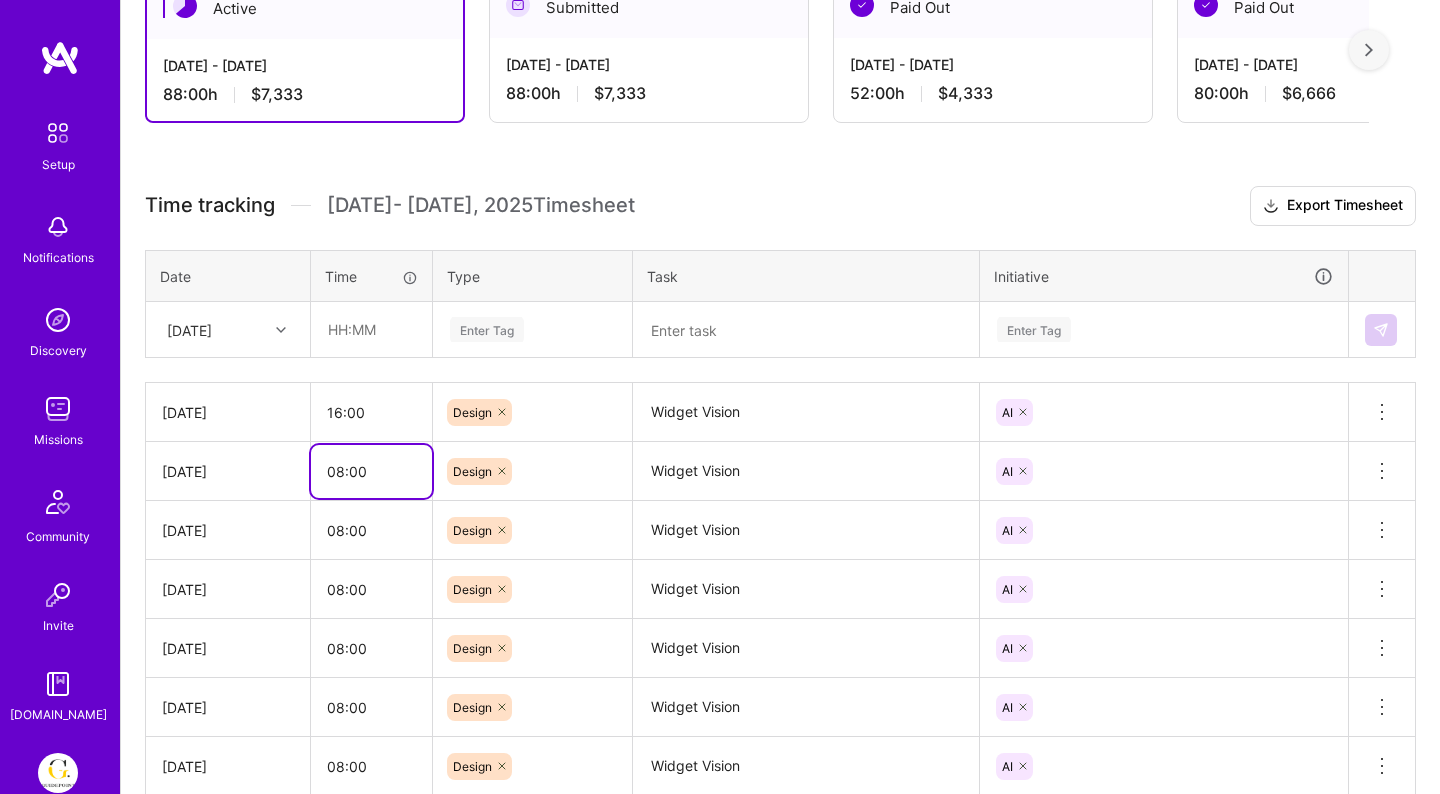 click on "08:00" at bounding box center (371, 471) 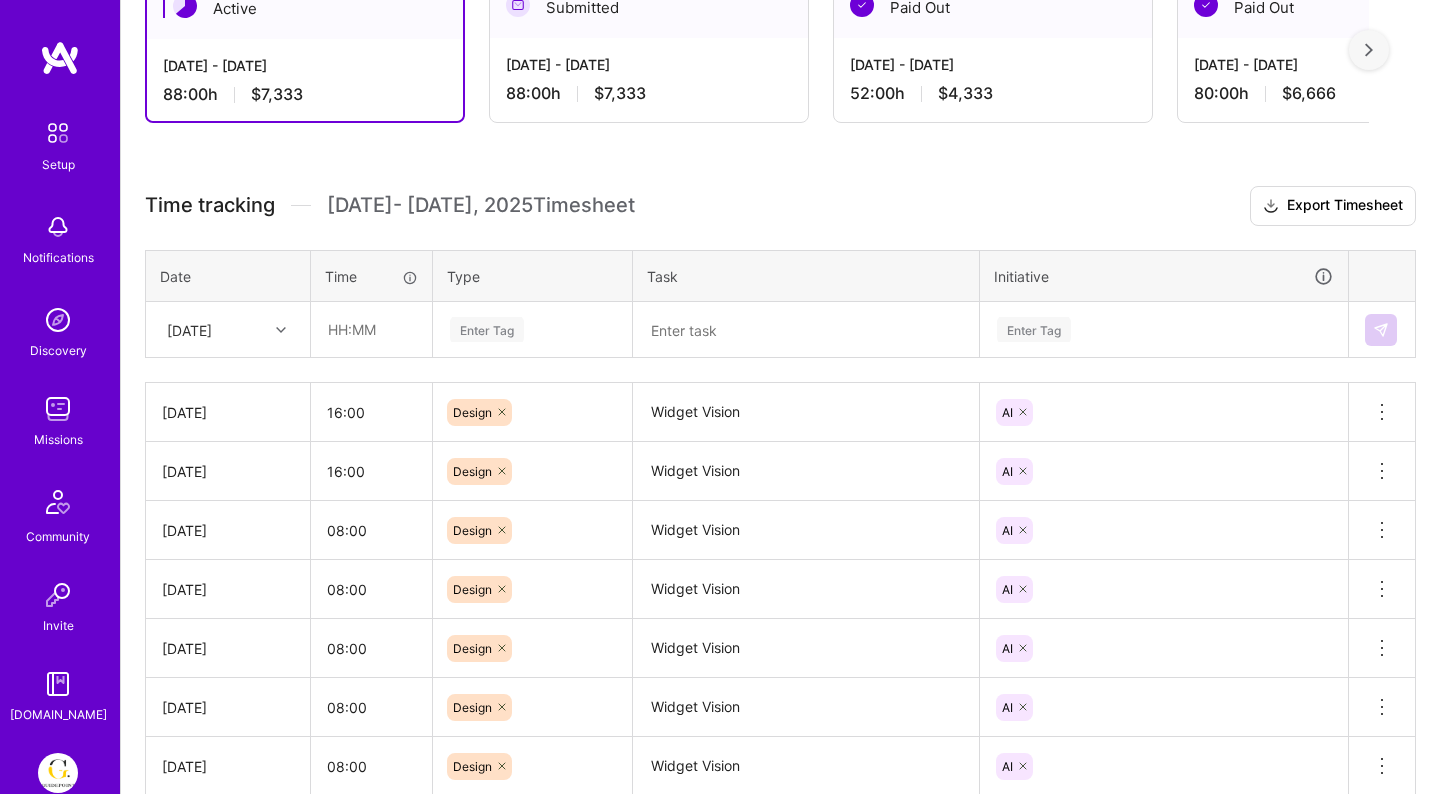 click on "Active [DATE] - [DATE] 88:00 h    $7,333 Submitted [DATE] - [DATE] 88:00 h    $7,333 Paid Out [DATE] - [DATE] 52:00 h    $4,333 Paid Out [DATE] - [DATE] 80:00 h    $6,666 Paid Out [DATE] - [DATE] 88:00 h    $7,333 Paid Out [DATE] - [DATE] 88:00 h    $7,333 Paid Out [DATE] - [DATE] 64:00 h    $5,333 Paid Out [DATE] - [DATE] 80:00 h    $6,666 Paid Out [DATE] - [DATE] 80:00 h    $6,666 Paid Out [DATE] - [DATE] 80:00 h    $6,666 Paid Out [DATE] - [DATE] 80:00 h    $6,666 Paid Out [DATE] - [DATE] 64:00 h    $5,333 Paid Out [DATE] - [DATE] 0:00 h    $0 Time tracking [DATE]  -   [DATE]  Timesheet Export Timesheet Date Time Type Task Initiative  [DATE] Enter Tag Enter Tag [DATE] 16:00 Design
Widget Vision AI
Delete row [DATE] 16:00 Design
Widget Vision AI
Delete row [DATE] 08:00 Design
Widget Vision AI
08:00" at bounding box center (780, 538) 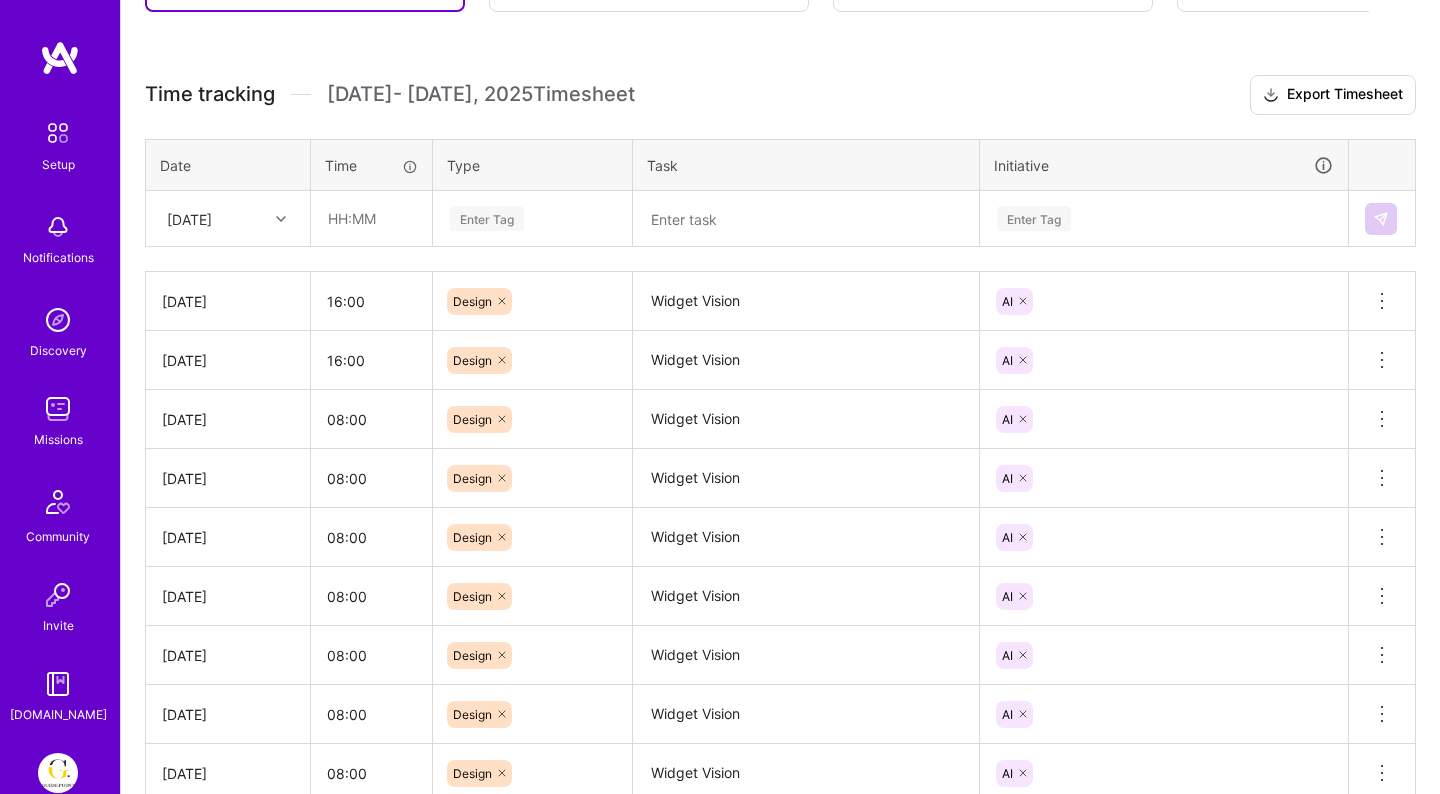 scroll, scrollTop: 516, scrollLeft: 0, axis: vertical 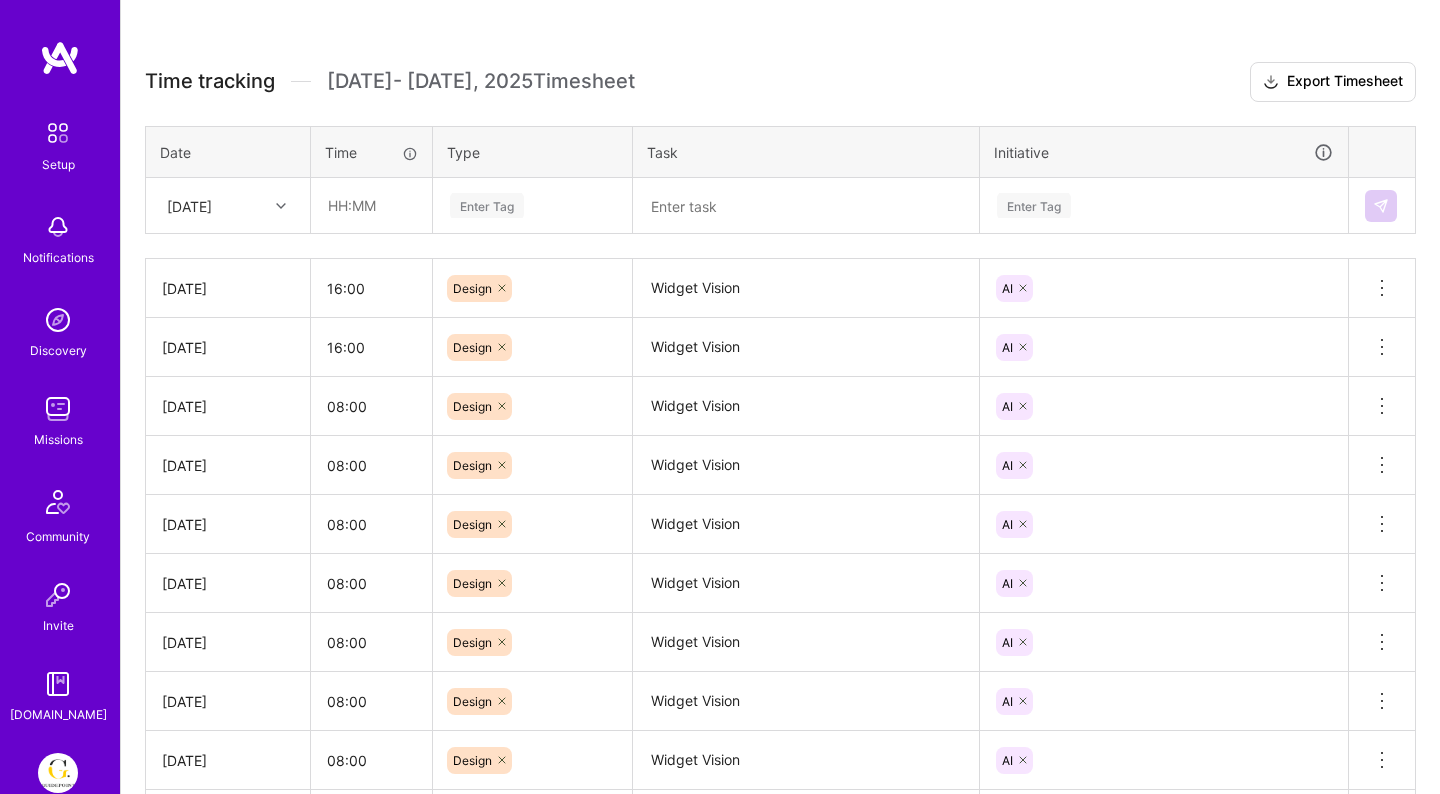 click on "16:00" at bounding box center (372, 347) 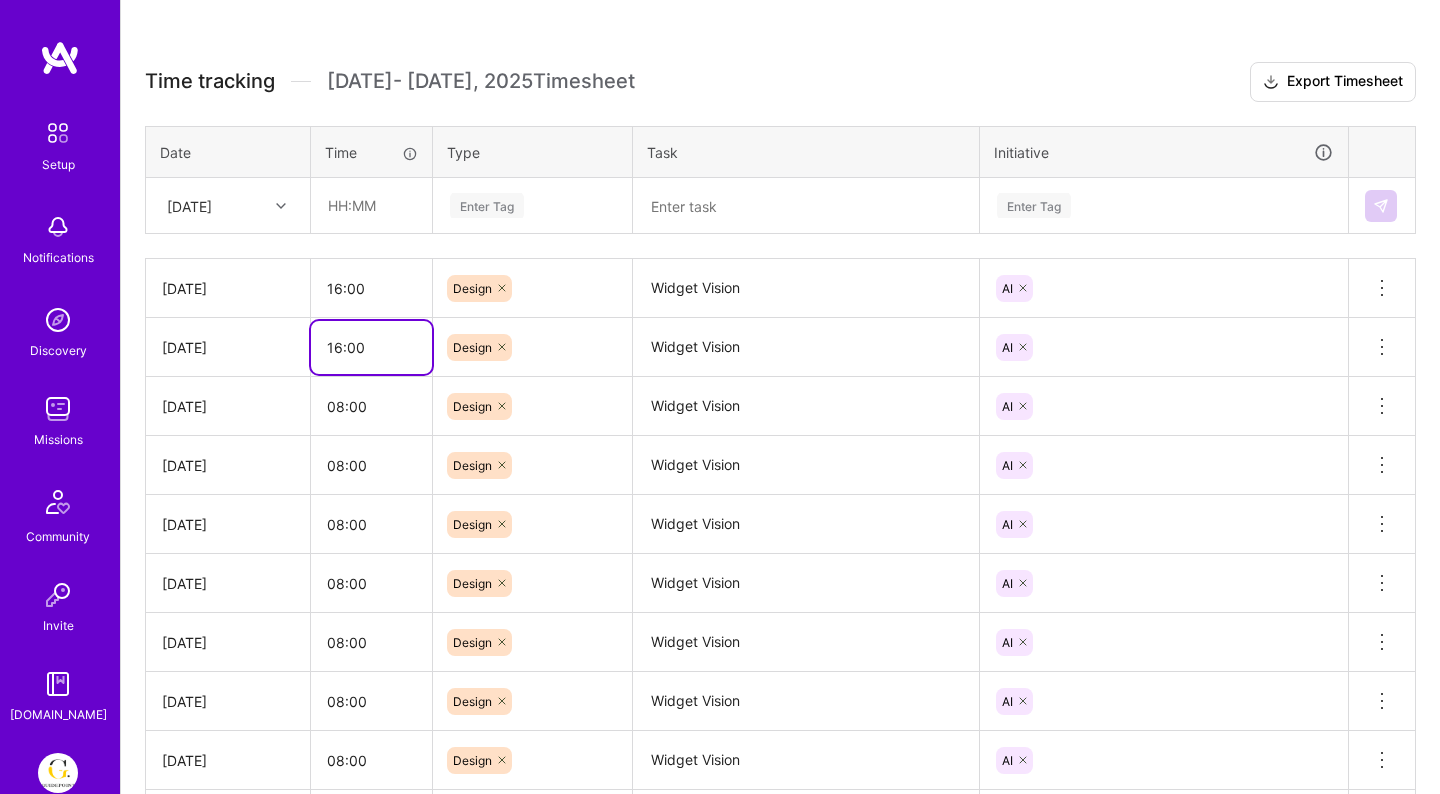 click on "16:00" at bounding box center [371, 347] 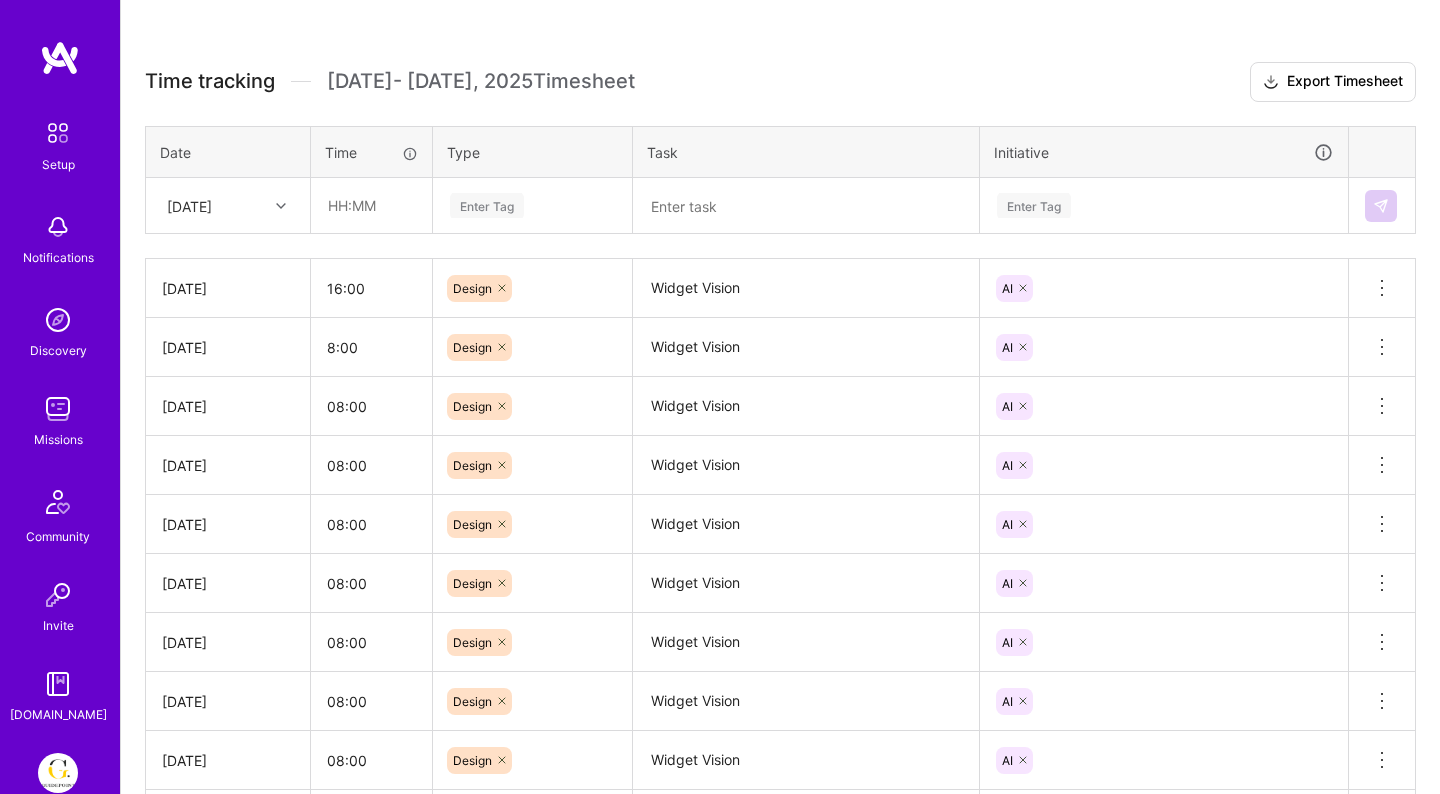 type on "08:00" 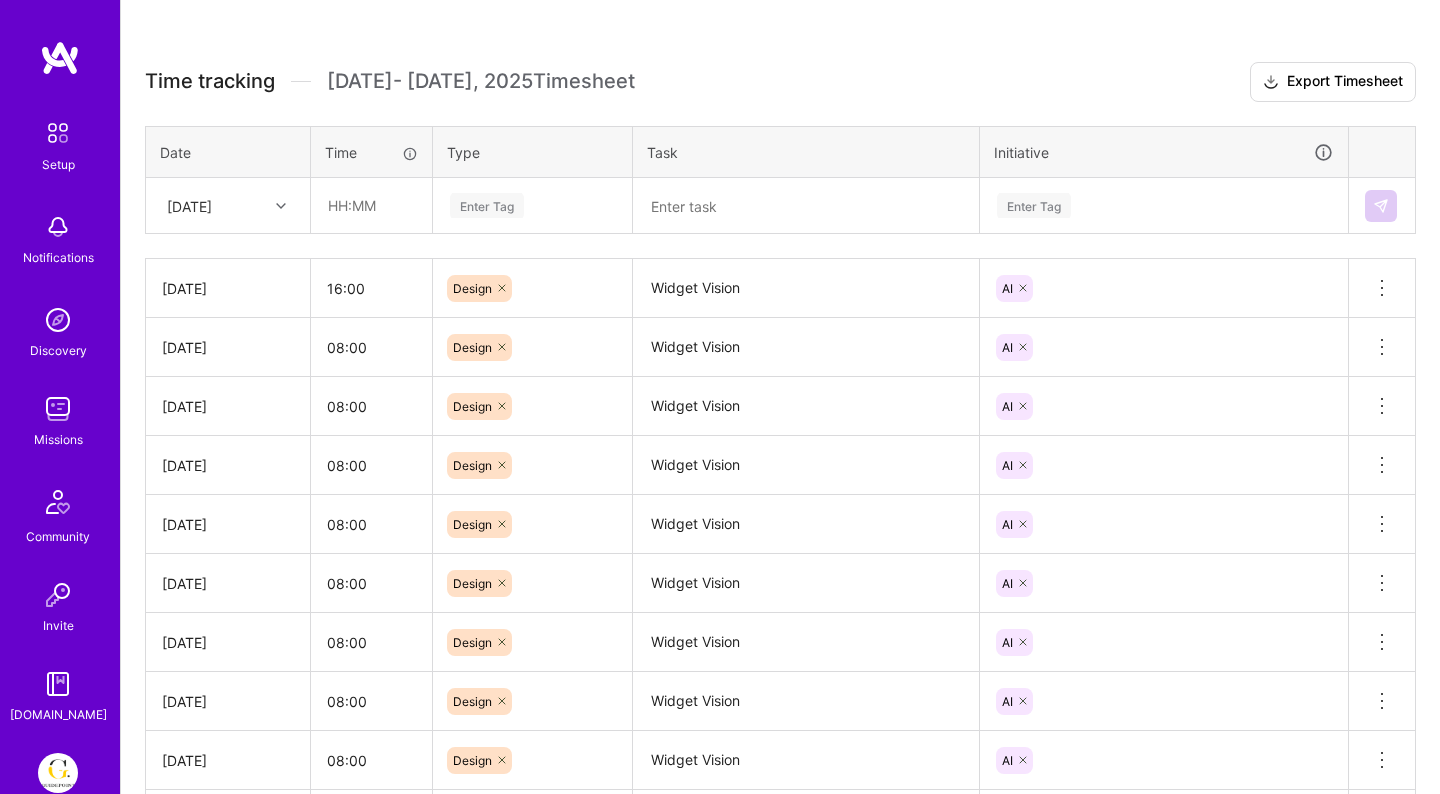 click on "Time tracking [DATE]  -   [DATE]  Timesheet Export Timesheet" at bounding box center [780, 82] 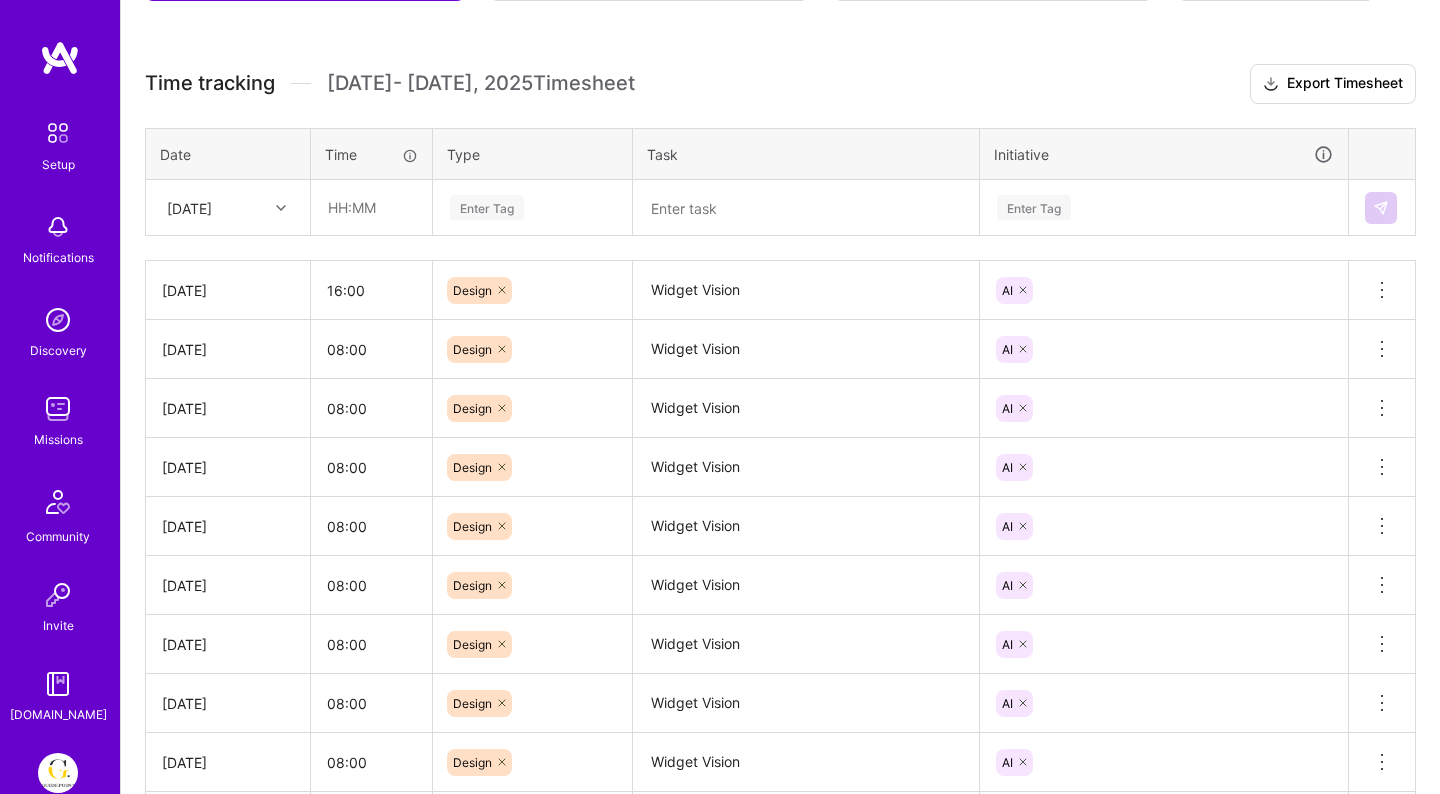 scroll, scrollTop: 436, scrollLeft: 0, axis: vertical 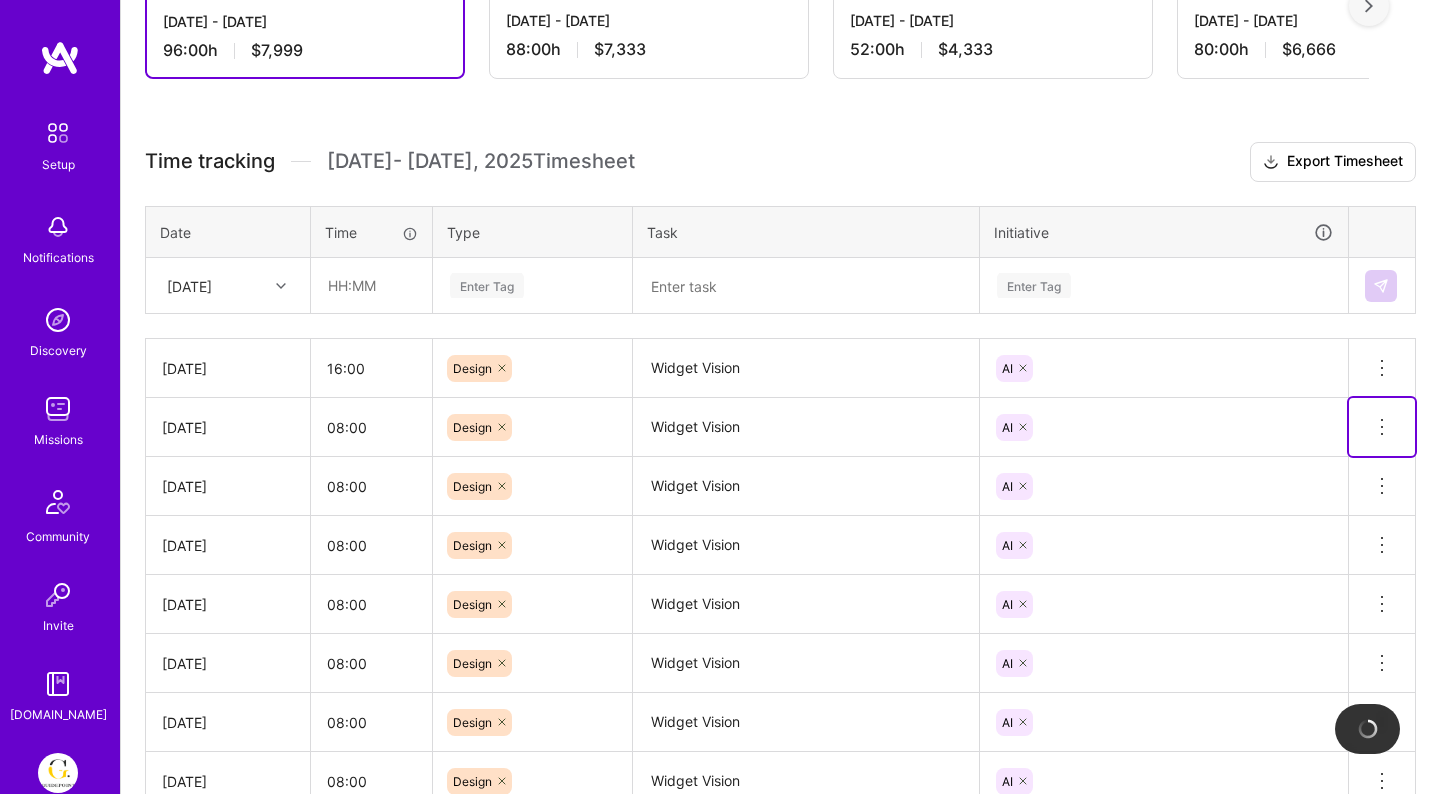 click 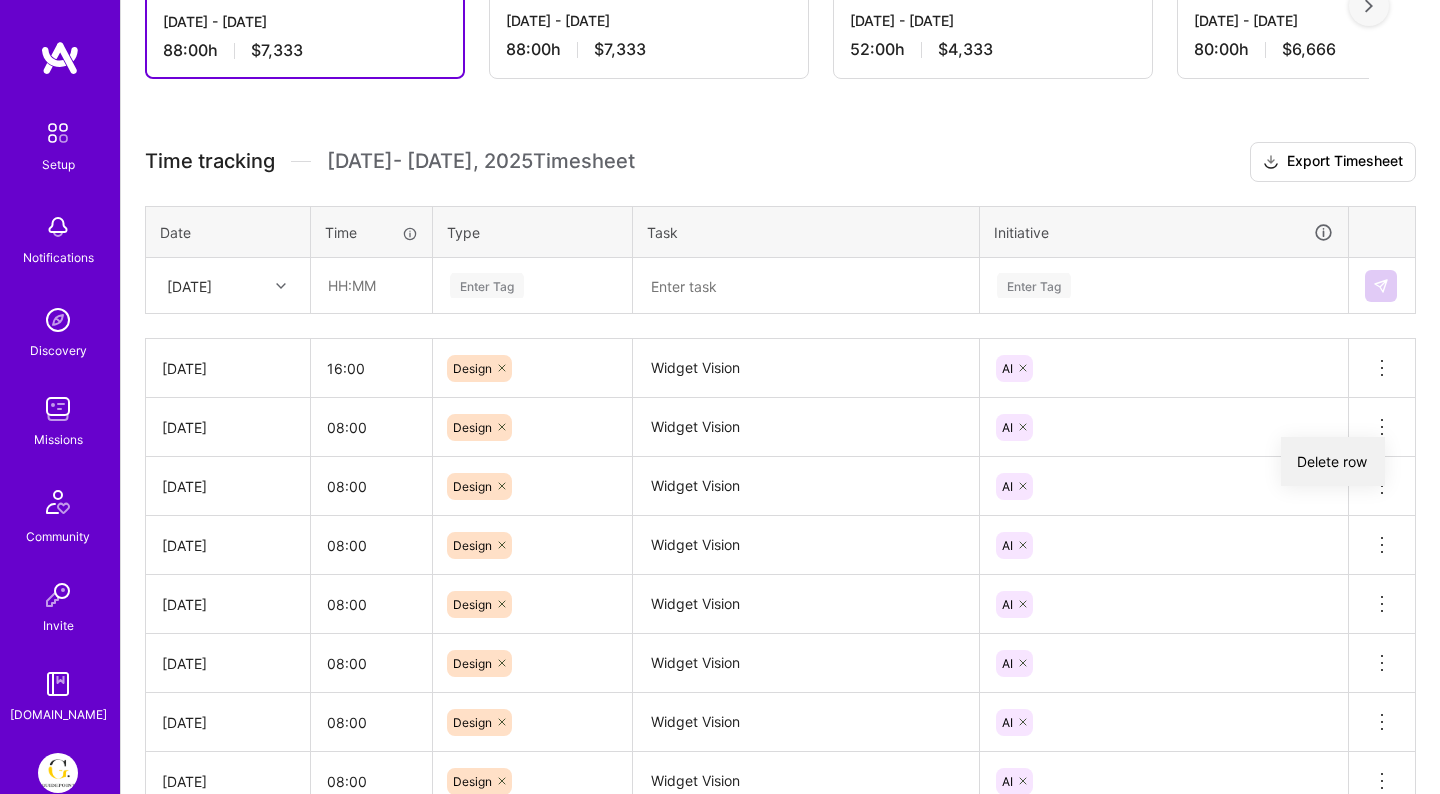click on "Delete row" at bounding box center [1333, 461] 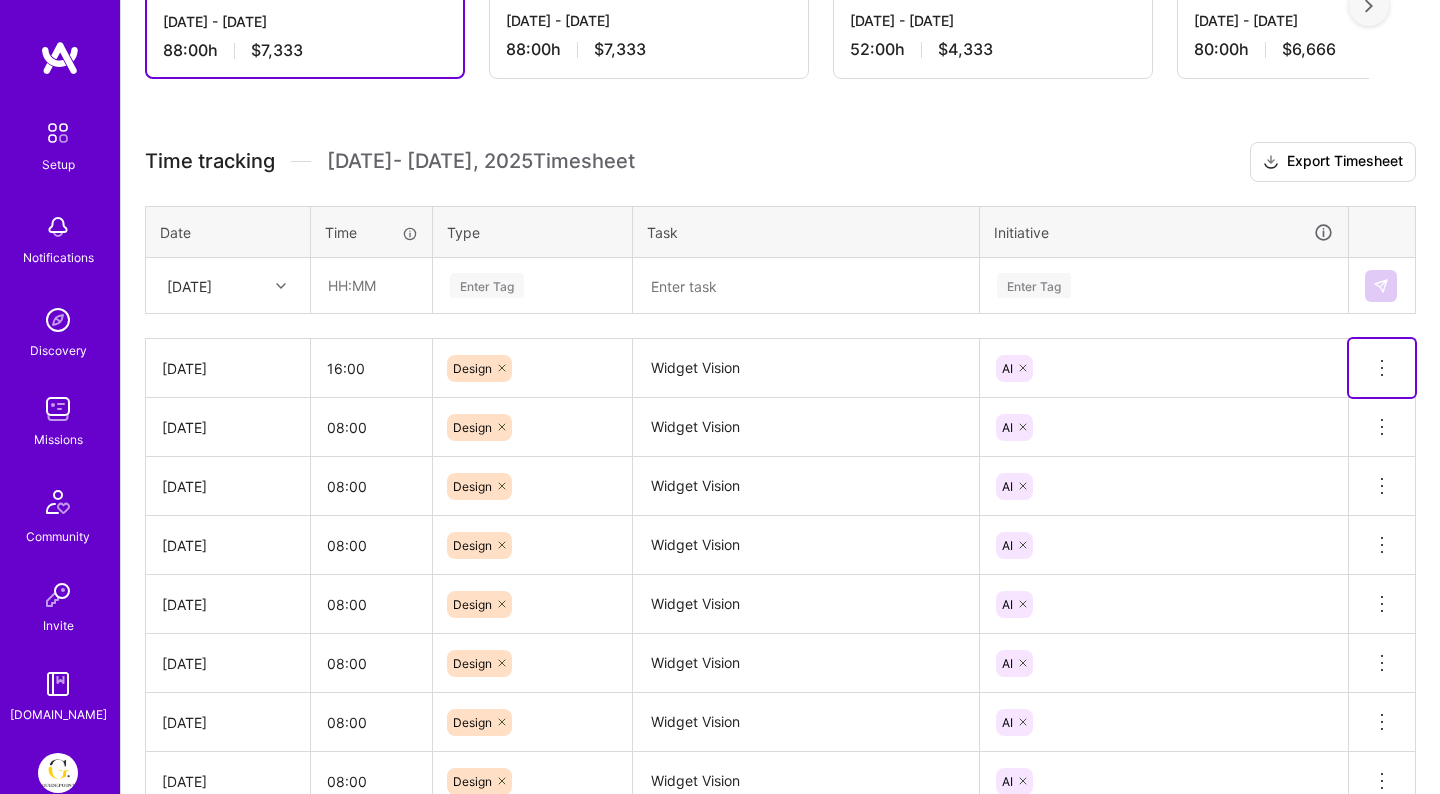 click 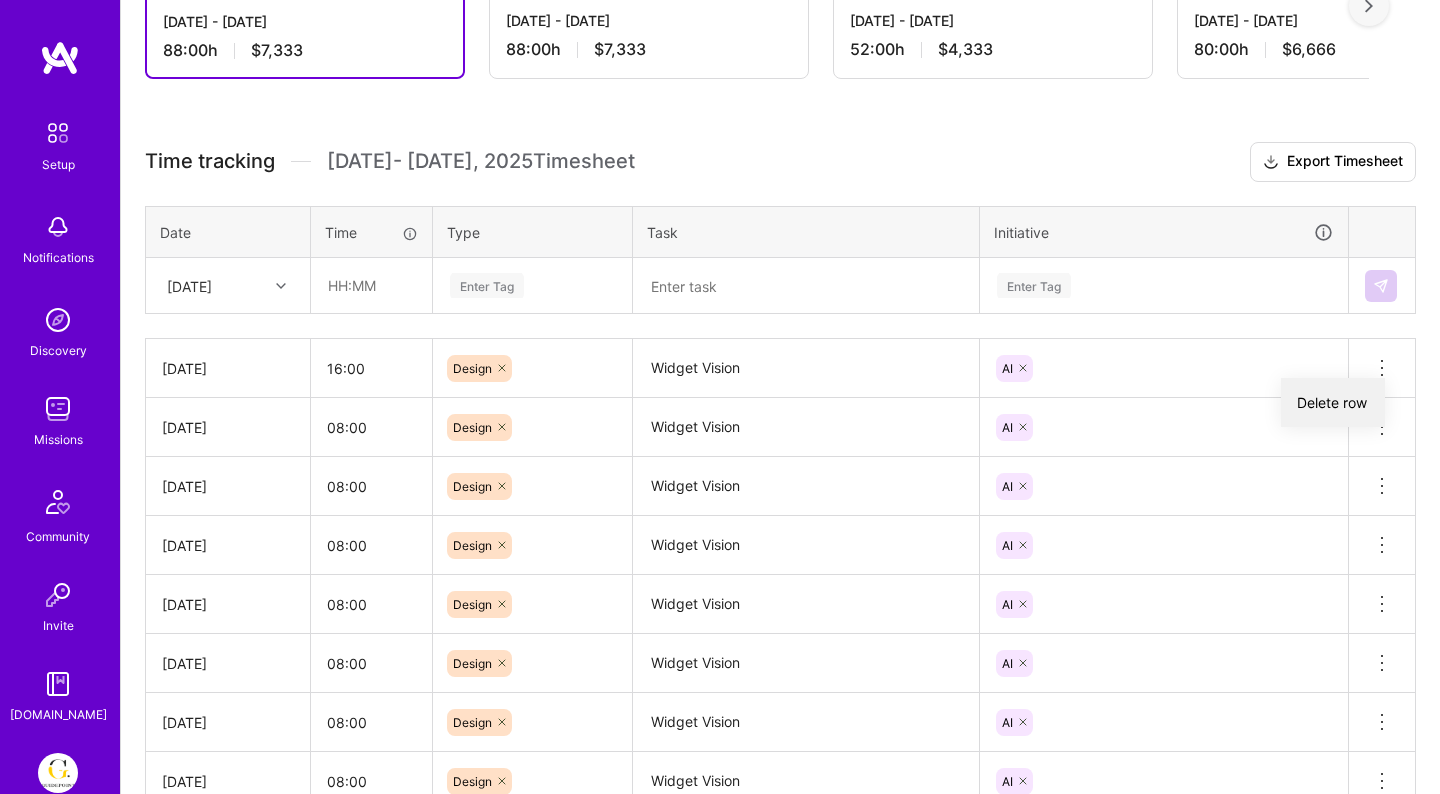 click on "Delete row" at bounding box center (1333, 402) 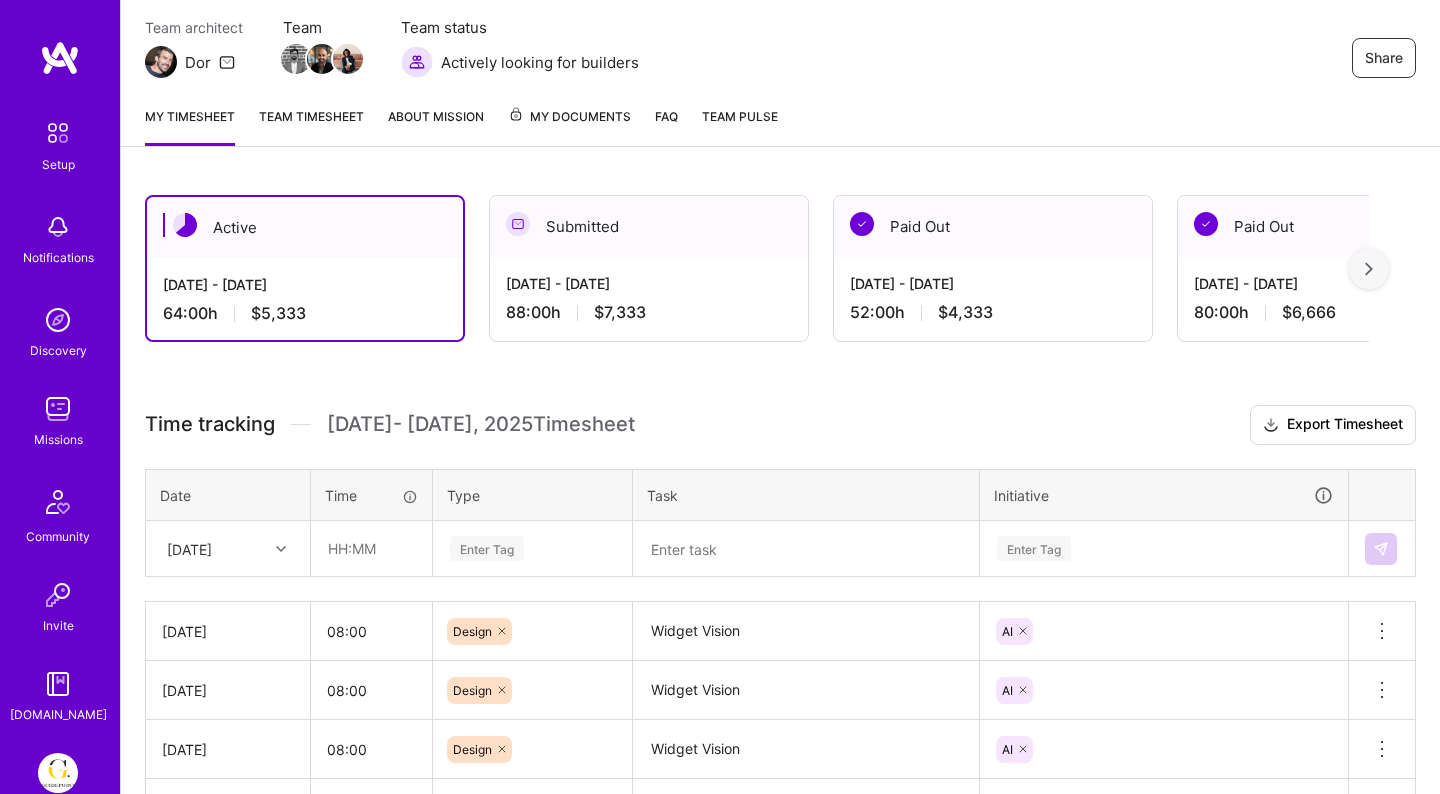 scroll, scrollTop: 0, scrollLeft: 0, axis: both 